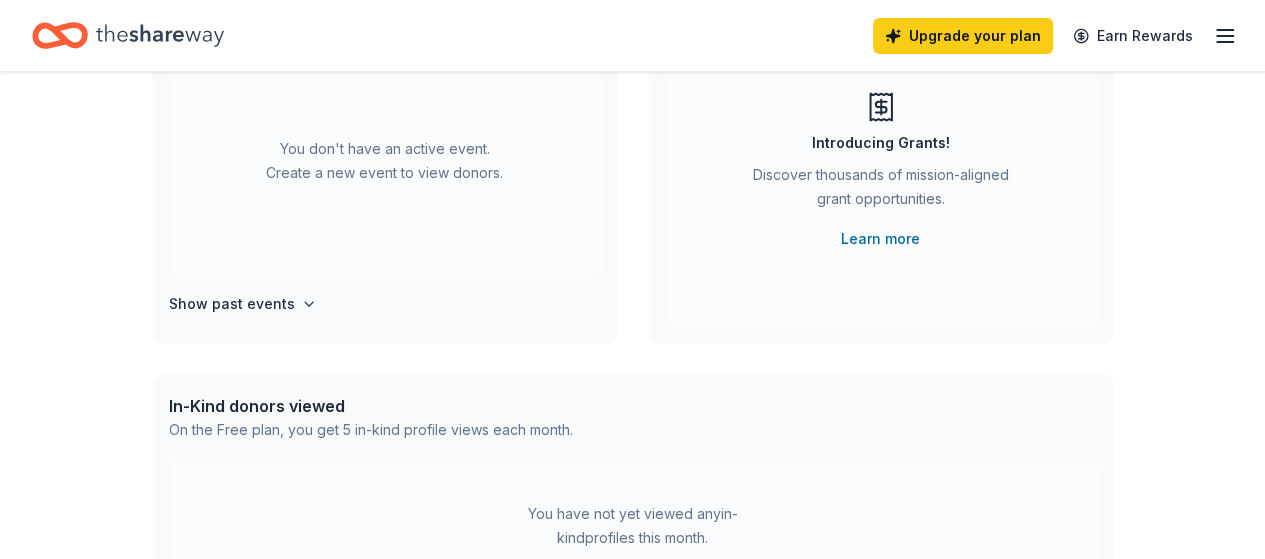 scroll, scrollTop: 300, scrollLeft: 0, axis: vertical 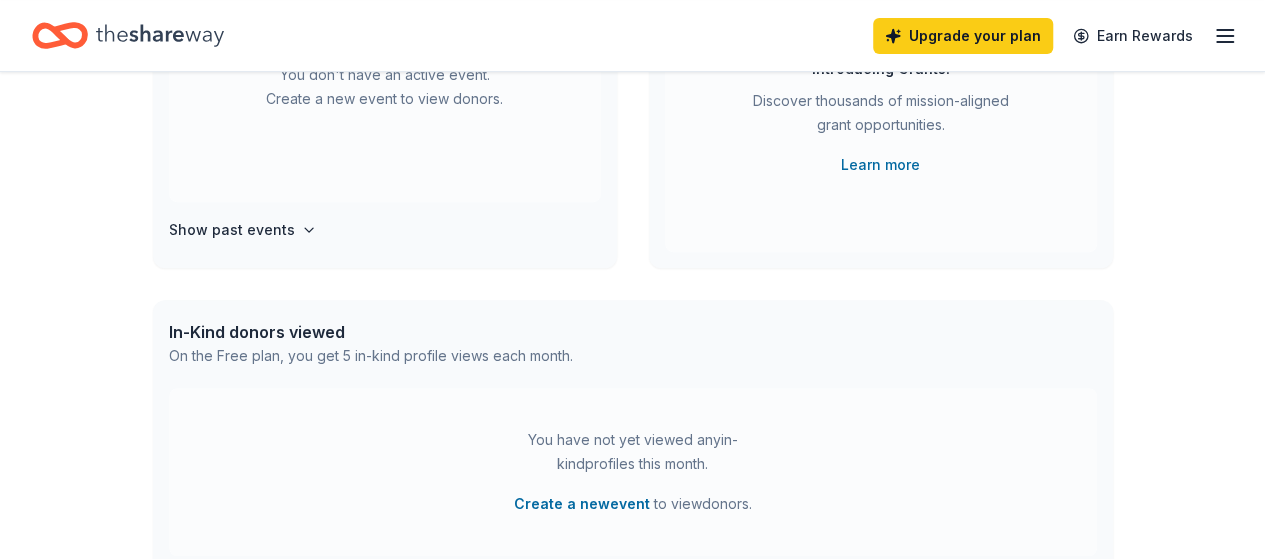 click on "You don't have an active event. Create a new event to view donors. Show past events" at bounding box center (385, 120) 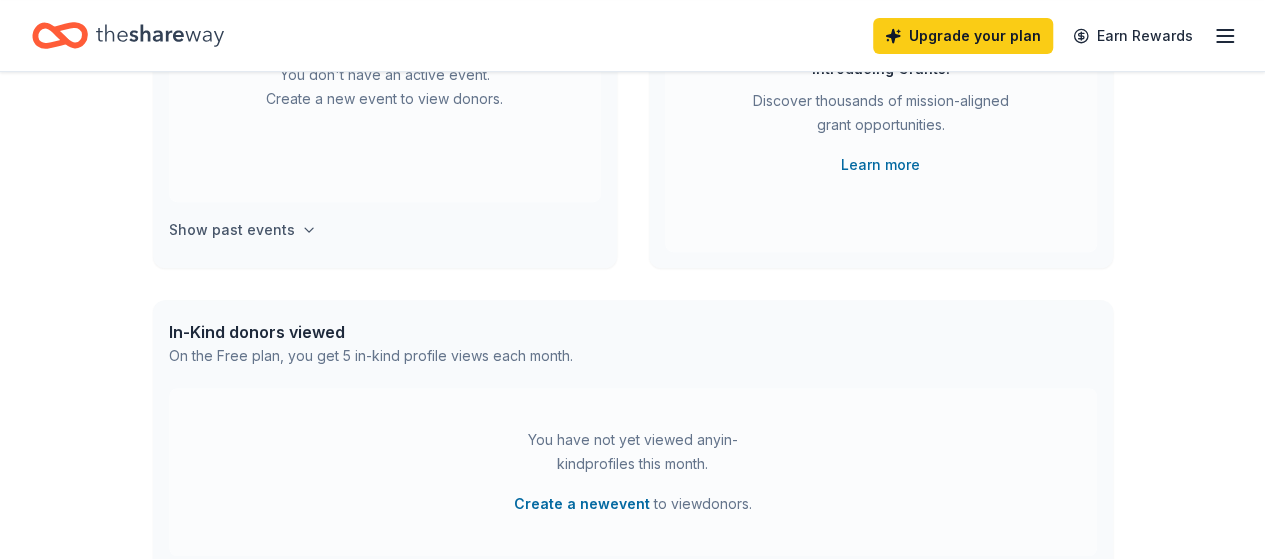 click on "Show past events" at bounding box center [232, 230] 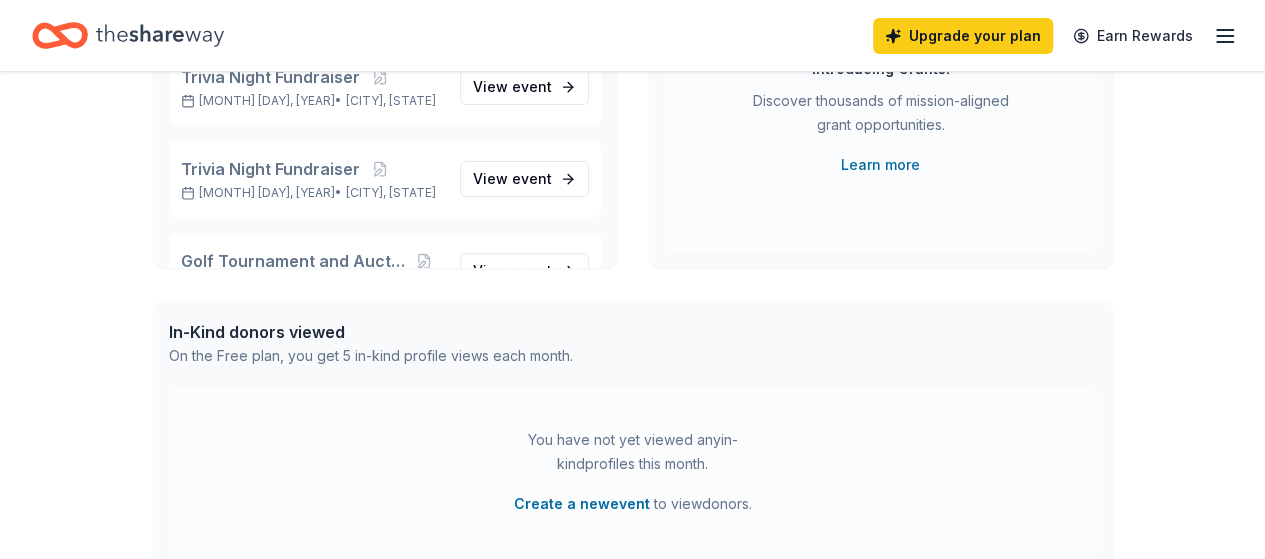 scroll, scrollTop: 230, scrollLeft: 0, axis: vertical 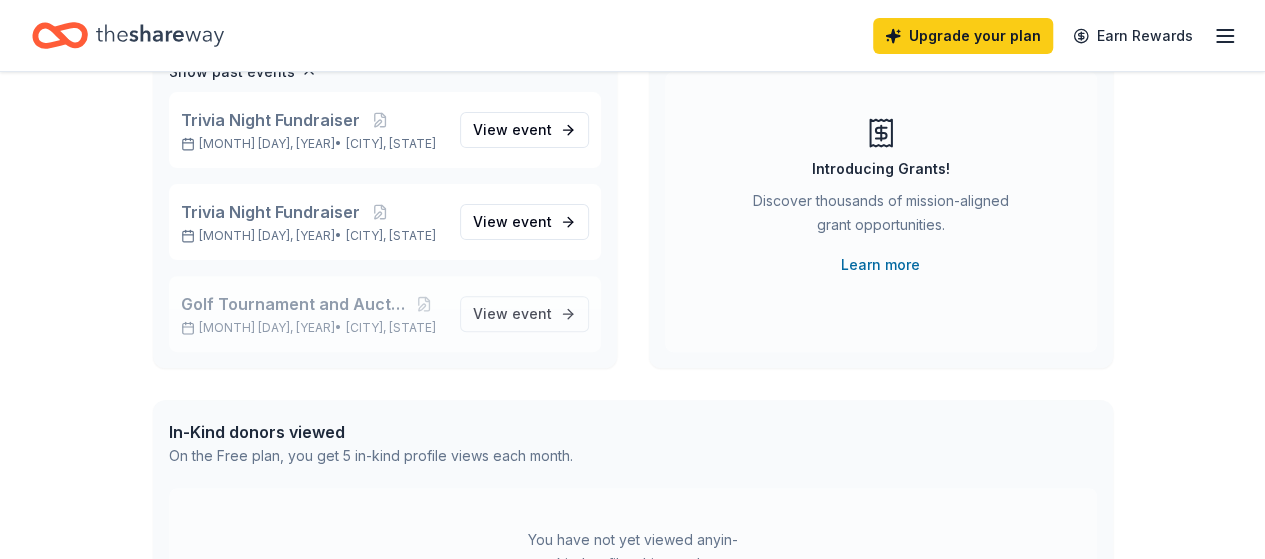 click 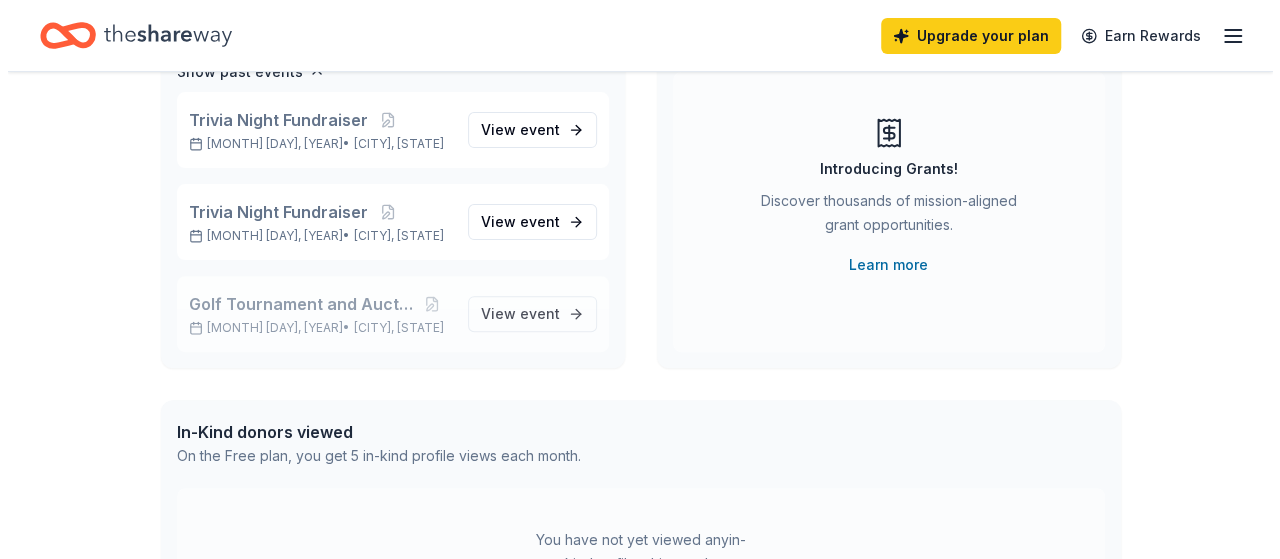 scroll, scrollTop: 0, scrollLeft: 0, axis: both 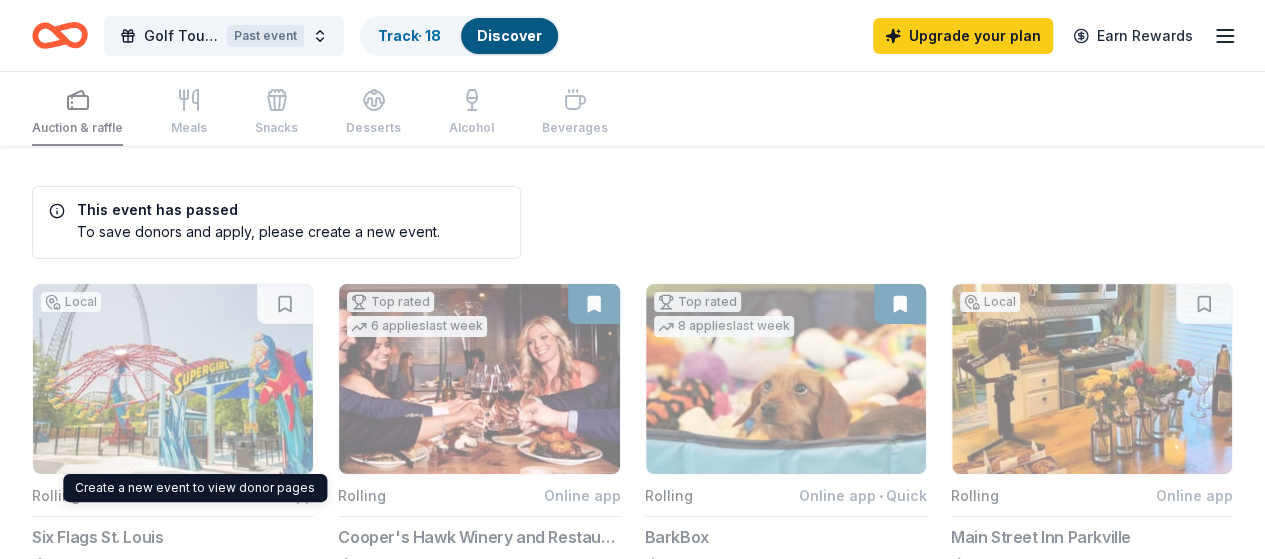 click on "Create a new event to view donor pages Create a new event to view donor pages" at bounding box center (195, 488) 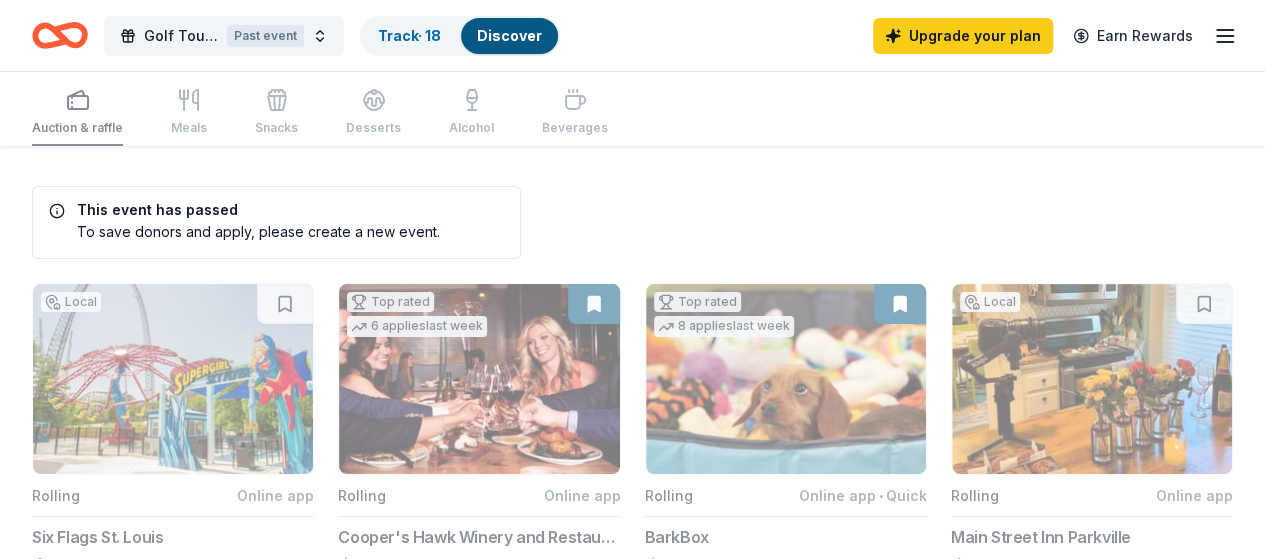 click on "Auction & raffle Meals Snacks Desserts Alcohol Beverages" at bounding box center [320, 113] 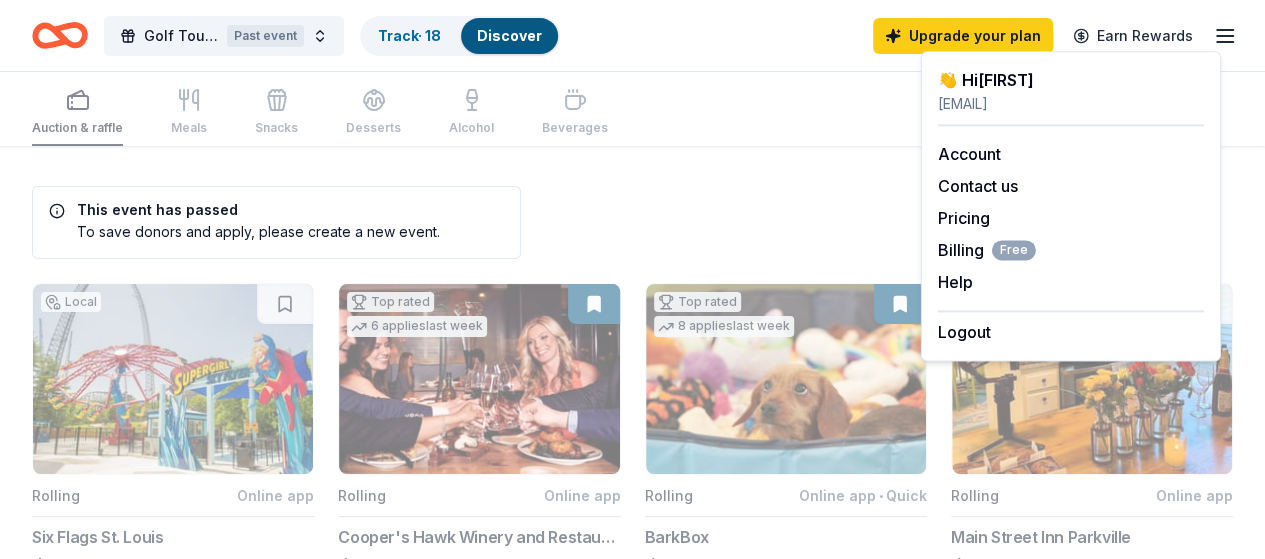 click 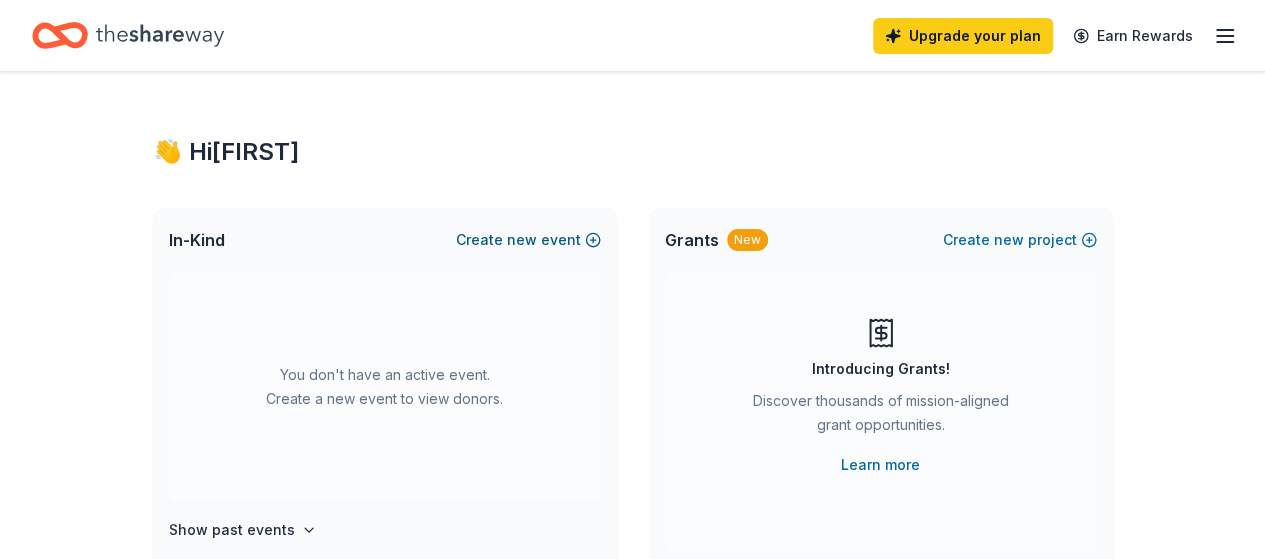click on "Create  new  event" at bounding box center [528, 240] 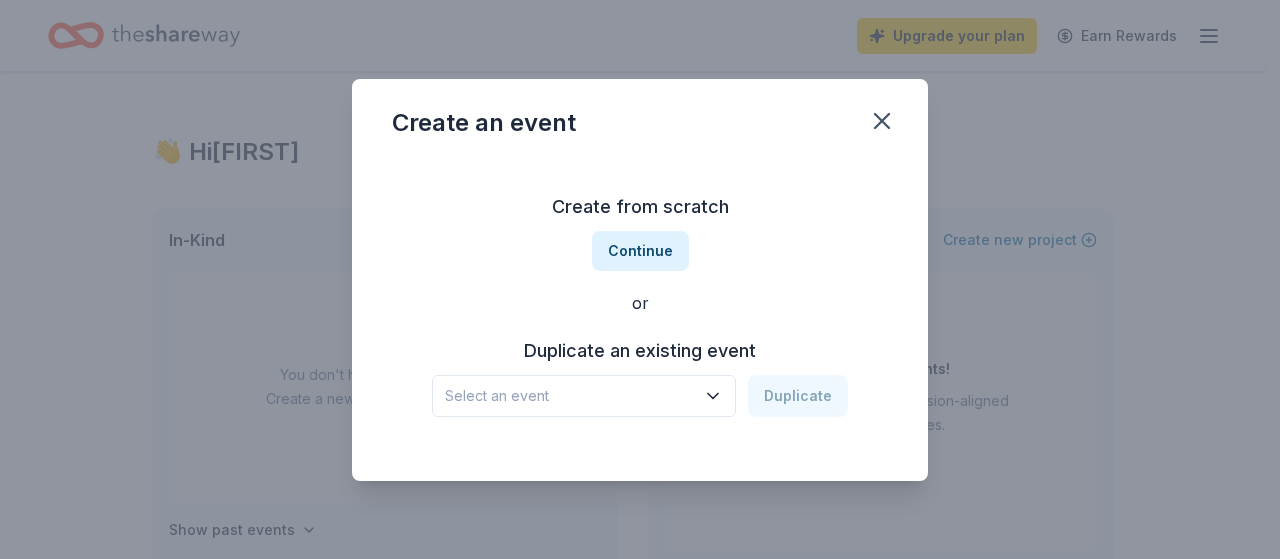 drag, startPoint x: 598, startPoint y: 403, endPoint x: 608, endPoint y: 415, distance: 15.6205 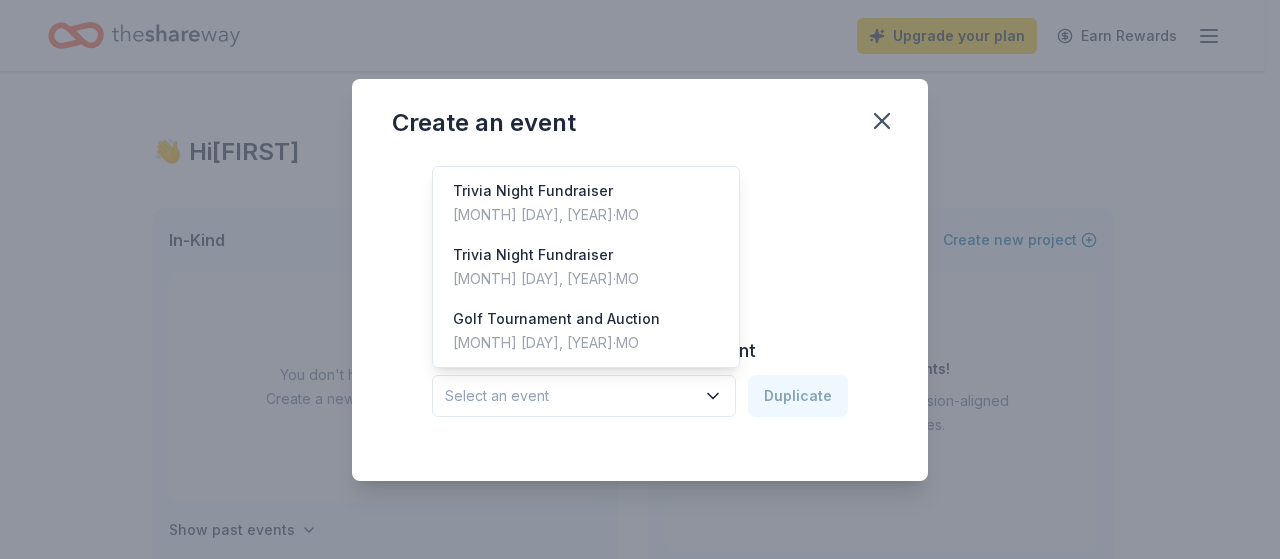 click 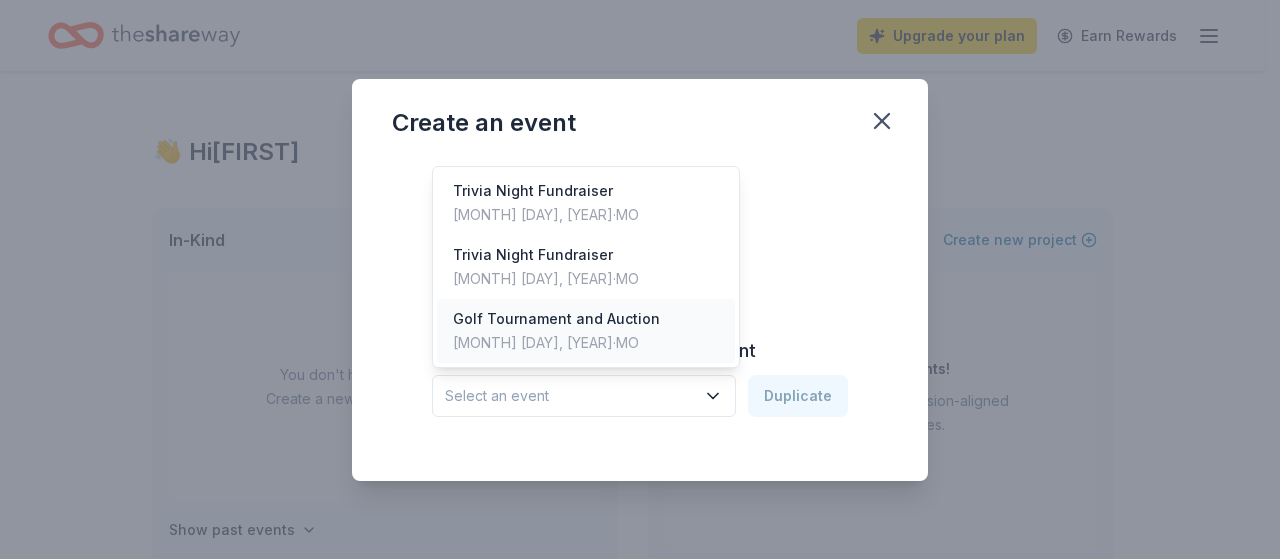 click on "Golf Tournament and Auction Aug 28, 2024  ·  MO" at bounding box center [586, 331] 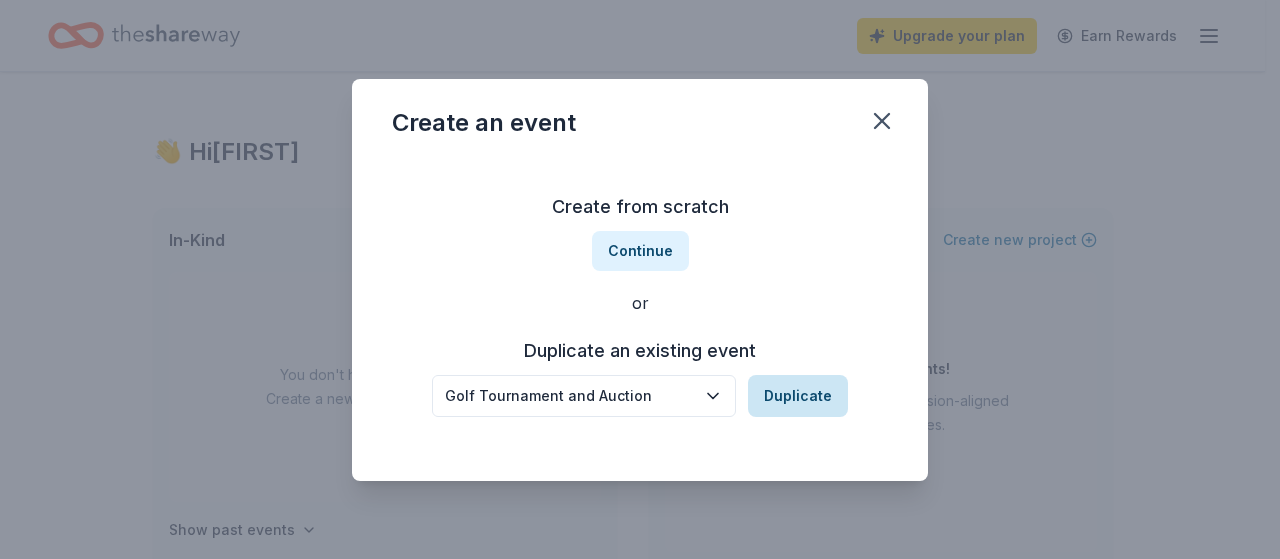 click on "Duplicate" at bounding box center (798, 396) 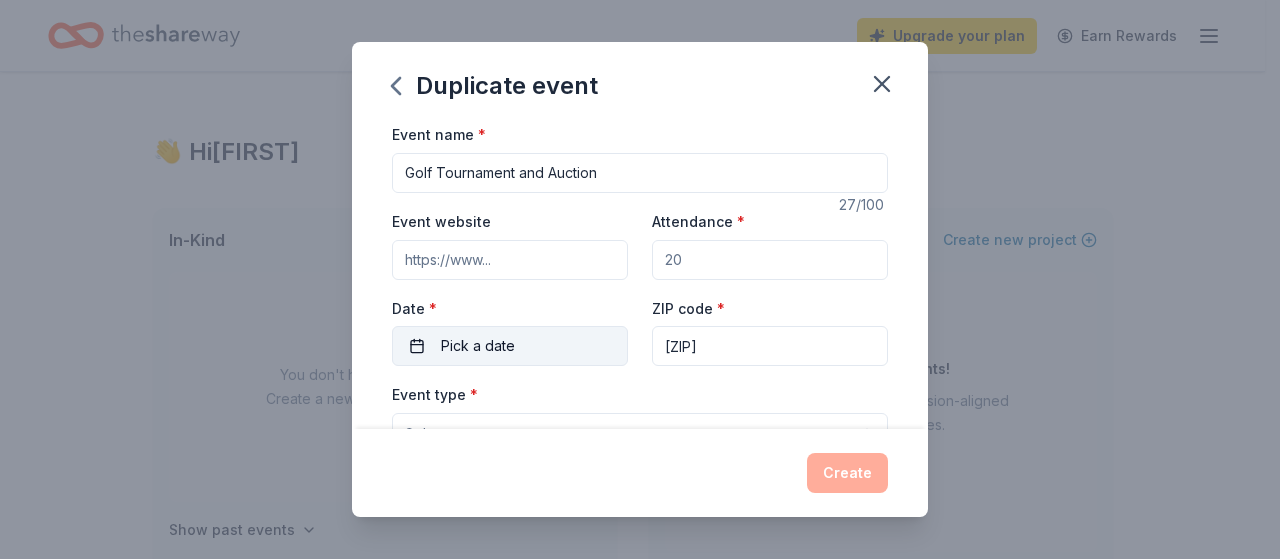 click on "Pick a date" at bounding box center (510, 346) 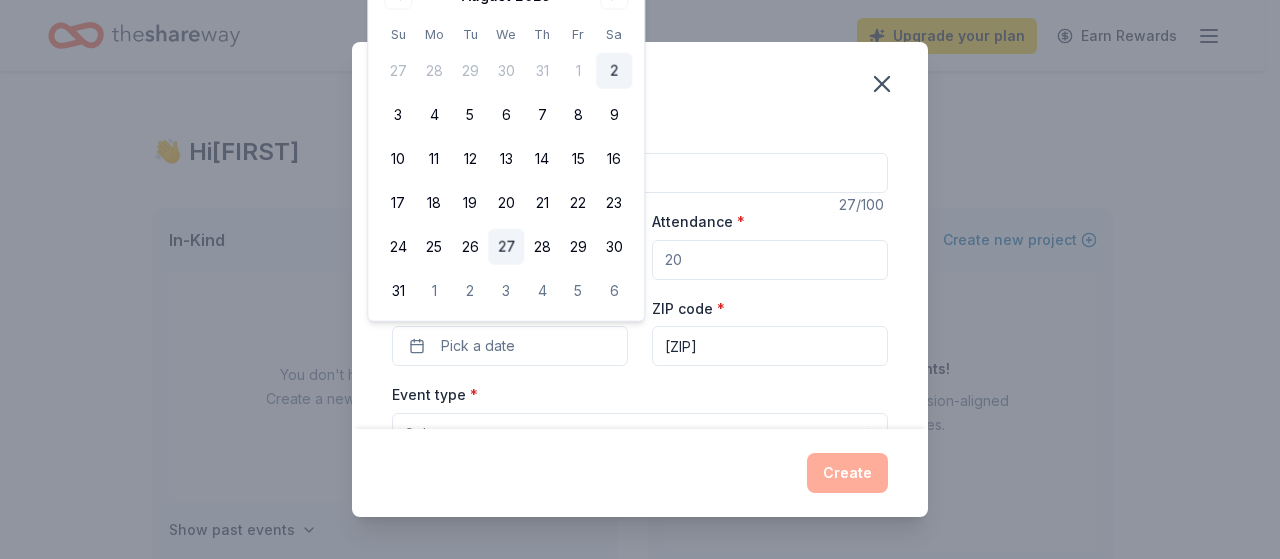 click on "27" at bounding box center [506, 247] 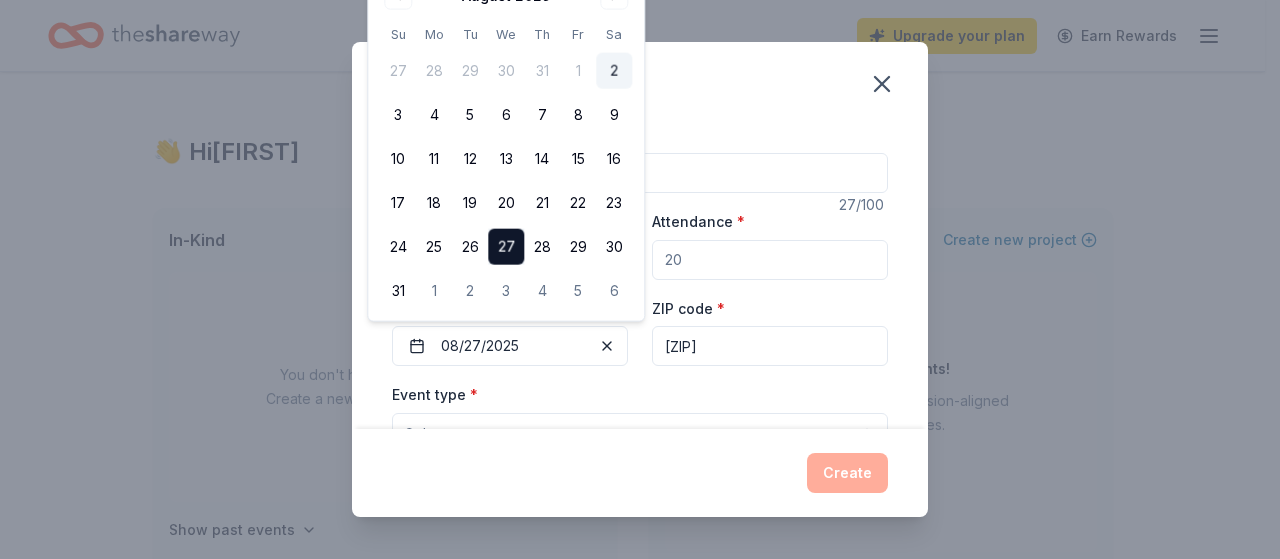 click on "Attendance *" at bounding box center (770, 260) 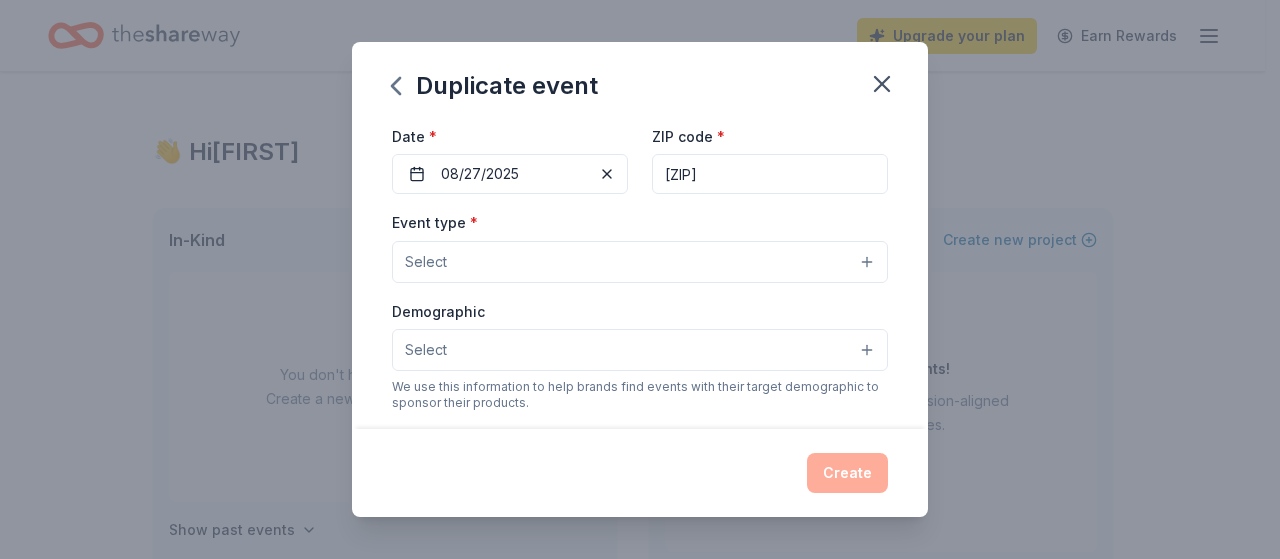 scroll, scrollTop: 200, scrollLeft: 0, axis: vertical 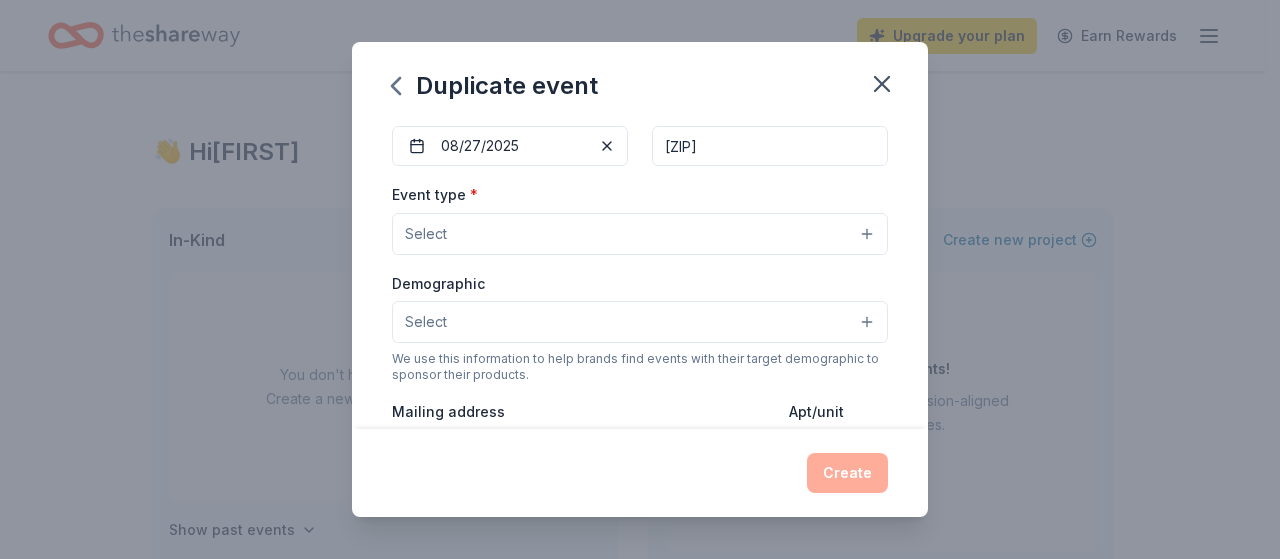 type on "120" 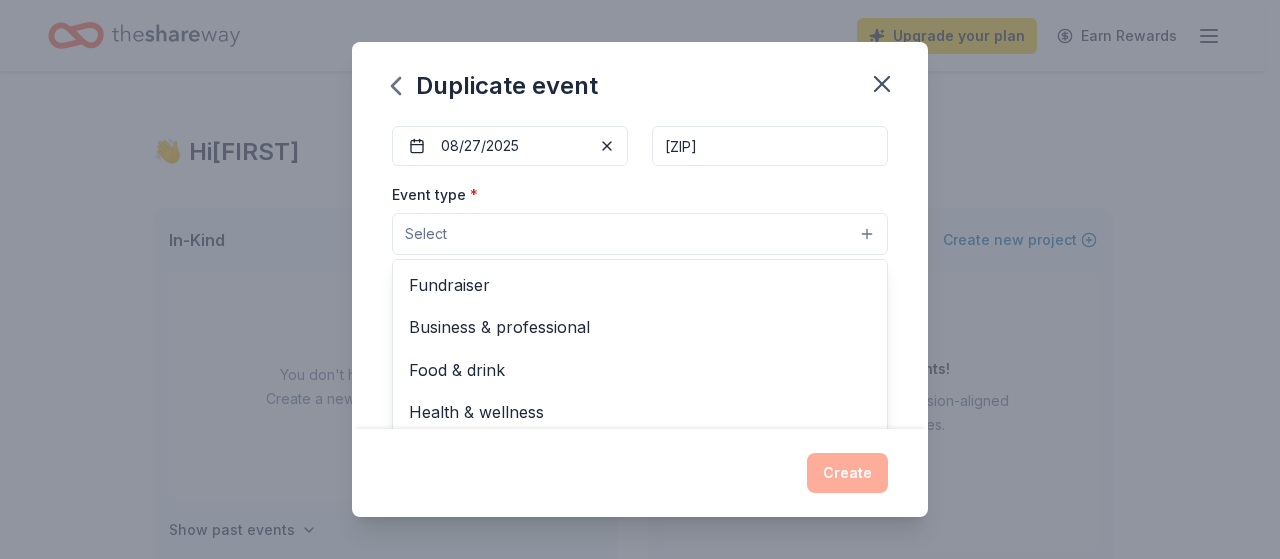 click on "Select" at bounding box center (640, 234) 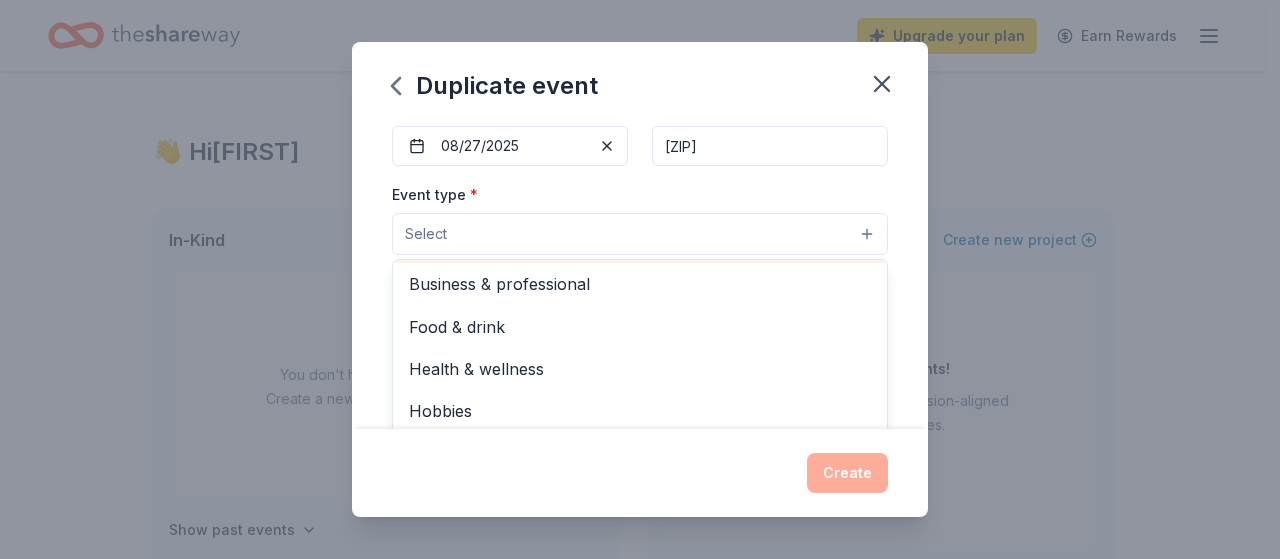 scroll, scrollTop: 66, scrollLeft: 0, axis: vertical 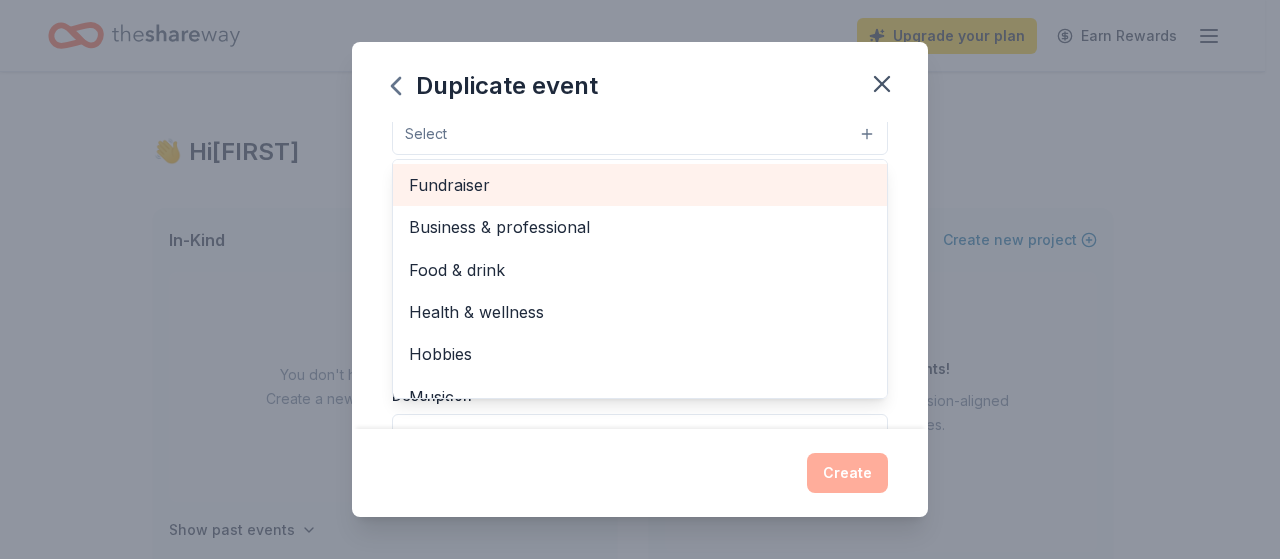 click on "Fundraiser" at bounding box center [640, 185] 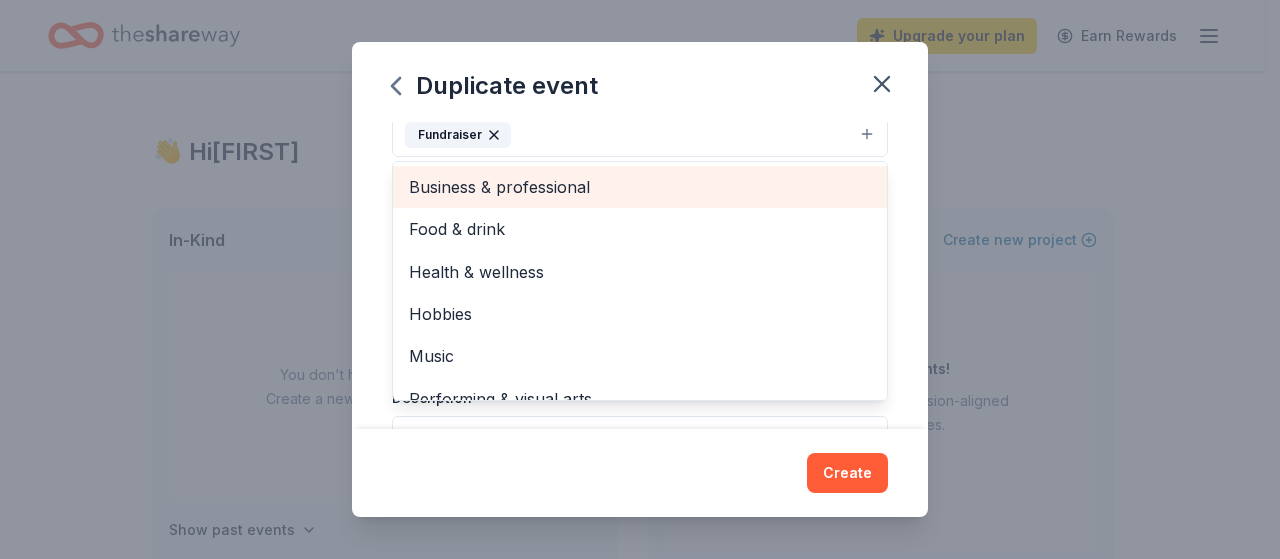 click on "Business & professional" at bounding box center [640, 187] 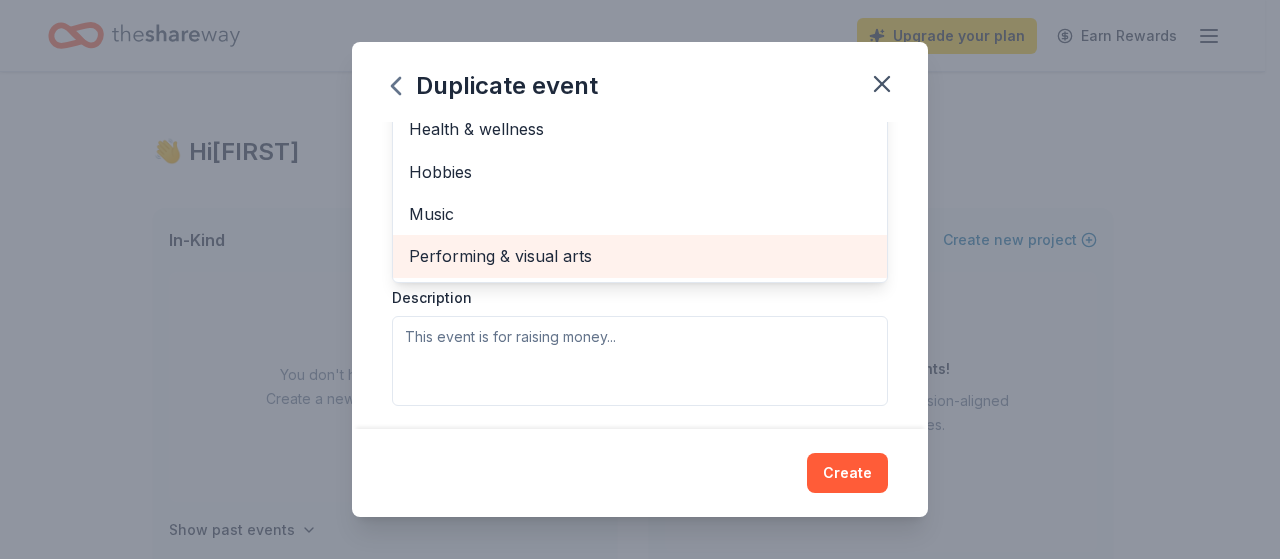 scroll, scrollTop: 300, scrollLeft: 0, axis: vertical 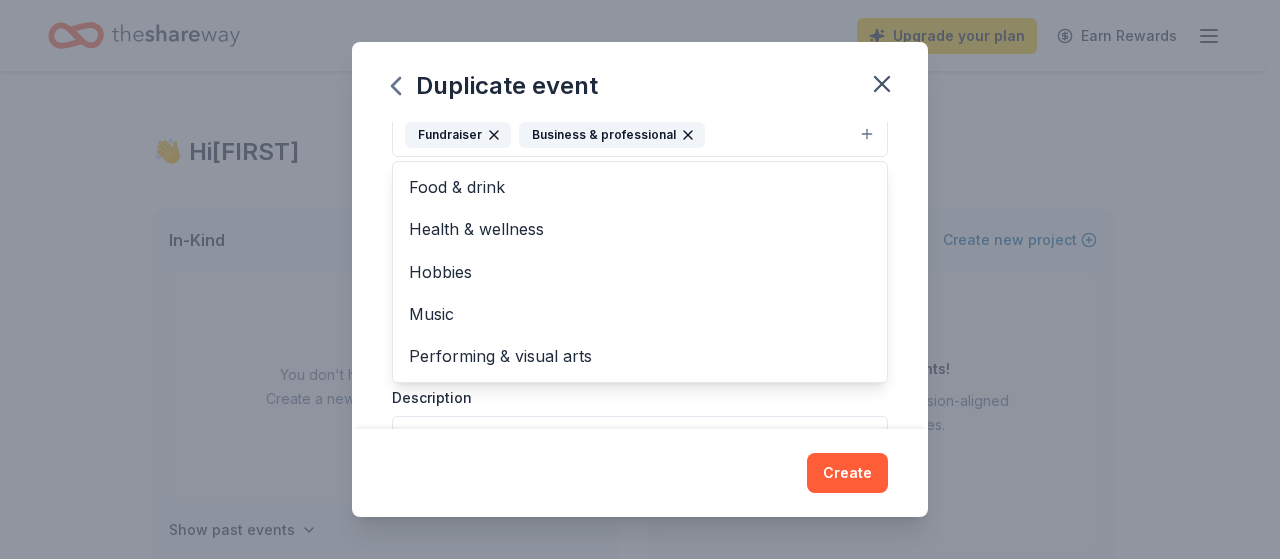 click 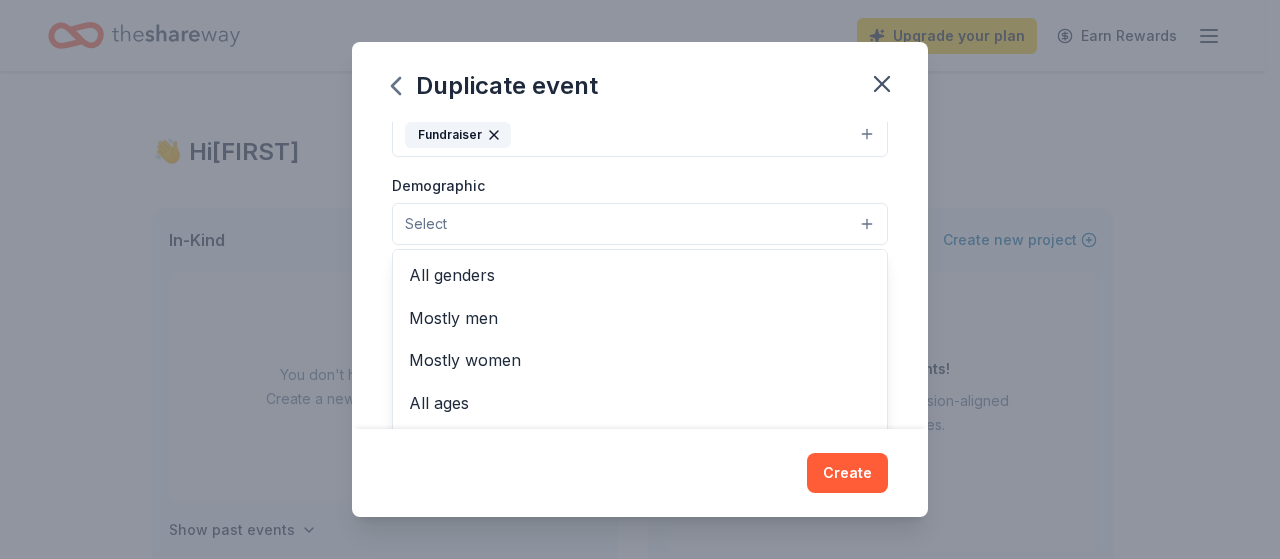 click on "Select" at bounding box center (640, 224) 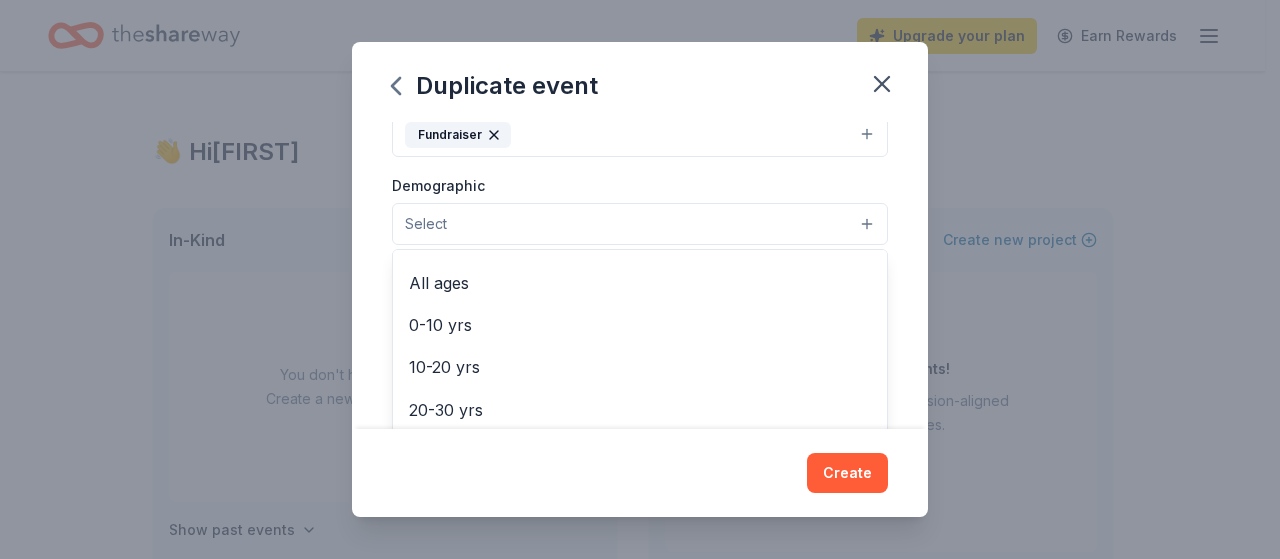 scroll, scrollTop: 20, scrollLeft: 0, axis: vertical 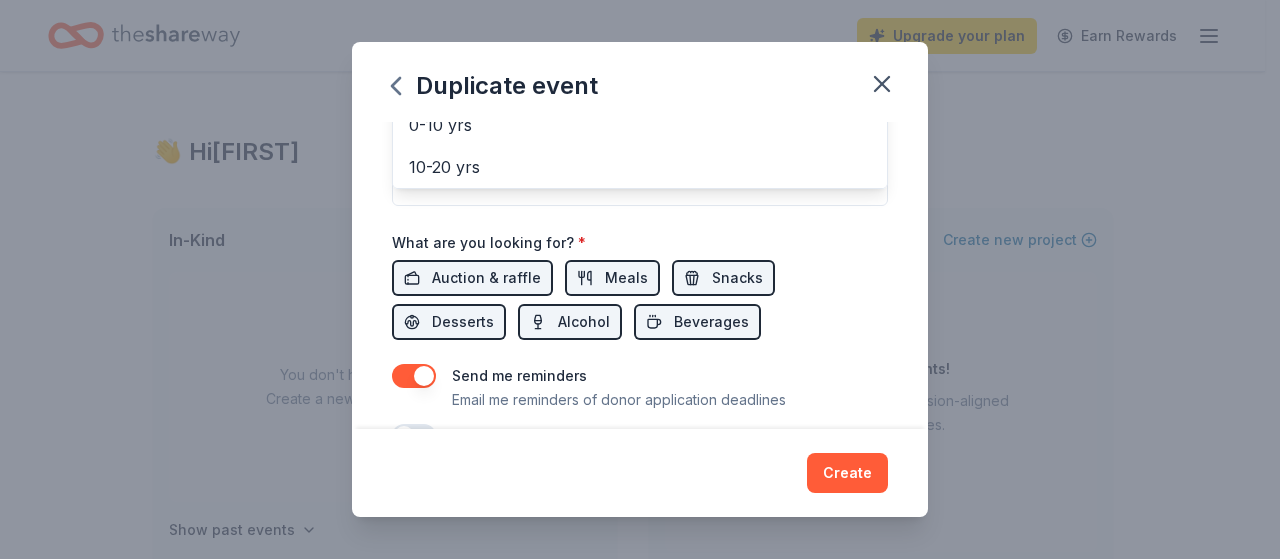 click on "Event name * Golf Tournament and Auction 27 /100 Event website Attendance * 120 Date * 08/27/2025 ZIP code * 63102 Event type * Fundraiser Demographic Select All genders Mostly men Mostly women All ages 0-10 yrs 10-20 yrs 20-30 yrs 30-40 yrs 40-50 yrs 50-60 yrs 60-70 yrs 70-80 yrs 80+ yrs We use this information to help brands find events with their target demographic to sponsor their products. Mailing address Apt/unit Description What are you looking for? * Auction & raffle Meals Snacks Desserts Alcohol Beverages Send me reminders Email me reminders of donor application deadlines Recurring event" at bounding box center (640, -15) 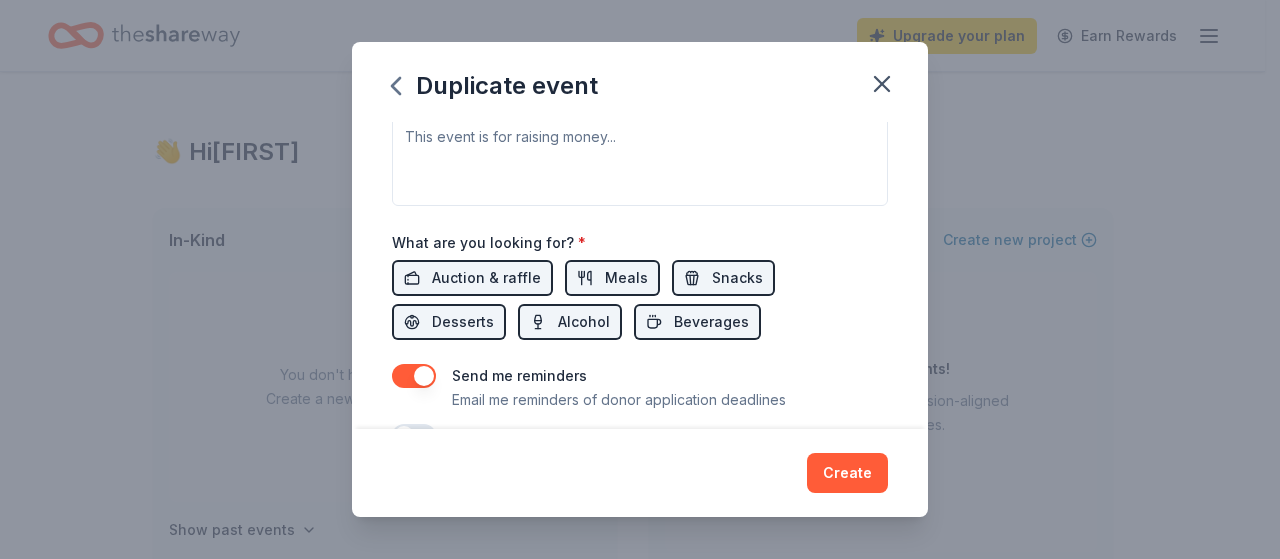 scroll, scrollTop: 245, scrollLeft: 0, axis: vertical 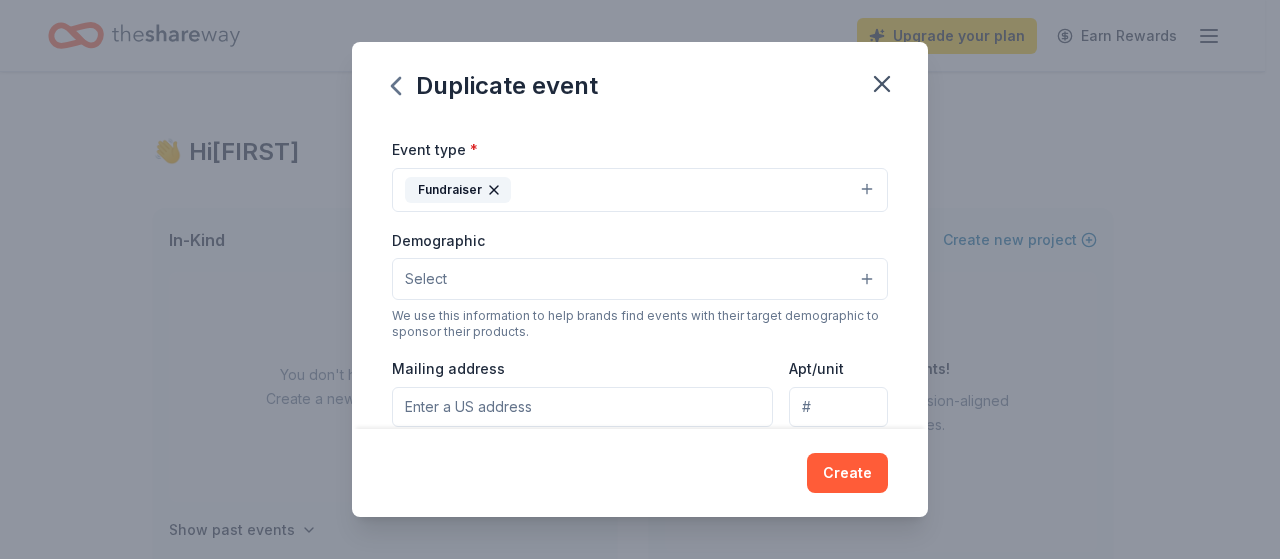 click on "Fundraiser" at bounding box center (640, 190) 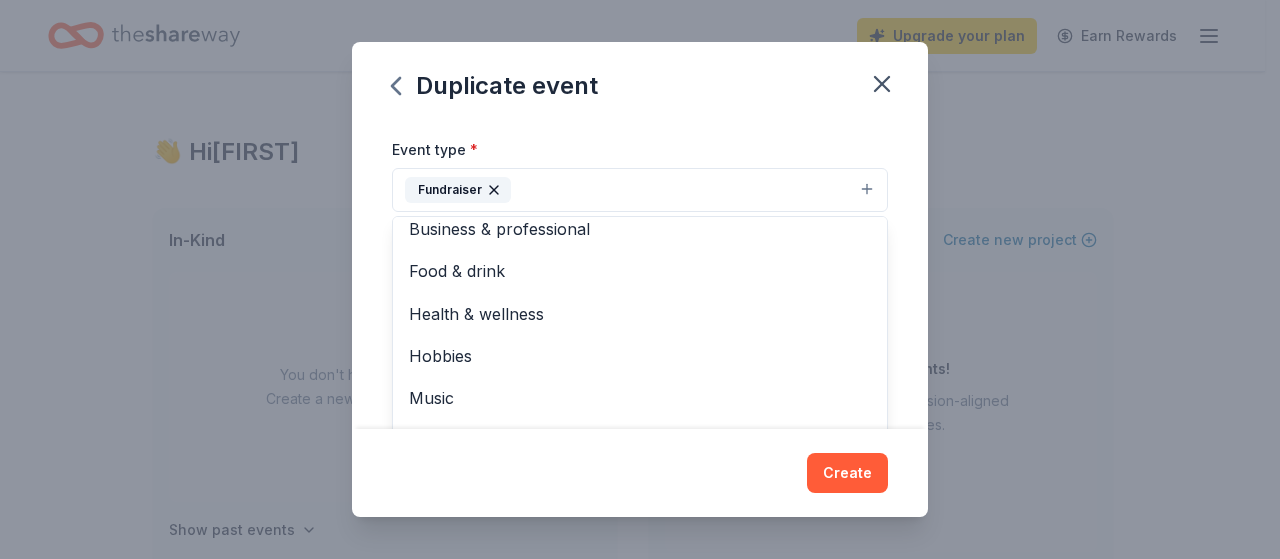 scroll, scrollTop: 24, scrollLeft: 0, axis: vertical 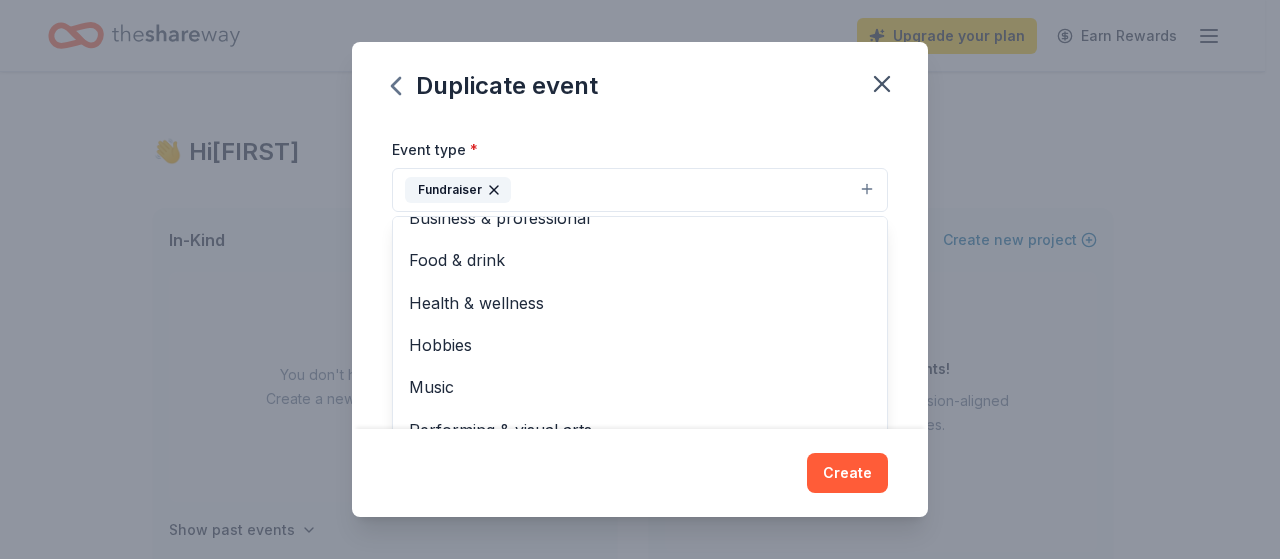 click on "Event name * Golf Tournament and Auction 27 /100 Event website Attendance * 120 Date * 08/27/2025 ZIP code * 63102 Event type * Fundraiser Business & professional Food & drink Health & wellness Hobbies Music Performing & visual arts Demographic Select We use this information to help brands find events with their target demographic to sponsor their products. Mailing address Apt/unit Description What are you looking for? * Auction & raffle Meals Snacks Desserts Alcohol Beverages Send me reminders Email me reminders of donor application deadlines Recurring event Copy donors Saved Applied Approved Received Declined Not interested All copied donors will be given "saved" status in your new event. Companies that are no longer donating will not be copied." at bounding box center (640, 275) 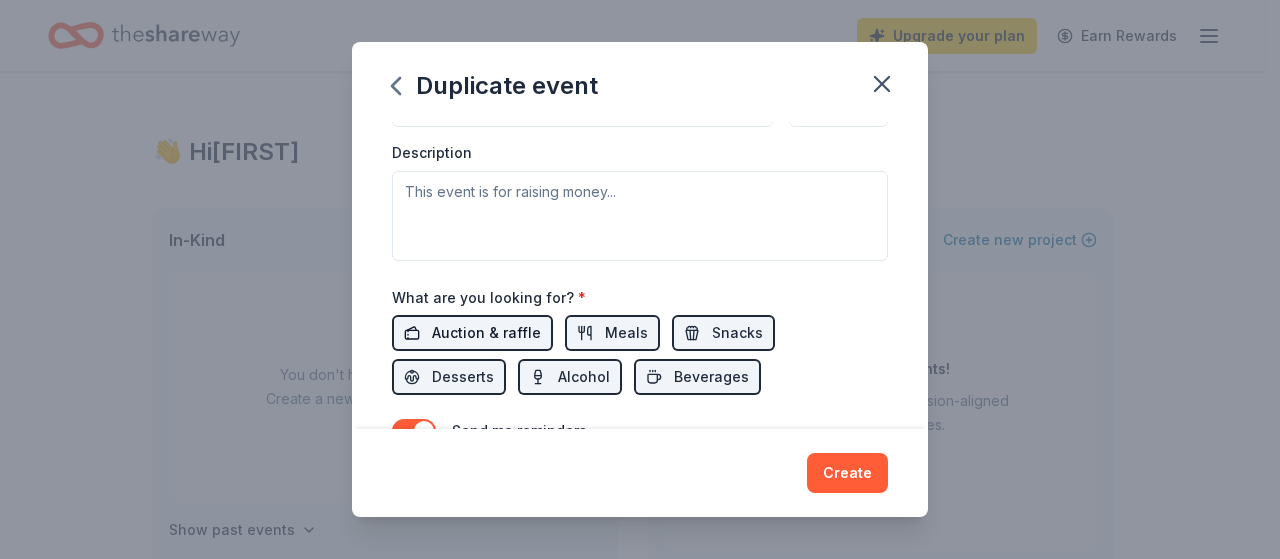 scroll, scrollTop: 645, scrollLeft: 0, axis: vertical 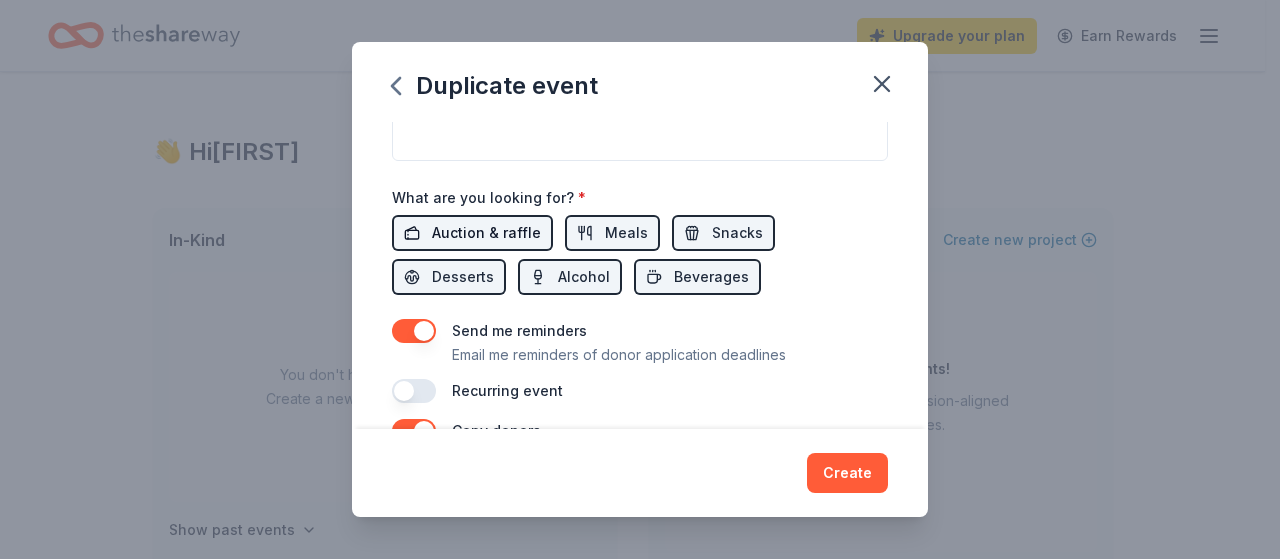 click on "Auction & raffle" at bounding box center [486, 233] 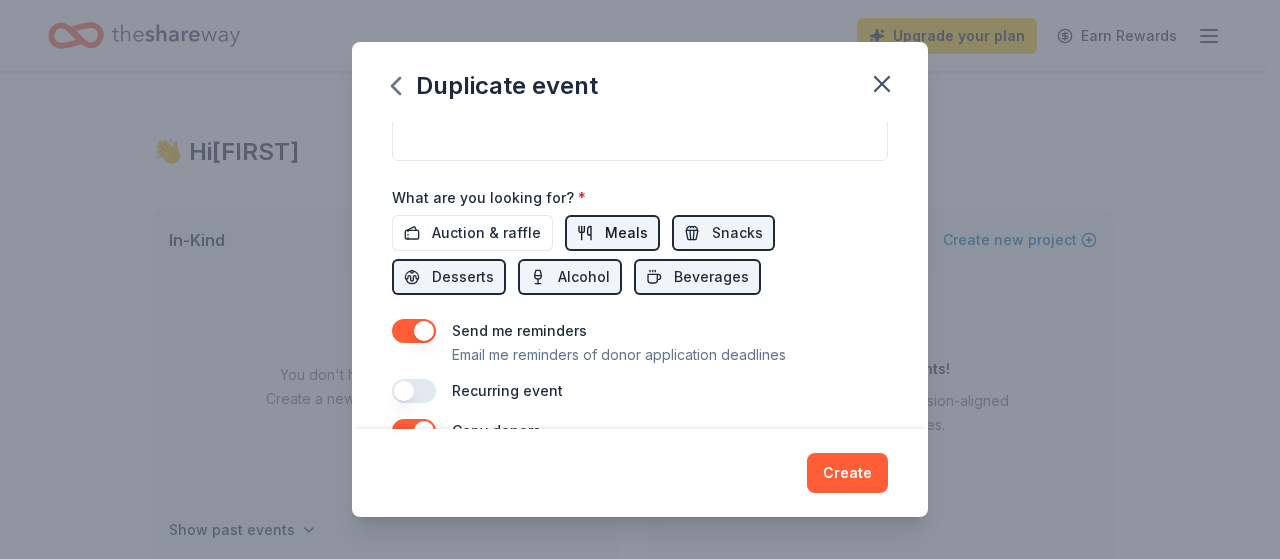 click on "Meals" at bounding box center [626, 233] 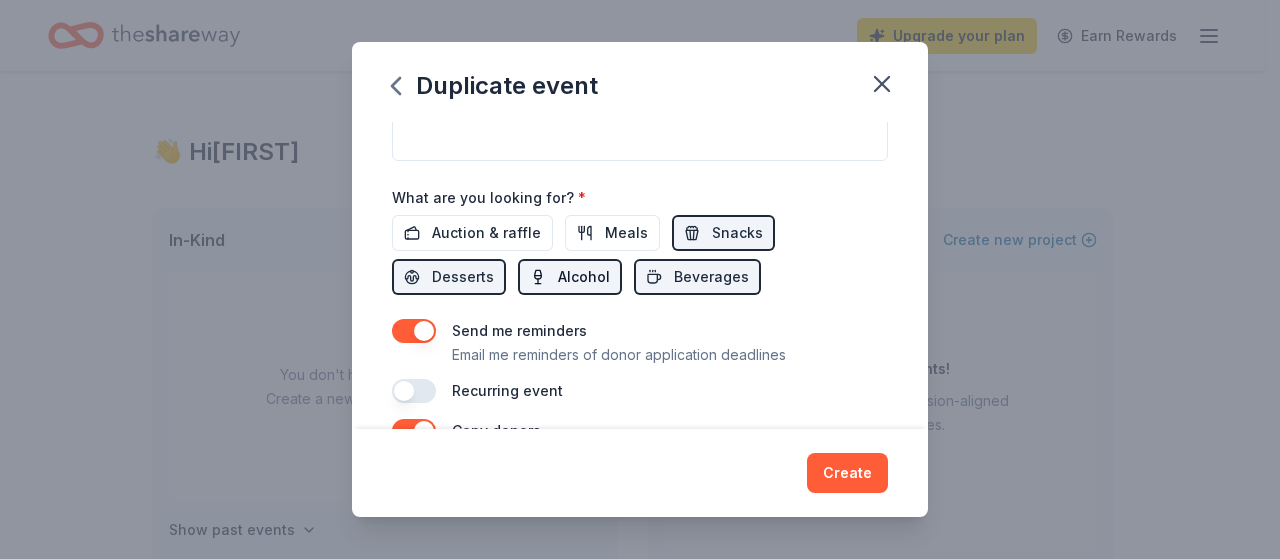 click on "Alcohol" at bounding box center [584, 277] 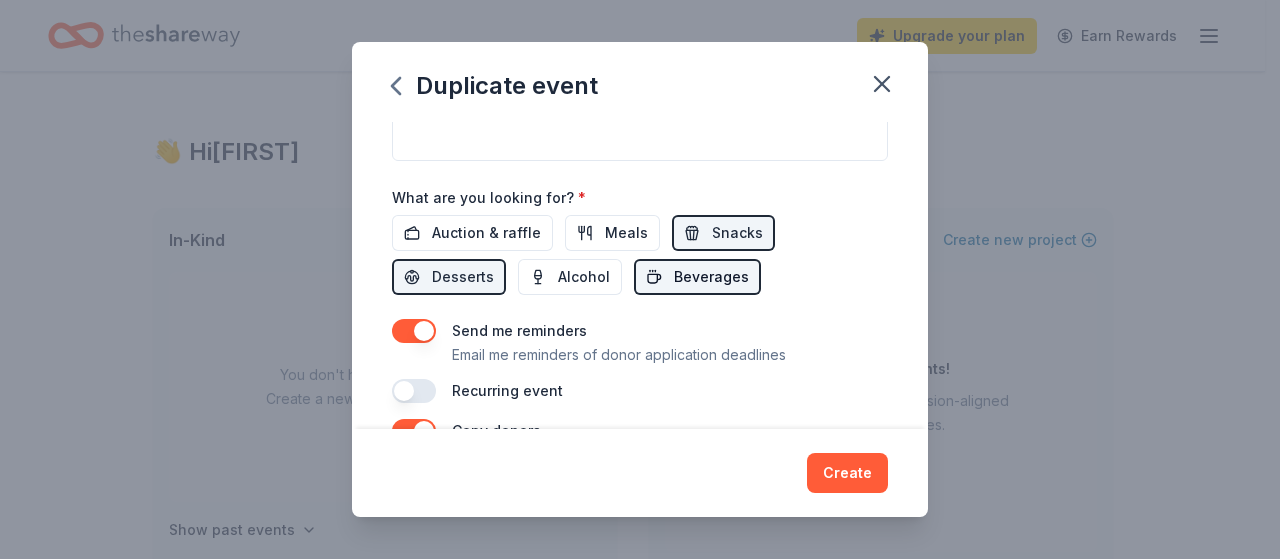 click on "Beverages" at bounding box center [697, 277] 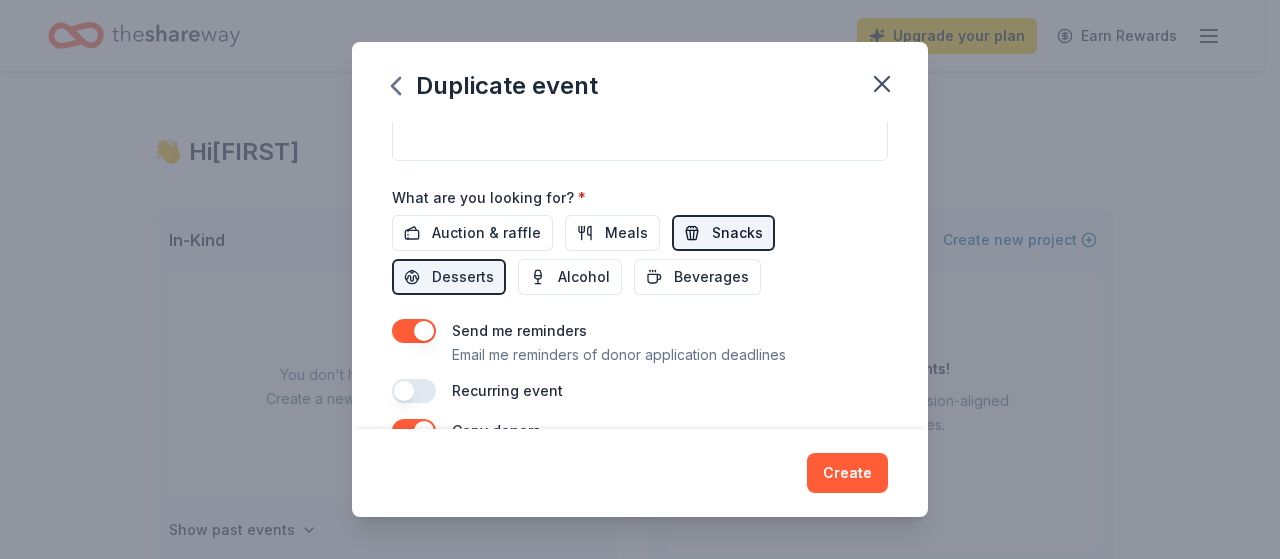 click on "Snacks" at bounding box center (737, 233) 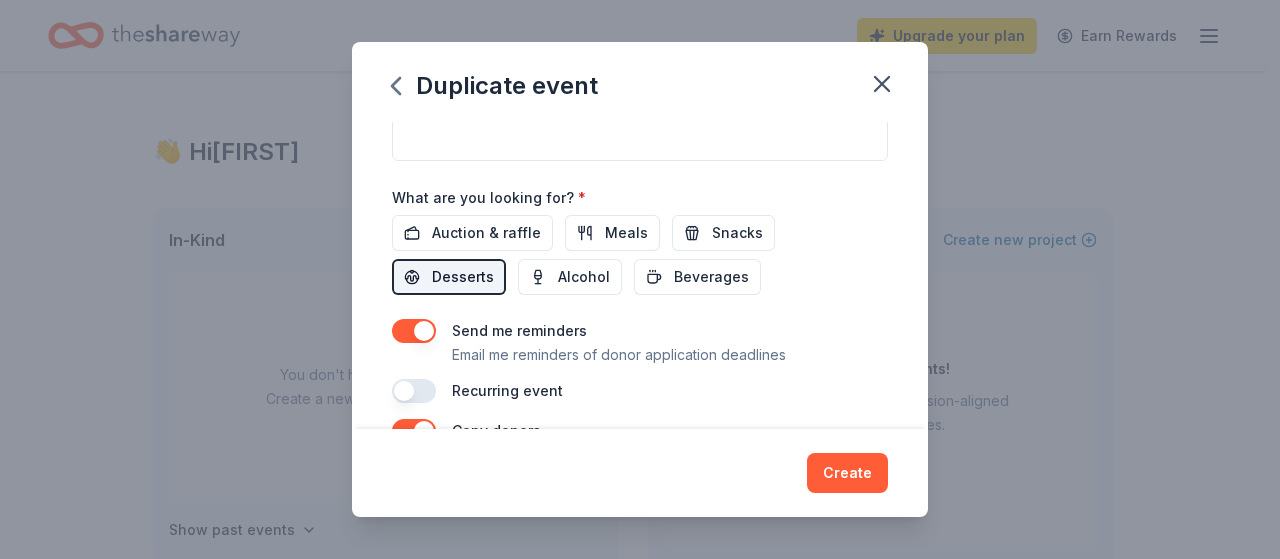 click on "Desserts" at bounding box center [463, 277] 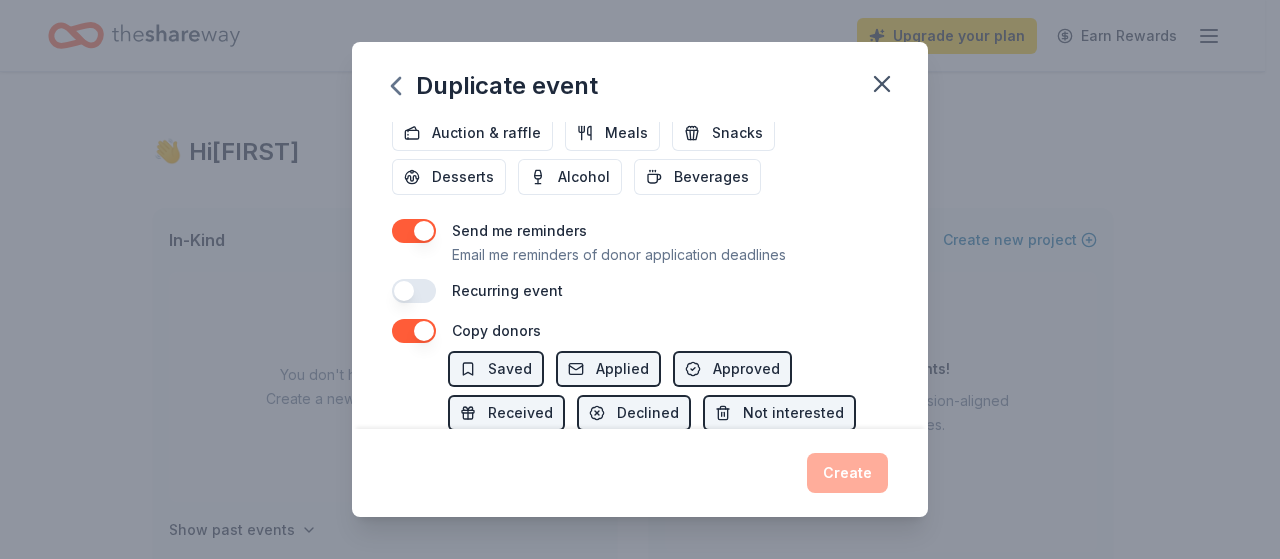scroll, scrollTop: 845, scrollLeft: 0, axis: vertical 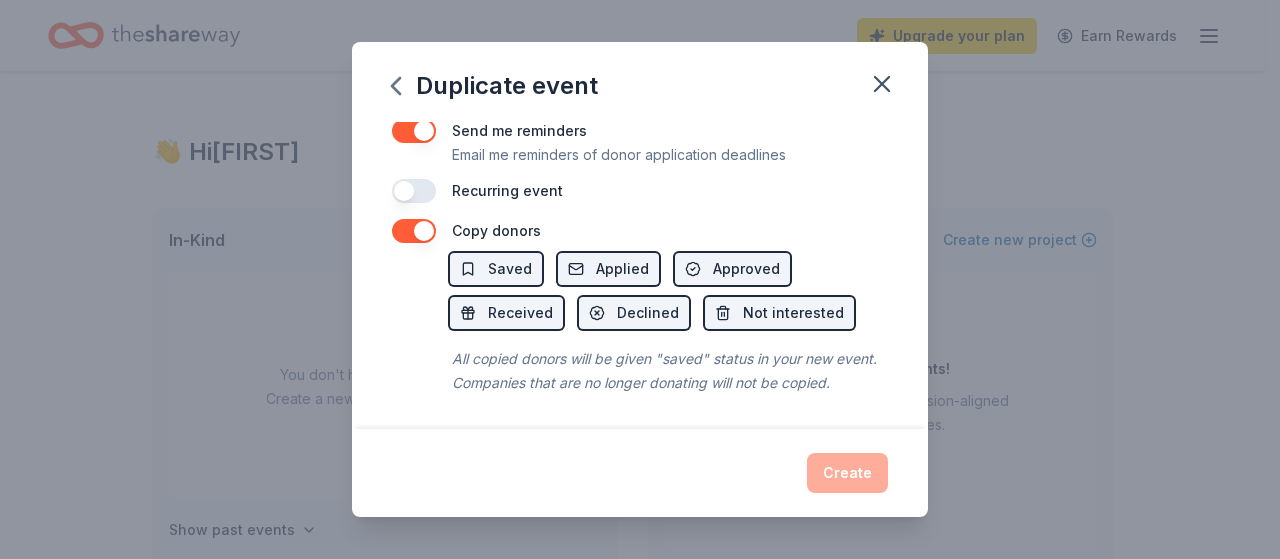 click on "Saved Applied Approved Received Declined Not interested" at bounding box center [668, 291] 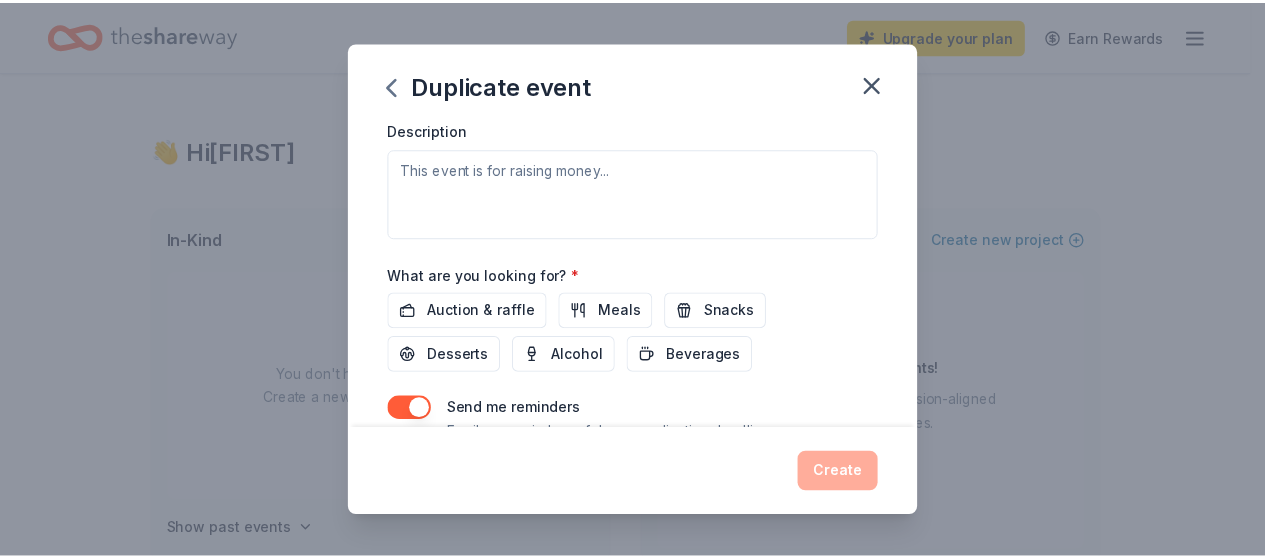 scroll, scrollTop: 566, scrollLeft: 0, axis: vertical 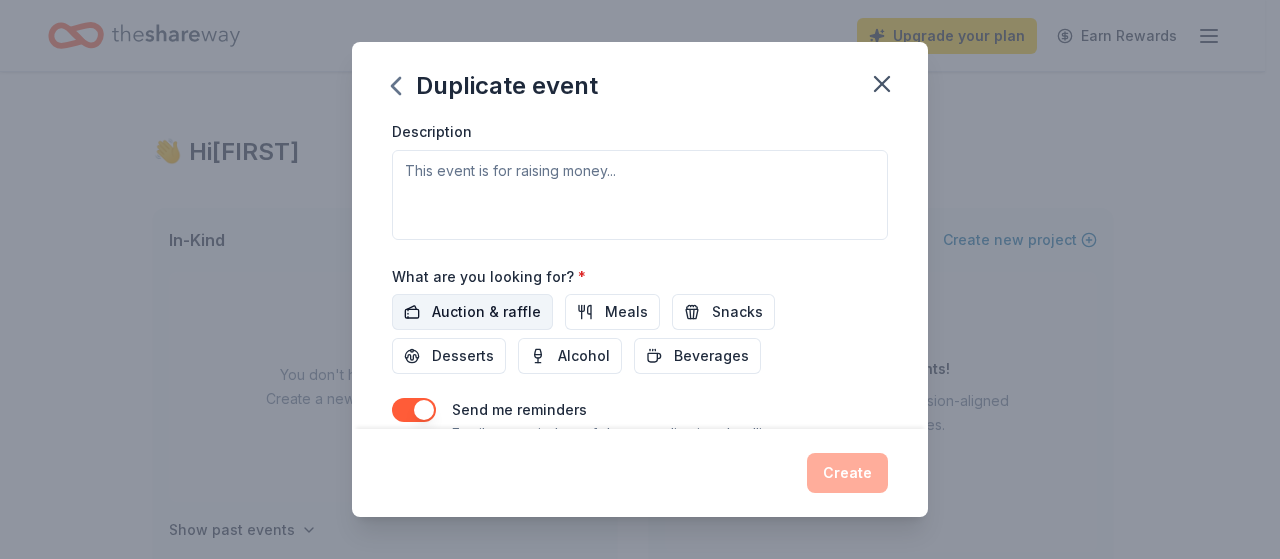 click on "Auction & raffle" at bounding box center [486, 312] 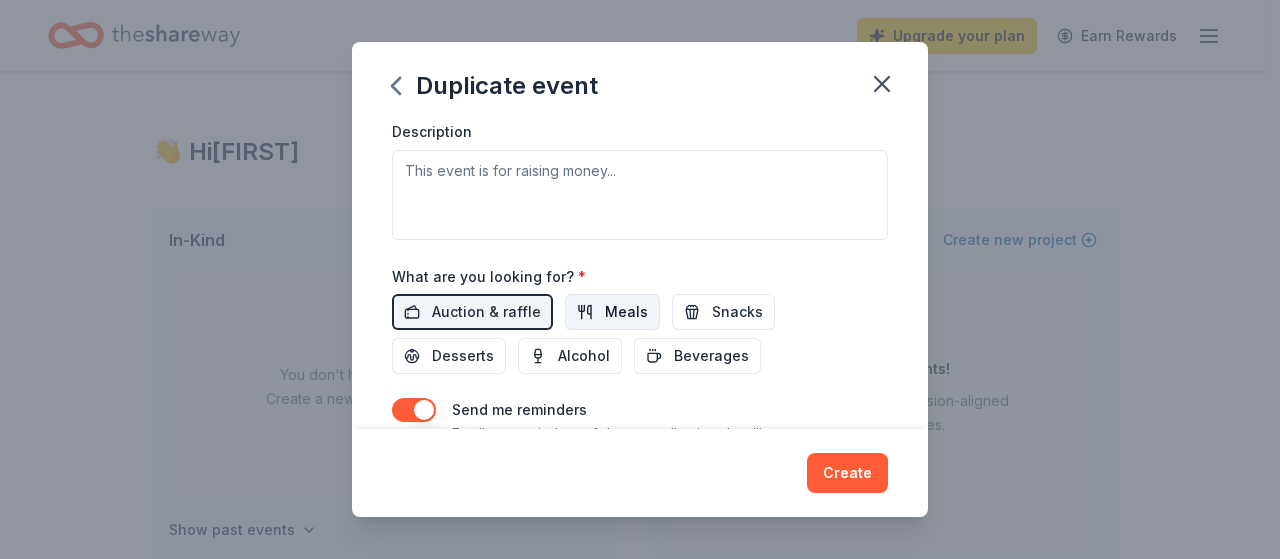 click on "Meals" at bounding box center (626, 312) 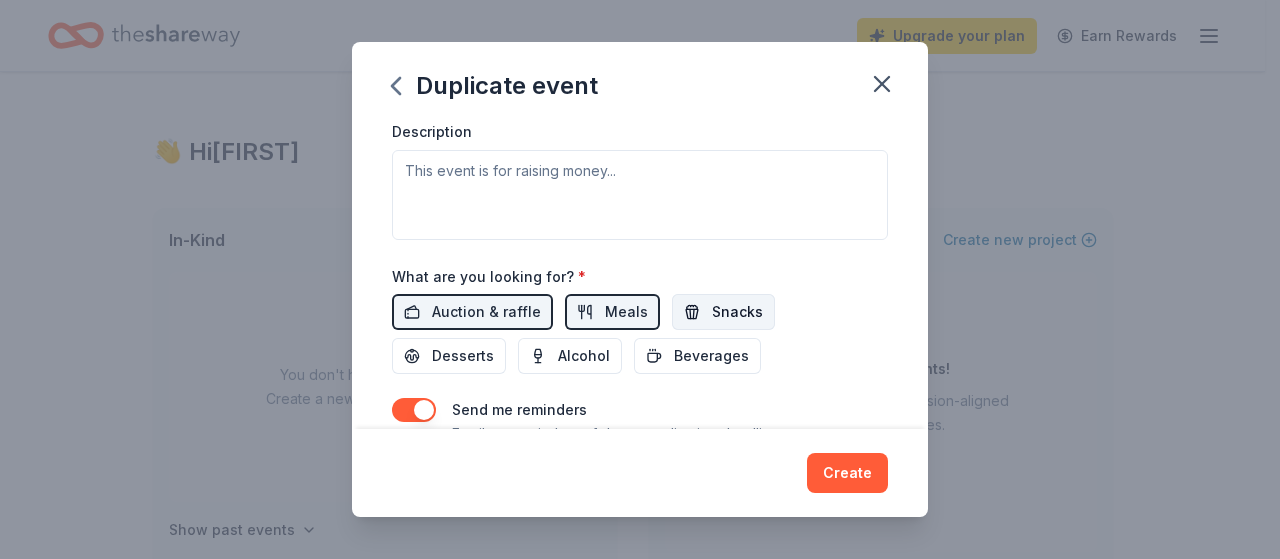 click on "Snacks" at bounding box center (737, 312) 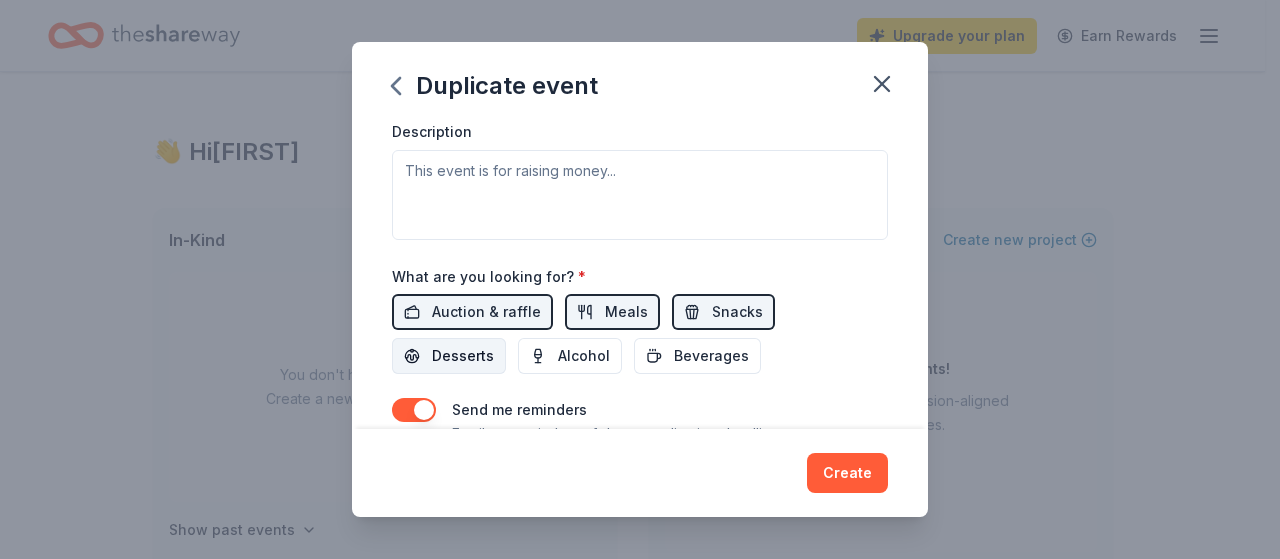 click on "Desserts" at bounding box center (463, 356) 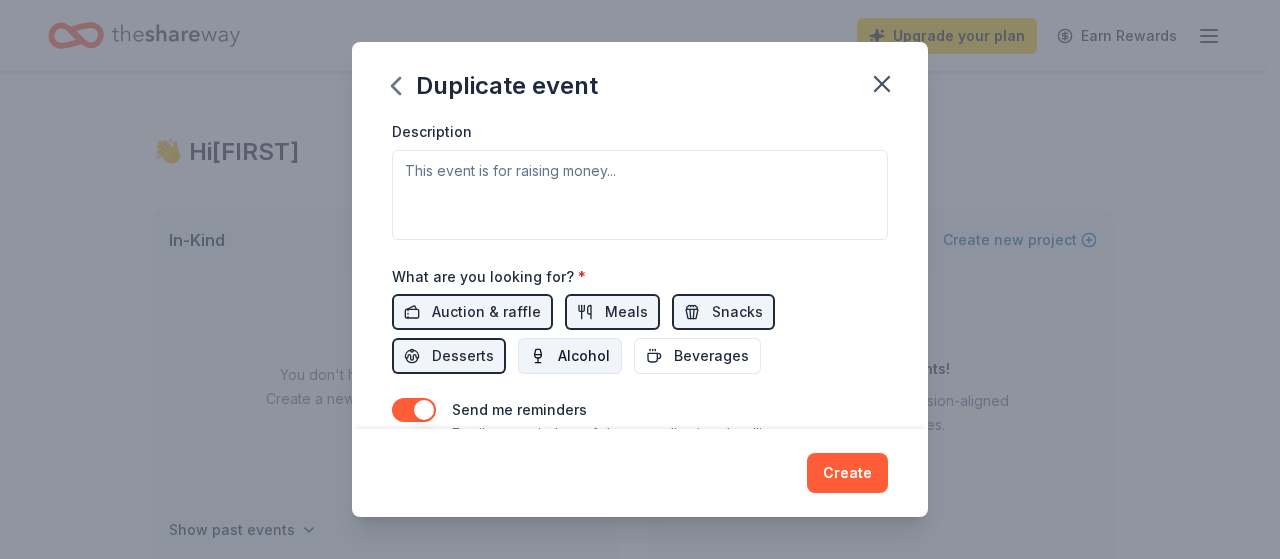 click on "Alcohol" at bounding box center [570, 356] 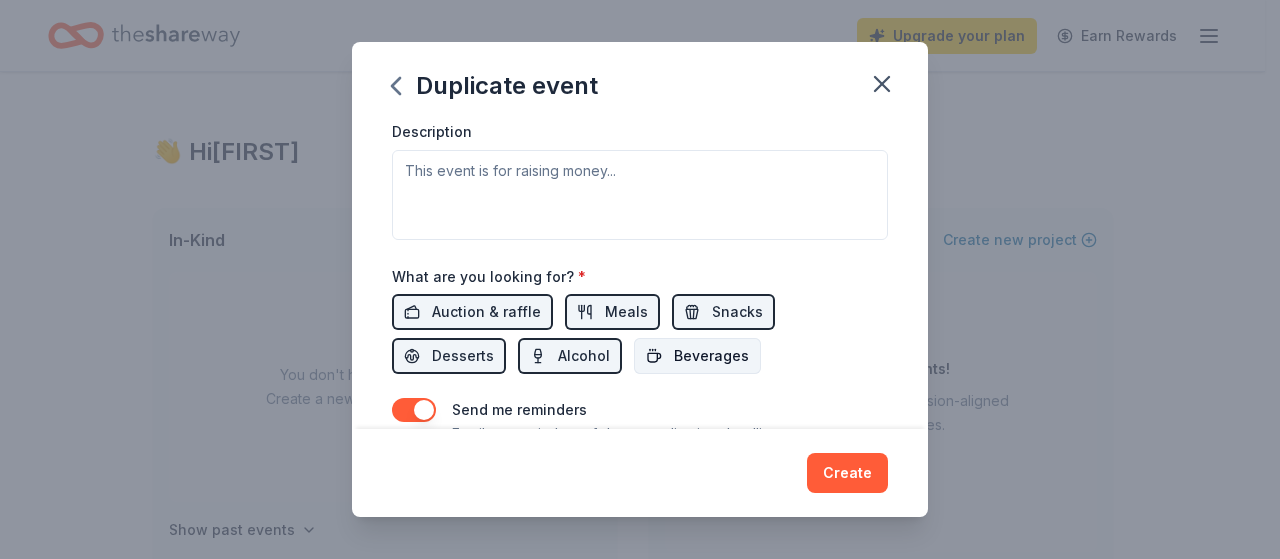 click on "Beverages" at bounding box center [711, 356] 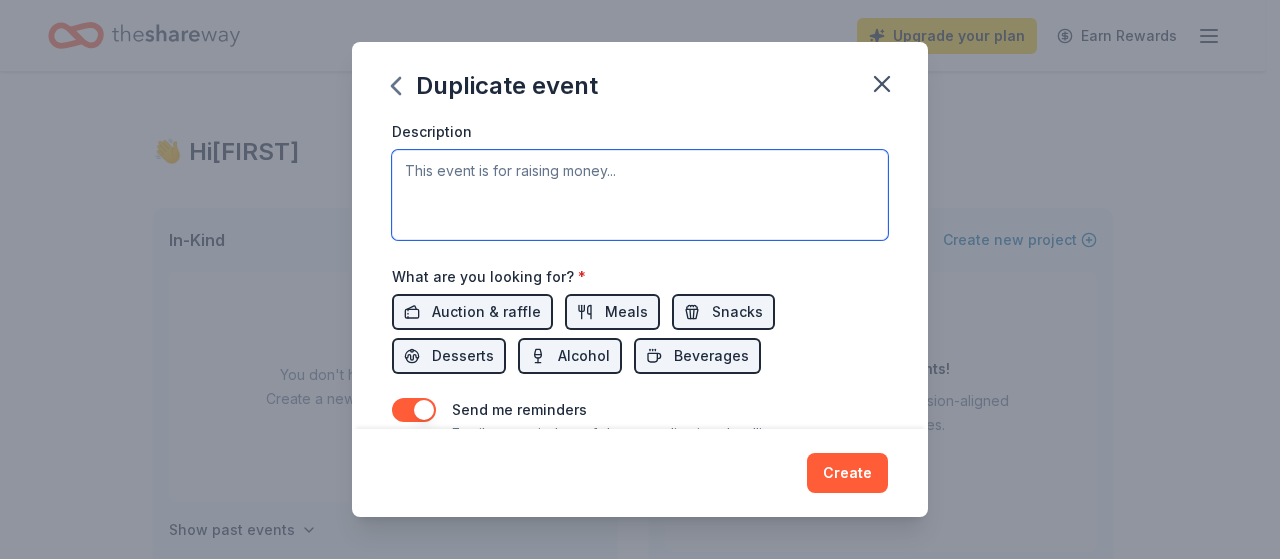 click at bounding box center [640, 195] 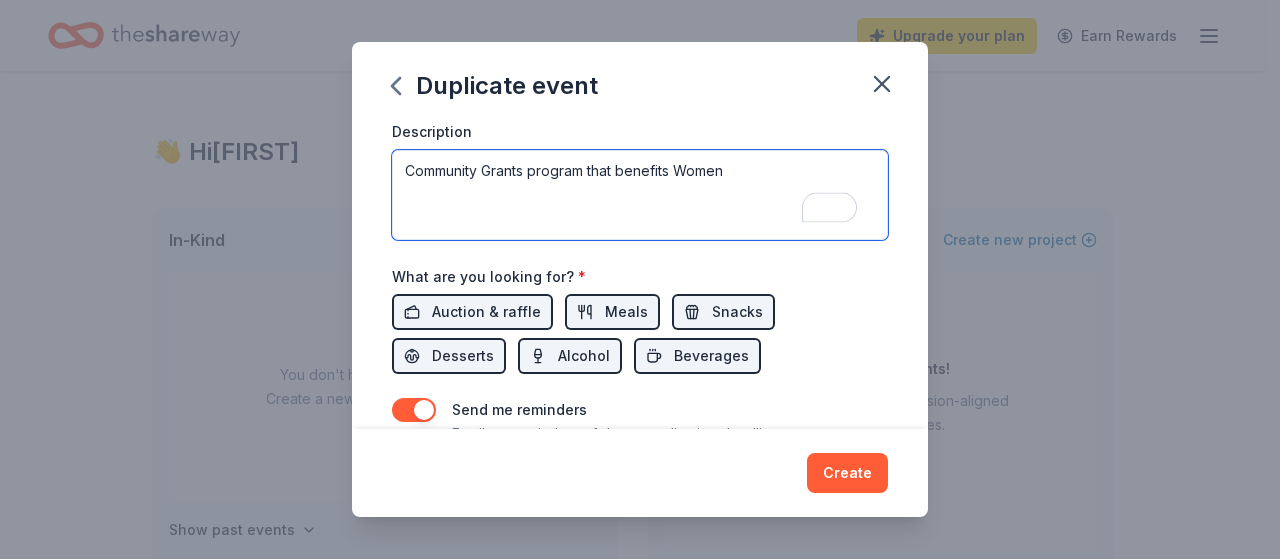 drag, startPoint x: 756, startPoint y: 170, endPoint x: 738, endPoint y: 156, distance: 22.803509 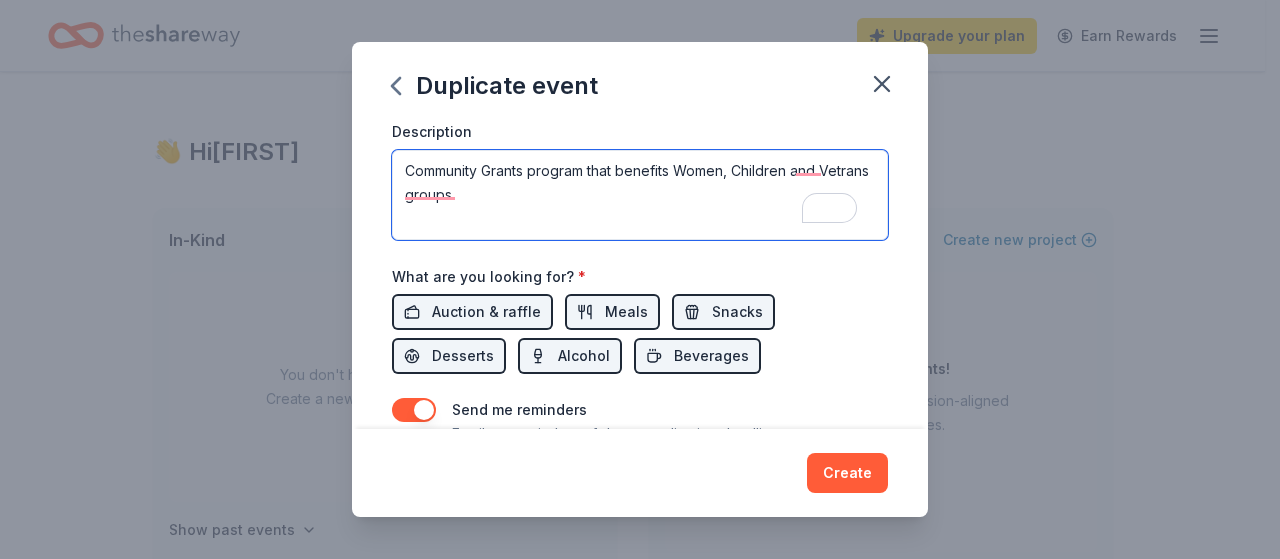 click on "Community Grants program that benefits Women, Children and Vetrans groups" at bounding box center [640, 195] 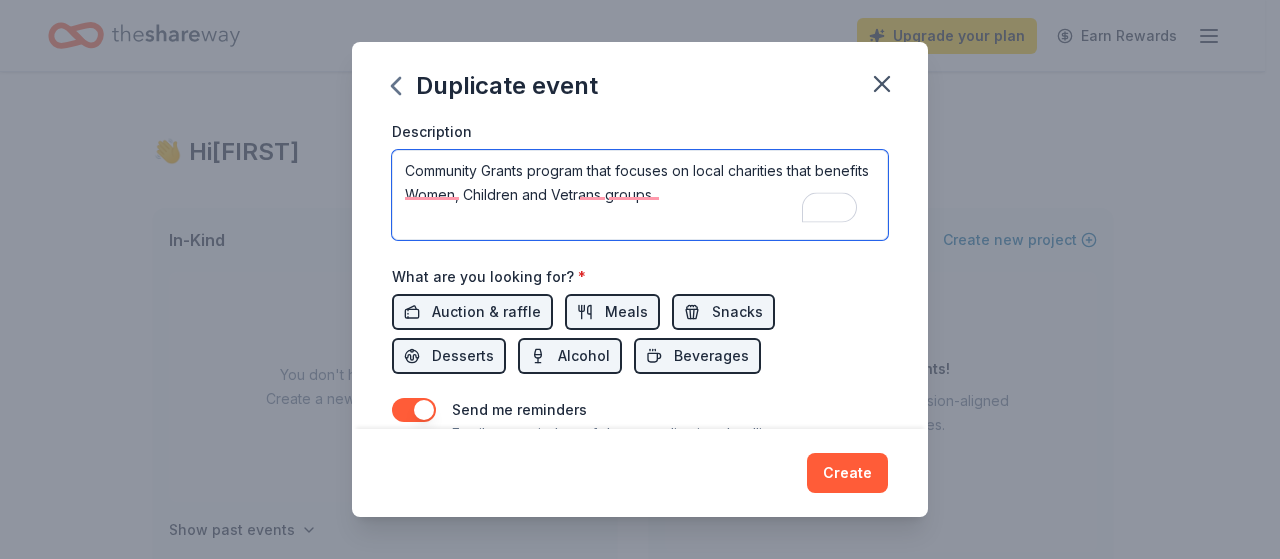 click on "Community Grants program that focuses on local charities that benefits Women, Children and Vetrans groups" at bounding box center [640, 195] 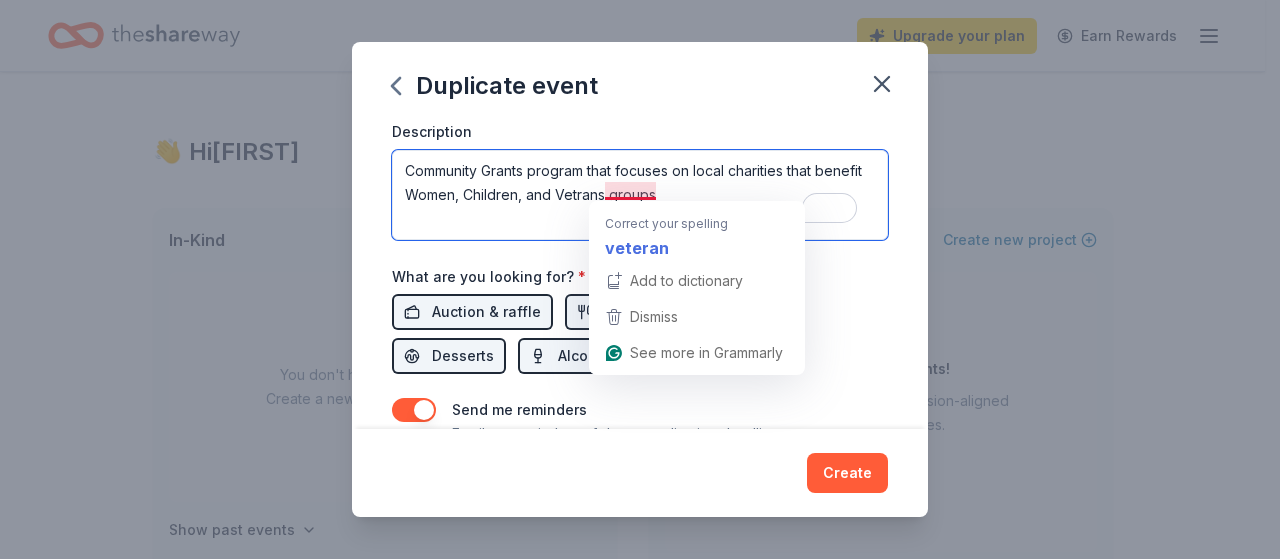 click on "Community Grants program that focuses on local charities that benefit Women, Children, and Vetrans groups" at bounding box center [640, 195] 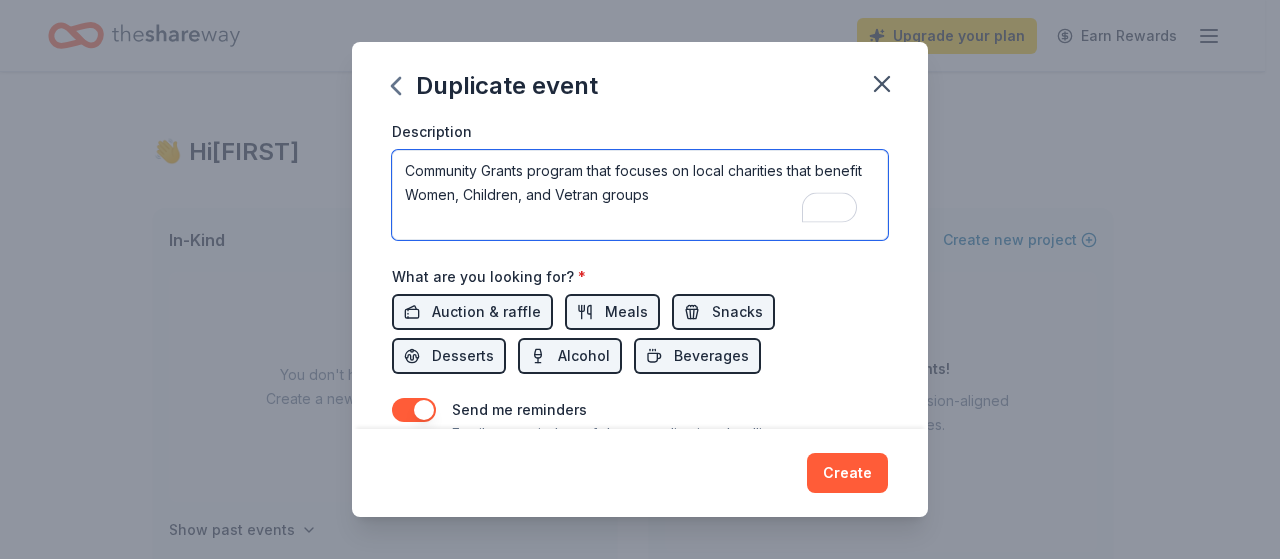 click on "Community Grants program that focuses on local charities that benefit Women, Children, and Vetran groups" at bounding box center (640, 195) 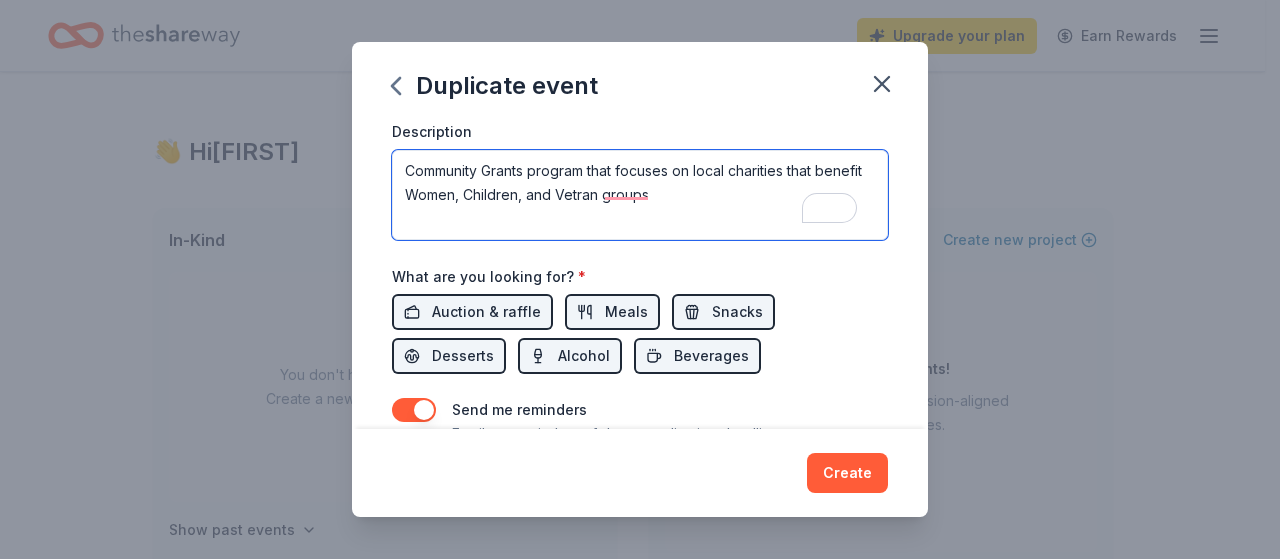 click on "Community Grants program that focuses on local charities that benefit Women, Children, and Vetran groups" at bounding box center [640, 195] 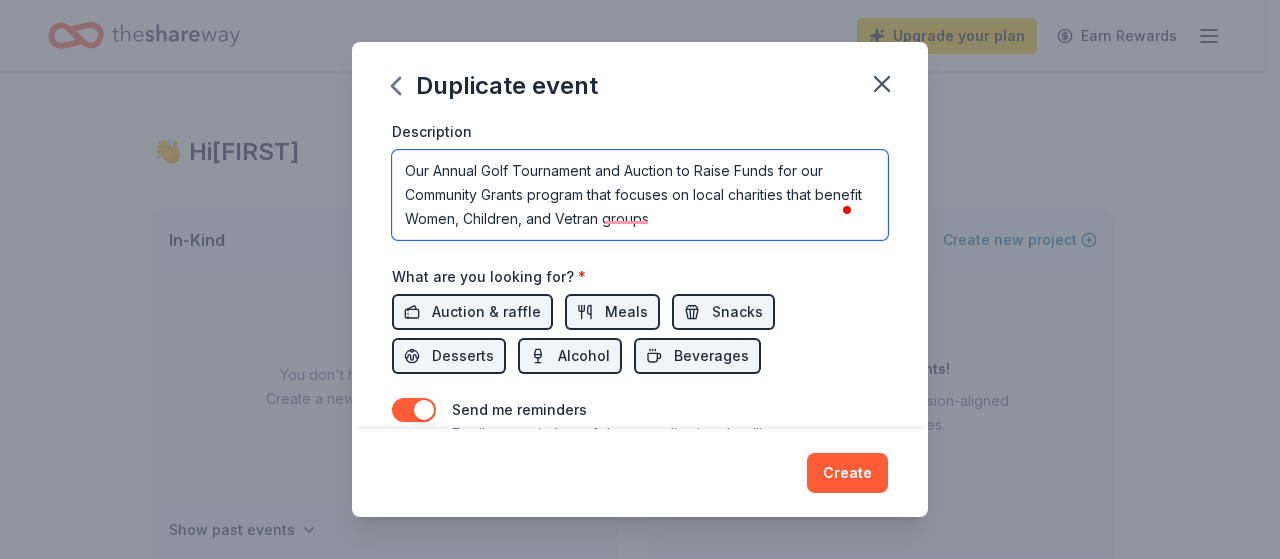 click on "Our Annual Golf Tournament and Auction to Raise Funds for our Community Grants program that focuses on local charities that benefit Women, Children, and Vetran groups" at bounding box center [640, 195] 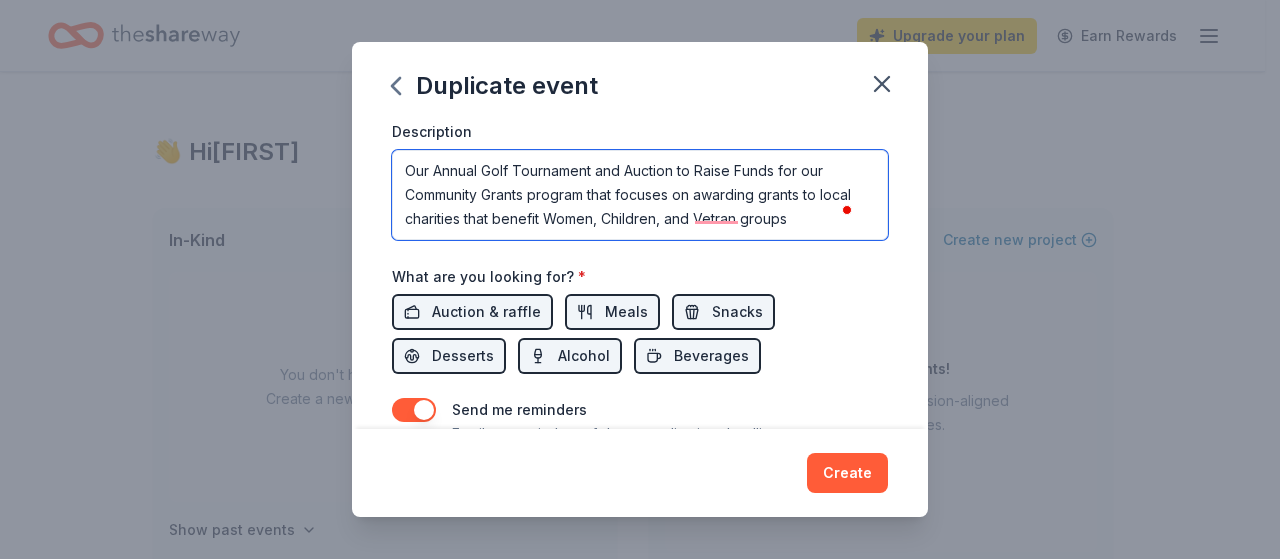 click on "Our Annual Golf Tournament and Auction to Raise Funds for our Community Grants program that focuses on awarding grants to local charities that benefit Women, Children, and Vetran groups" at bounding box center [640, 195] 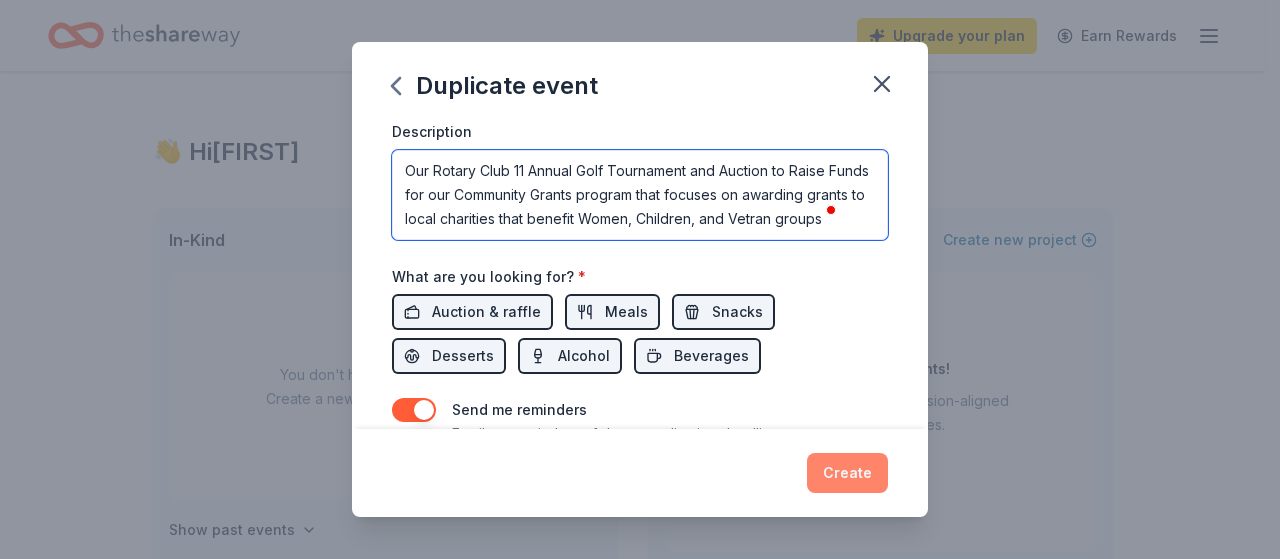 type on "Our Rotary Club 11 Annual Golf Tournament and Auction to Raise Funds for our Community Grants program that focuses on awarding grants to local charities that benefit Women, Children, and Vetran groups" 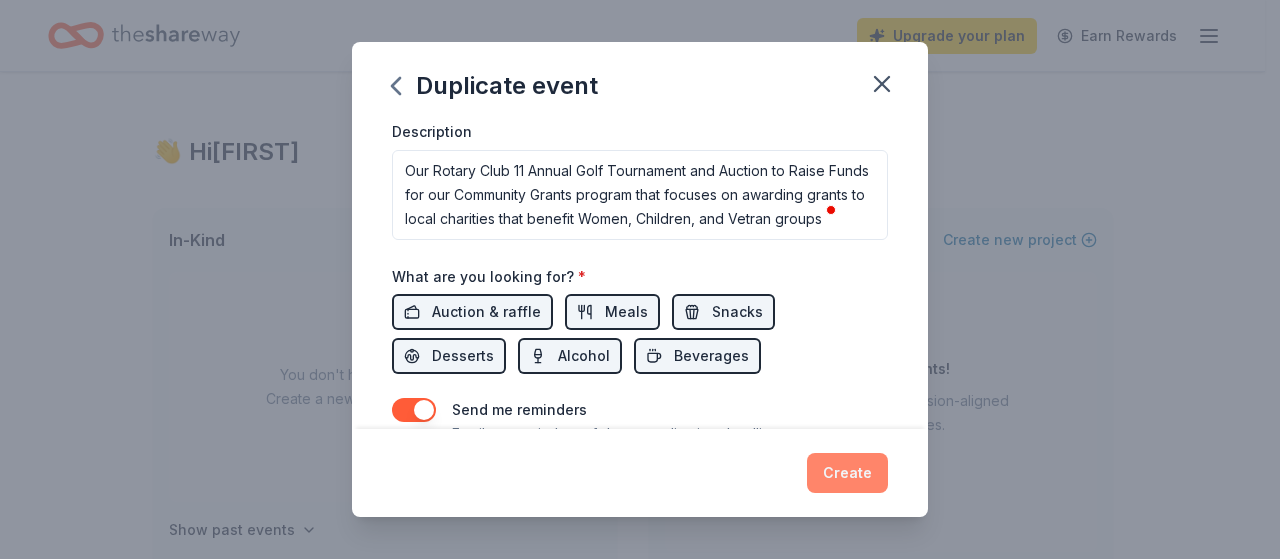click on "Create" at bounding box center [847, 473] 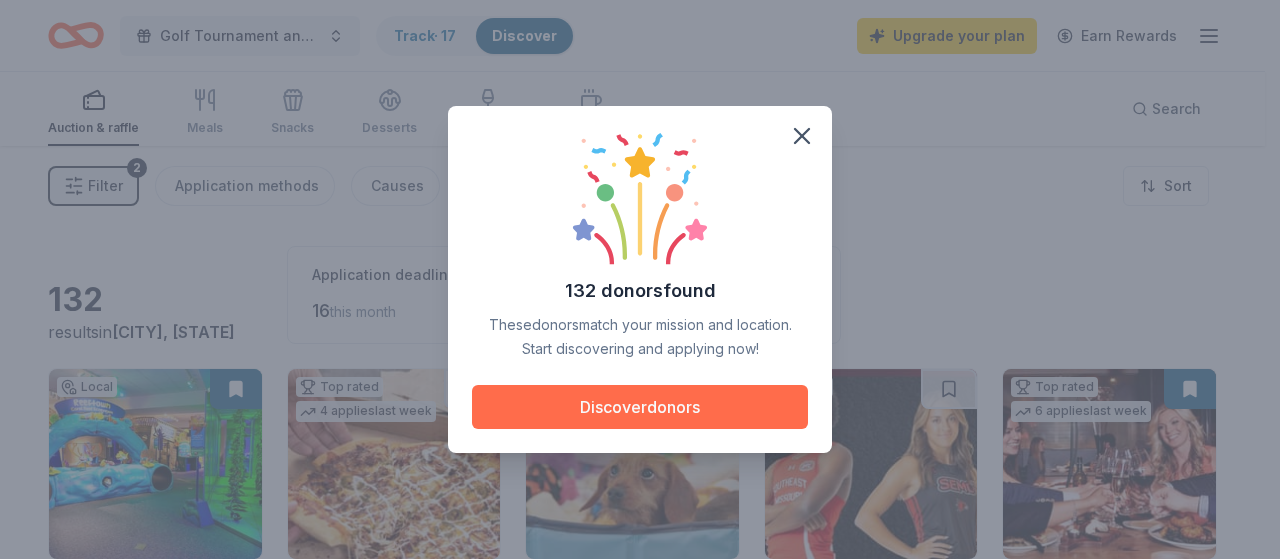 click on "Discover  donors" at bounding box center [640, 407] 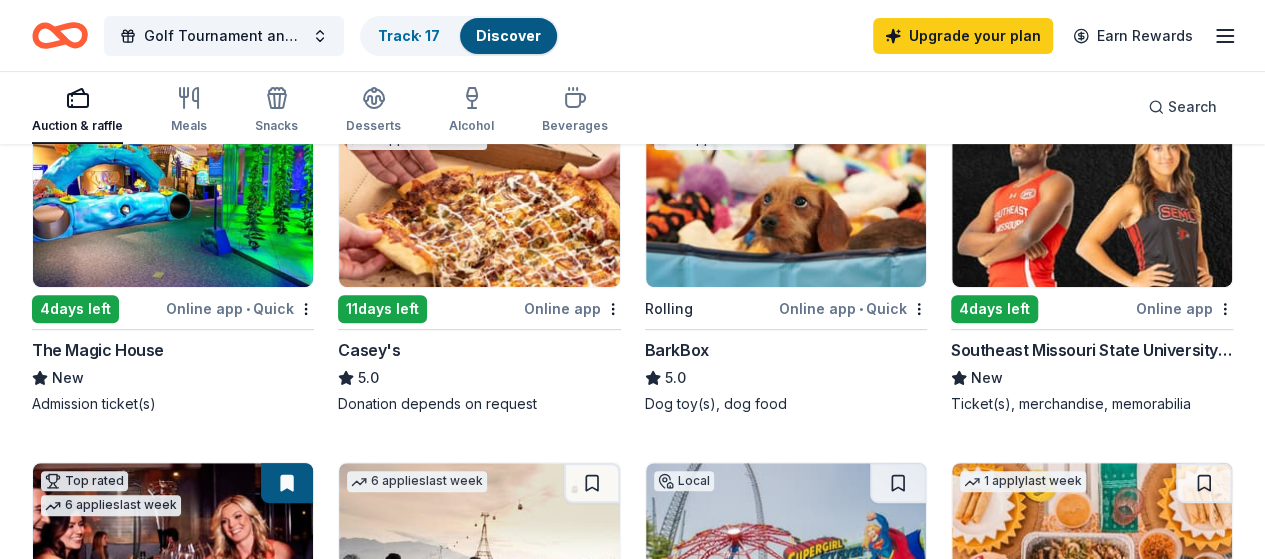 scroll, scrollTop: 300, scrollLeft: 0, axis: vertical 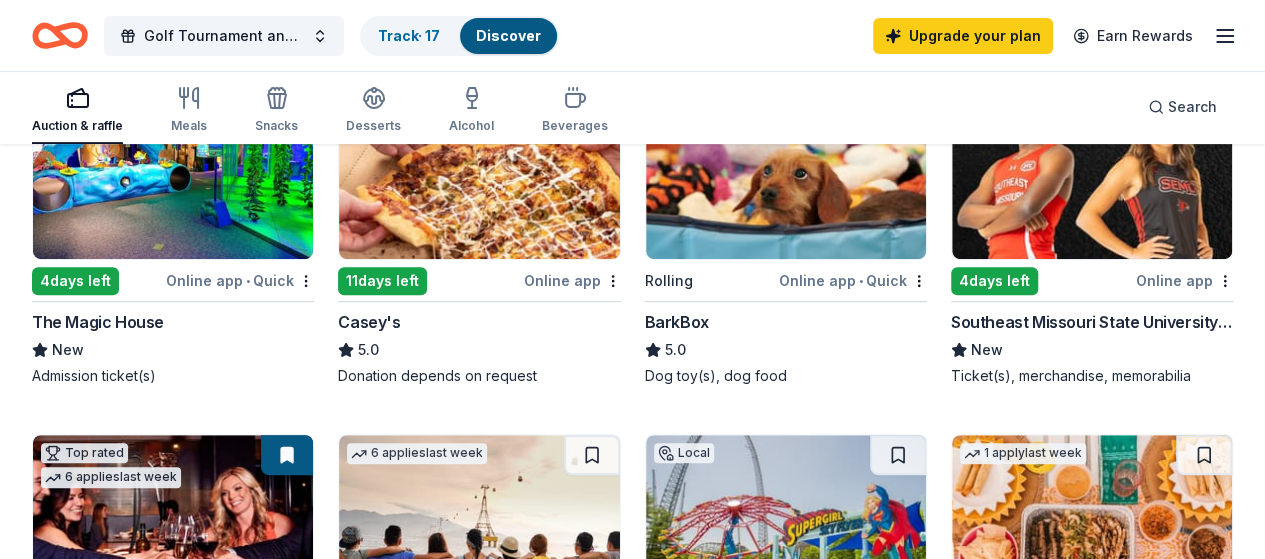 click on "4  days left" at bounding box center (75, 281) 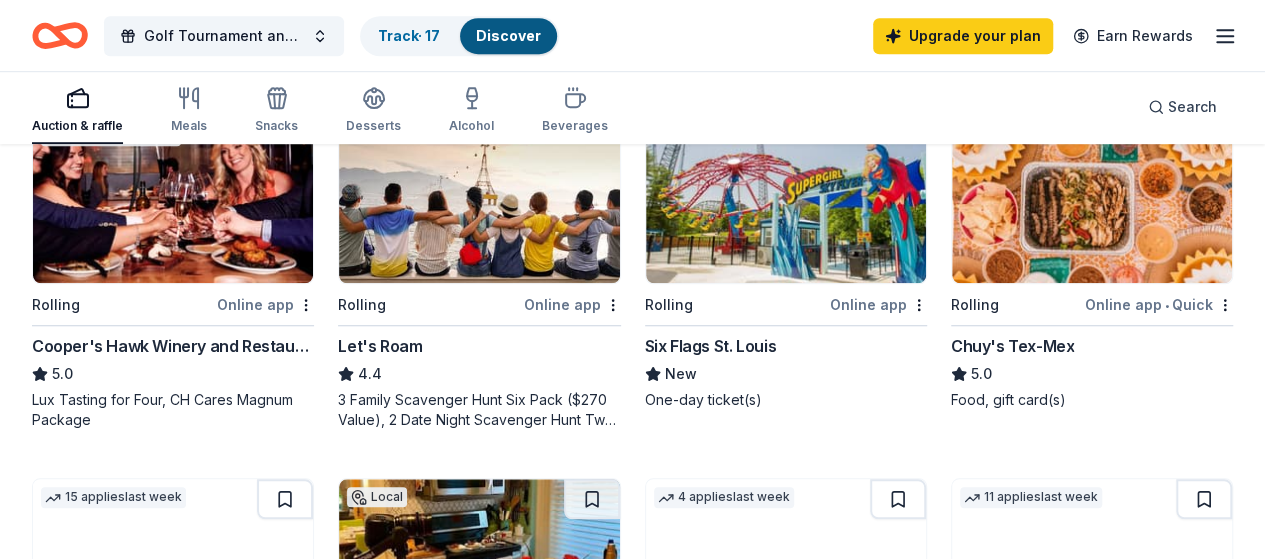 scroll, scrollTop: 591, scrollLeft: 0, axis: vertical 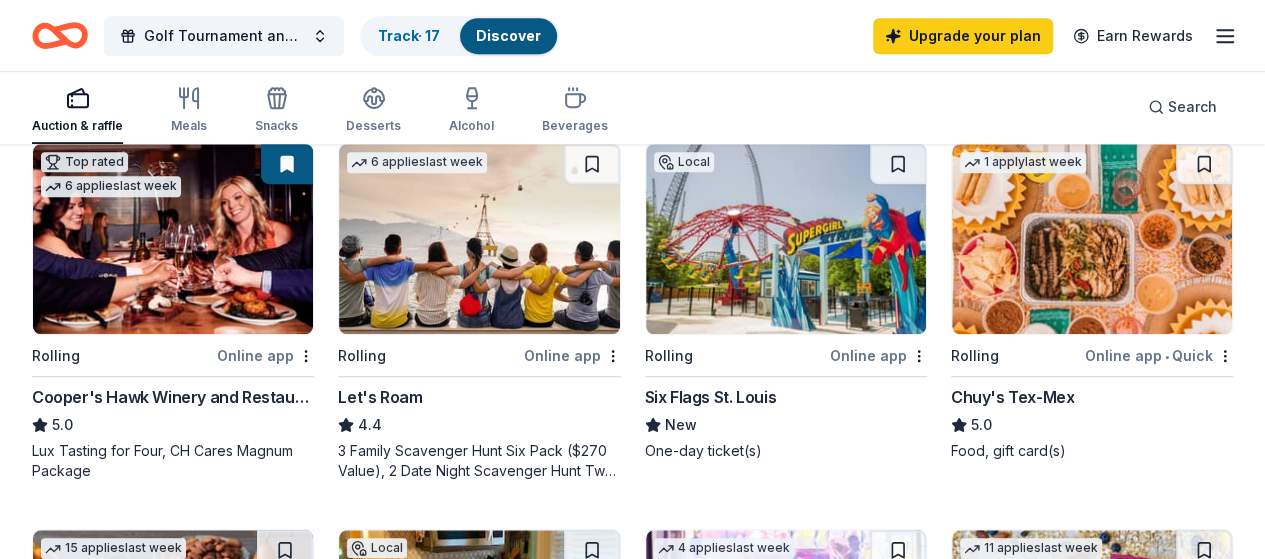 click at bounding box center (173, 625) 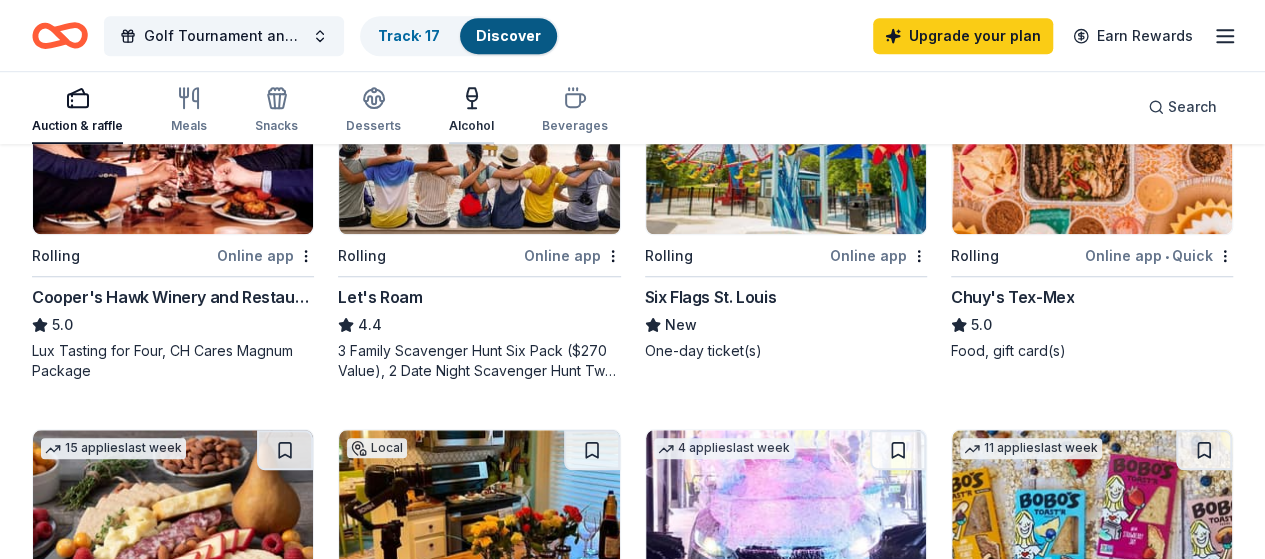 click on "Alcohol" at bounding box center (471, 110) 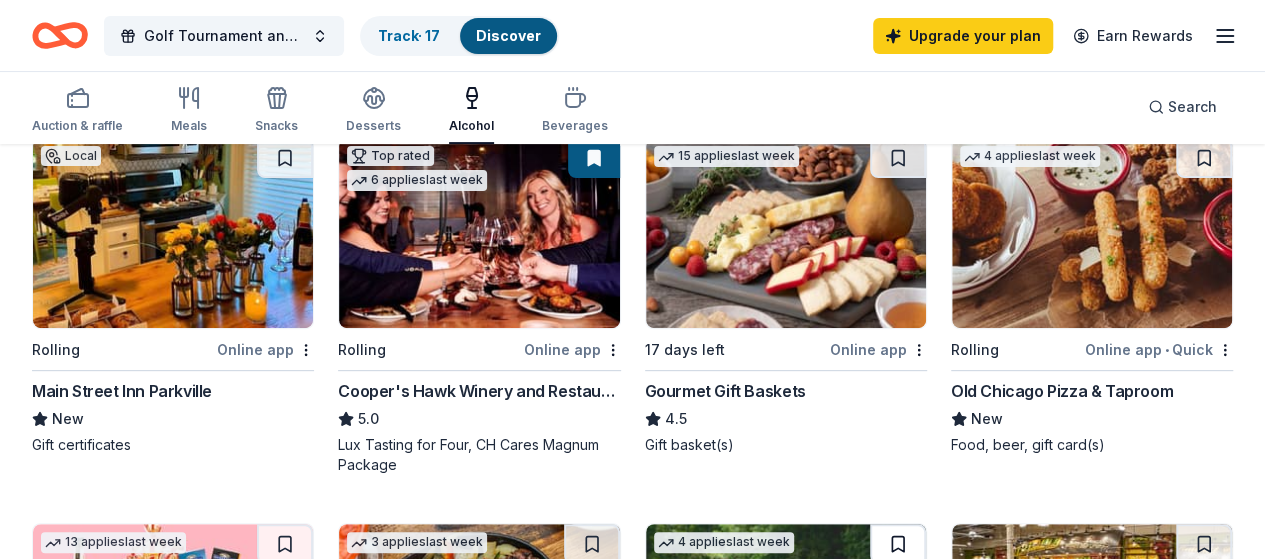scroll, scrollTop: 200, scrollLeft: 0, axis: vertical 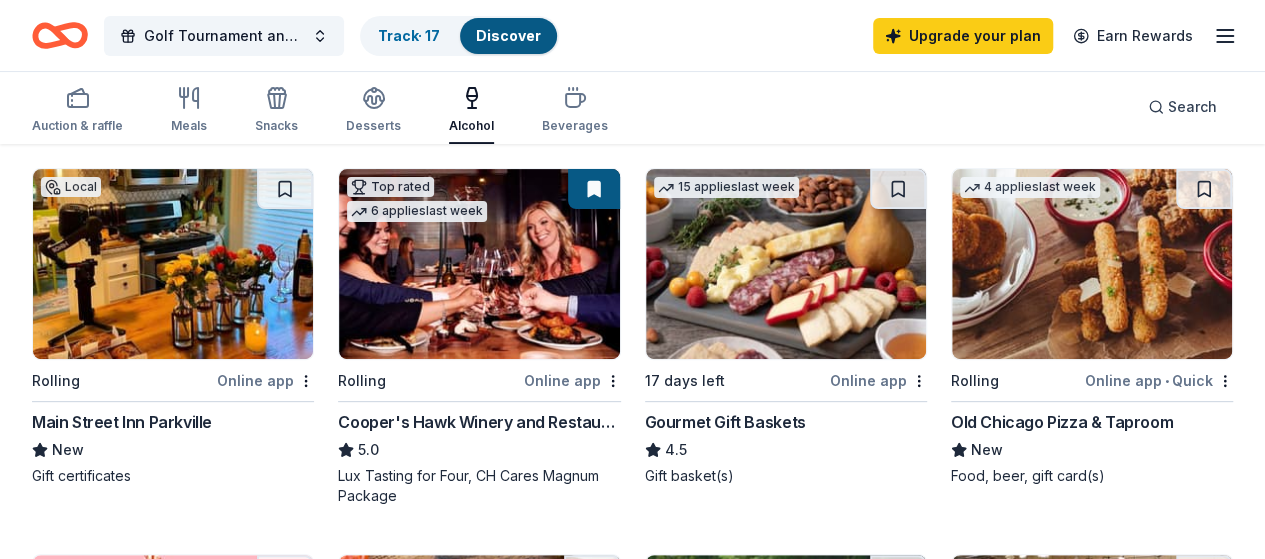click at bounding box center [173, 650] 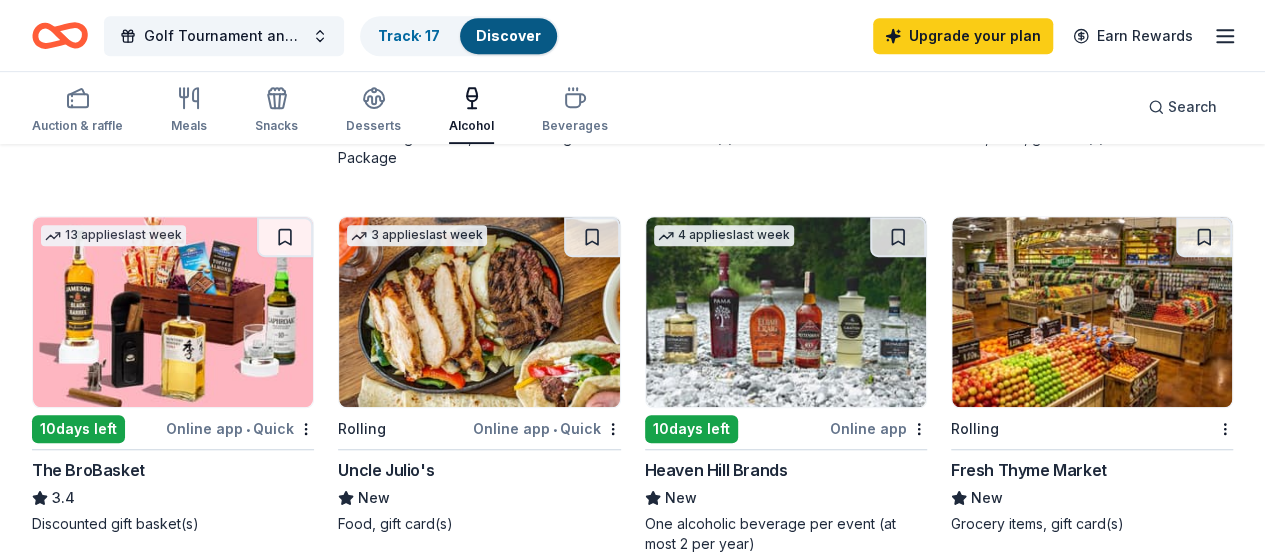 scroll, scrollTop: 600, scrollLeft: 0, axis: vertical 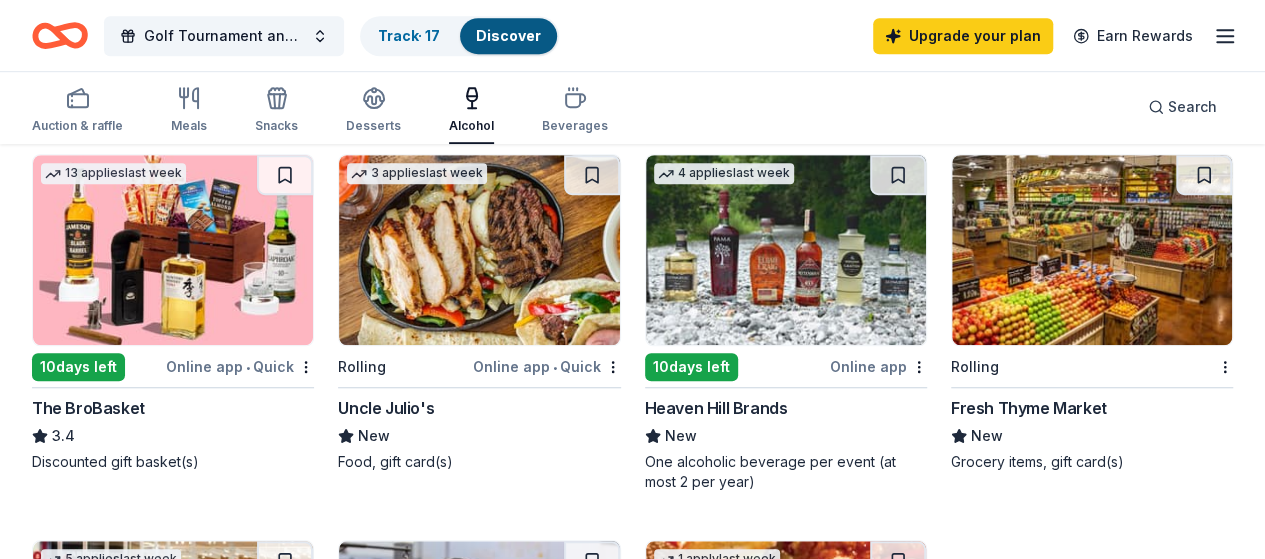 click on "10  days left" at bounding box center [691, 367] 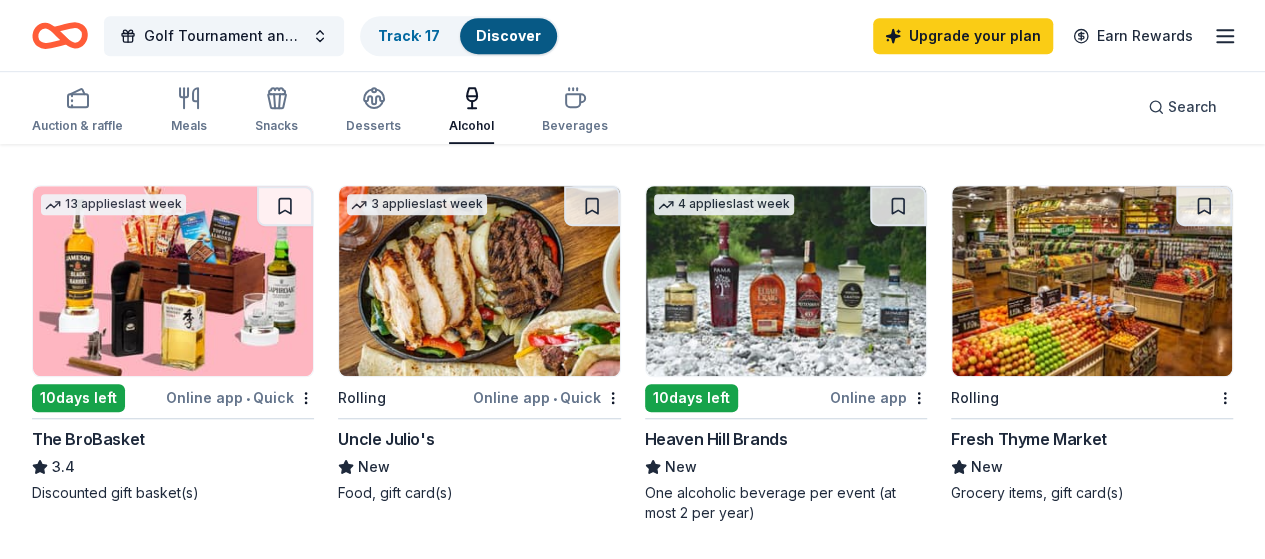 scroll, scrollTop: 600, scrollLeft: 0, axis: vertical 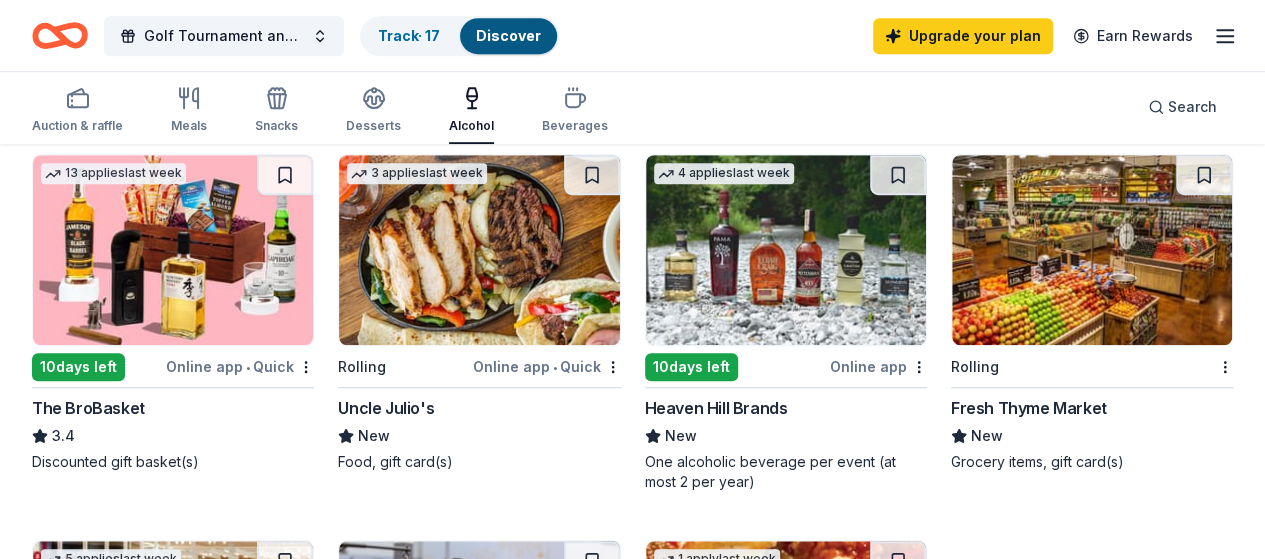 click at bounding box center [479, 250] 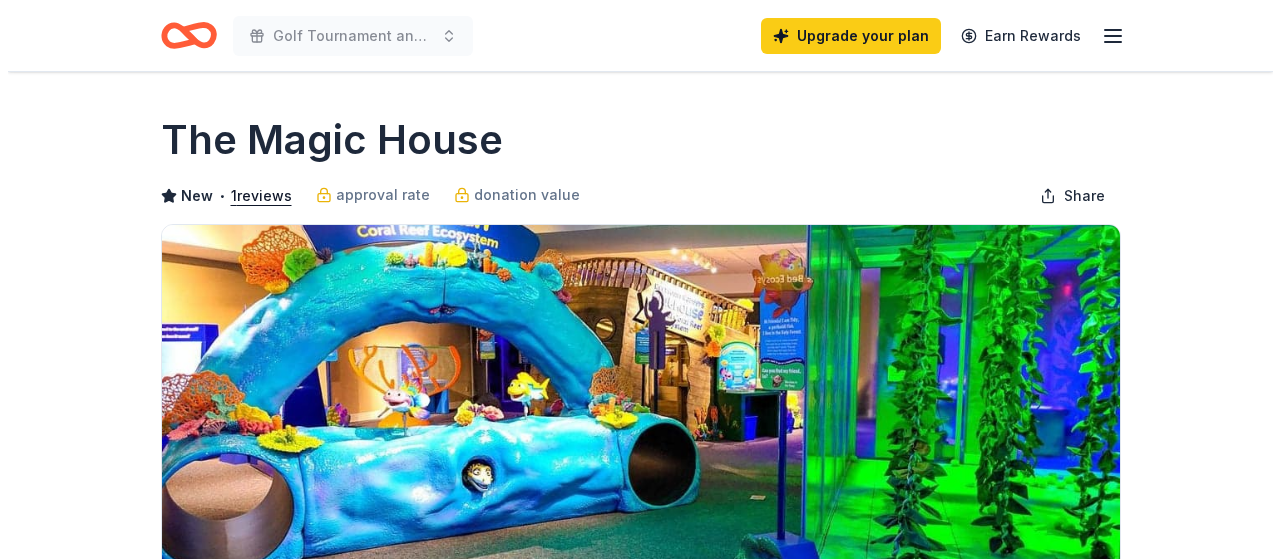 scroll, scrollTop: 500, scrollLeft: 0, axis: vertical 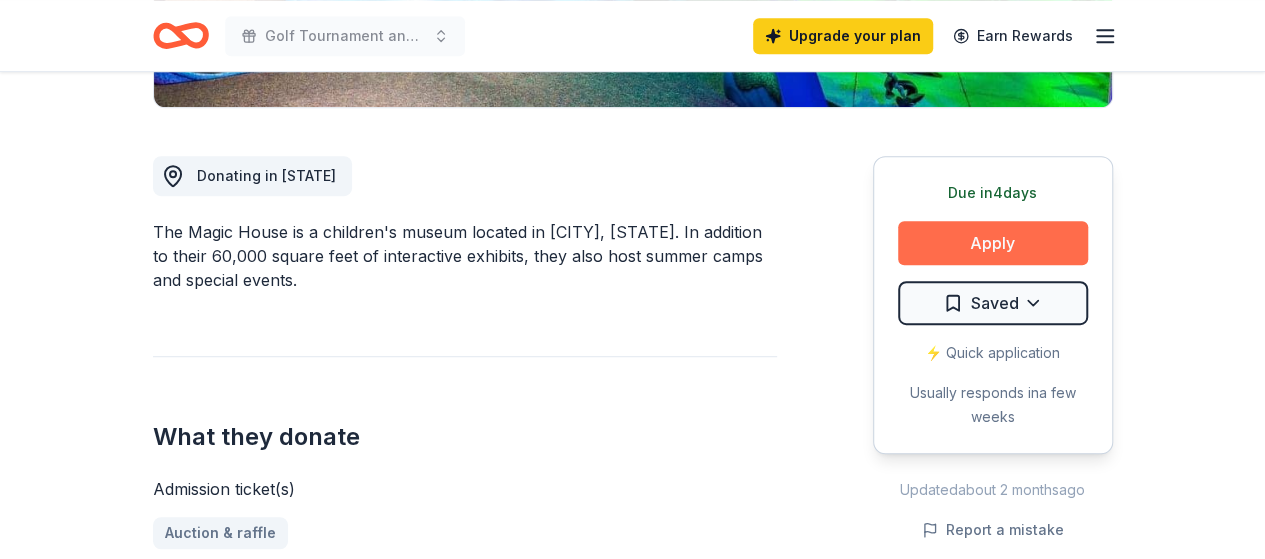 click on "Apply" at bounding box center (993, 243) 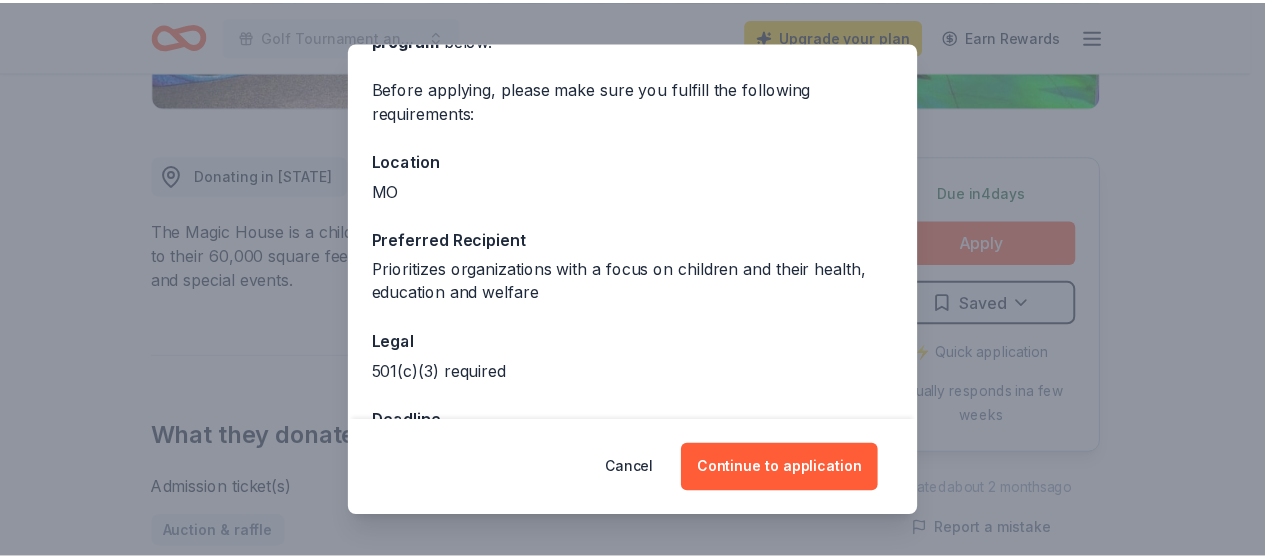 scroll, scrollTop: 203, scrollLeft: 0, axis: vertical 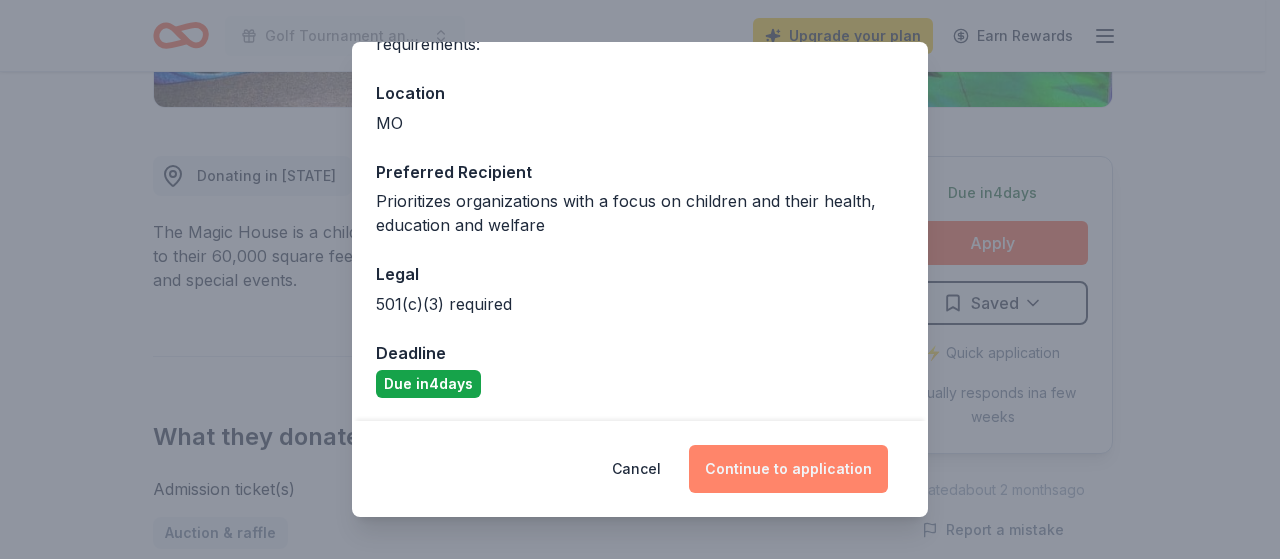 click on "Continue to application" at bounding box center [788, 469] 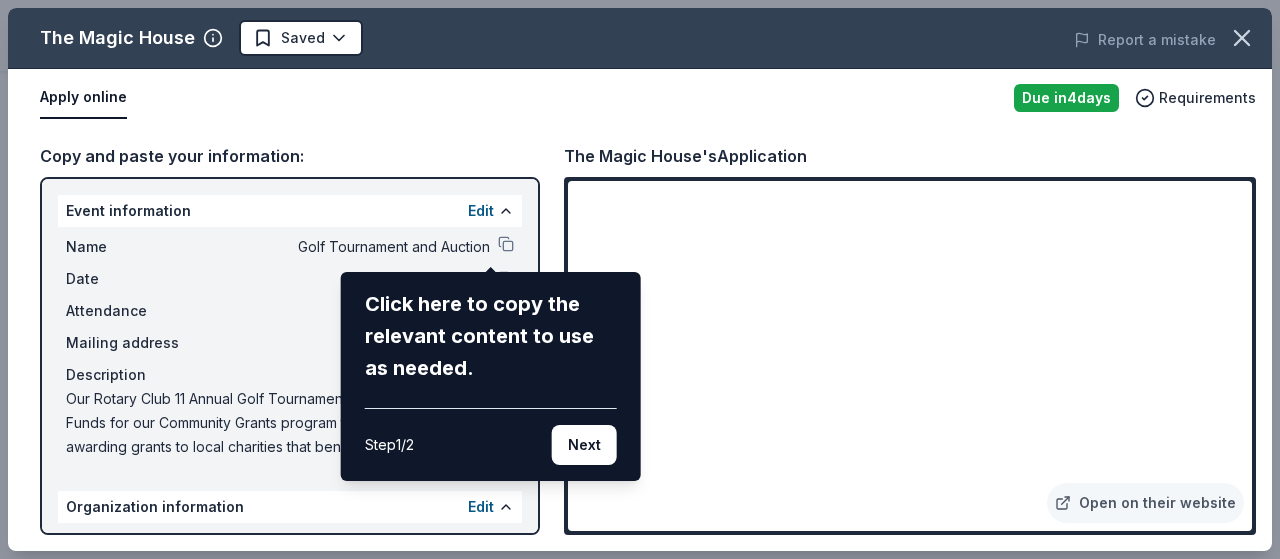 click on "Click here to copy the relevant content to use as needed." at bounding box center [491, 336] 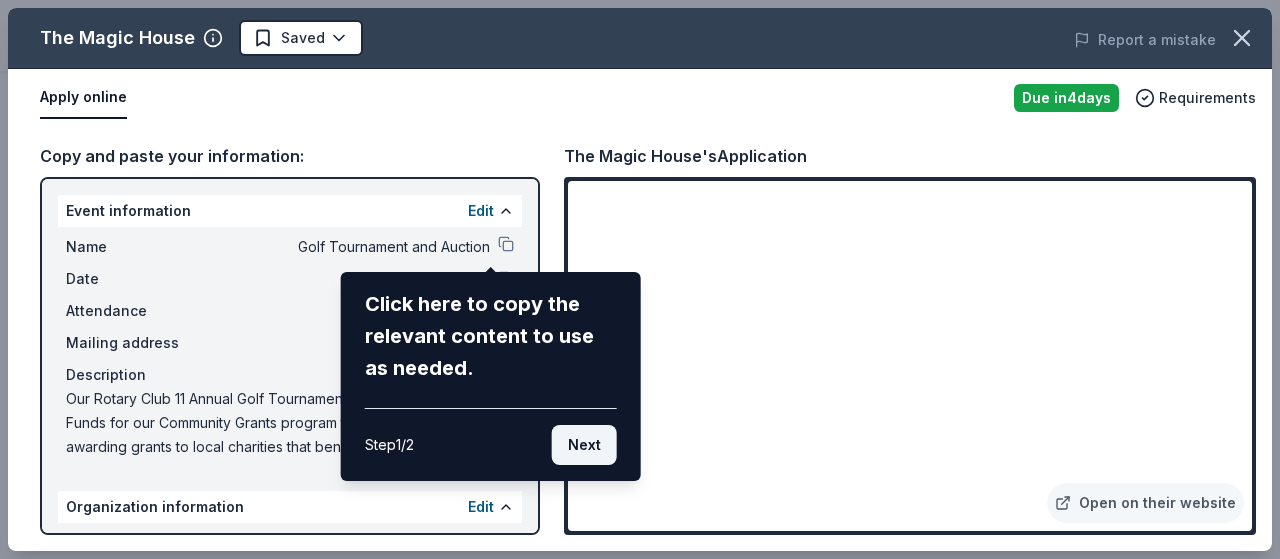 click on "Next" at bounding box center [584, 445] 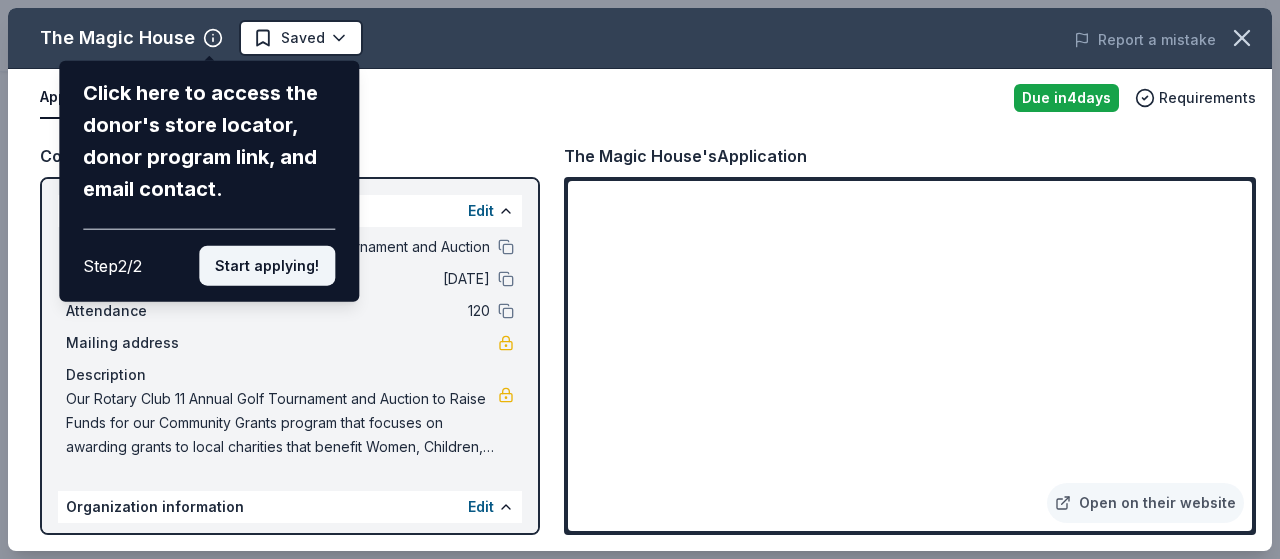 click on "Start applying!" at bounding box center [267, 266] 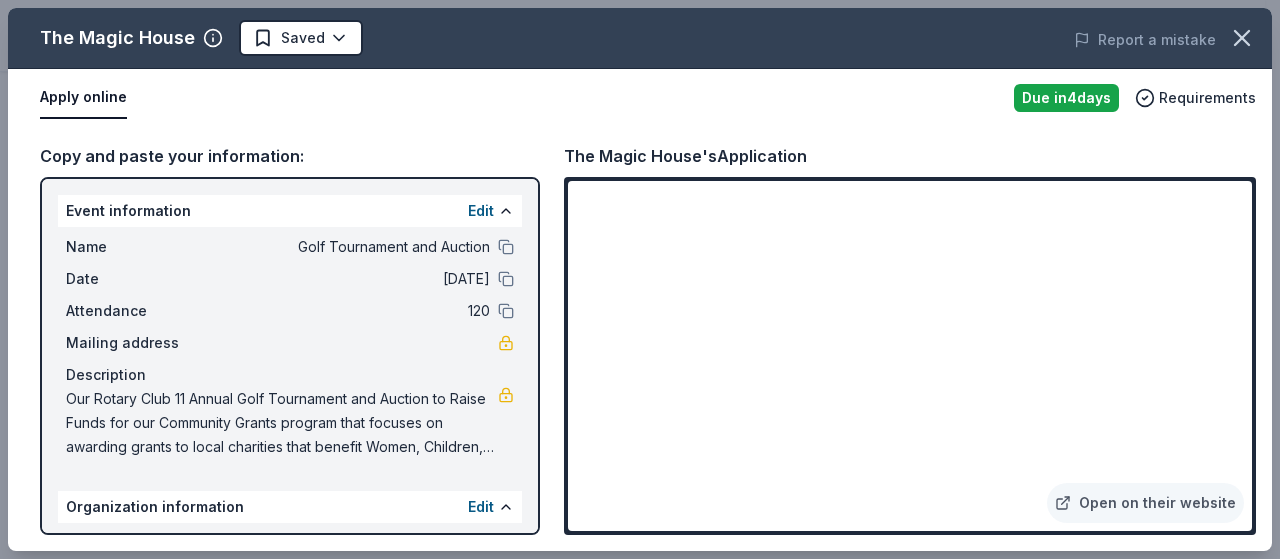 click on "Our Rotary Club 11 Annual Golf Tournament and Auction to Raise Funds for our Community Grants program that focuses on awarding grants to local charities that benefit Women, Children, and Vetran groups" at bounding box center [282, 423] 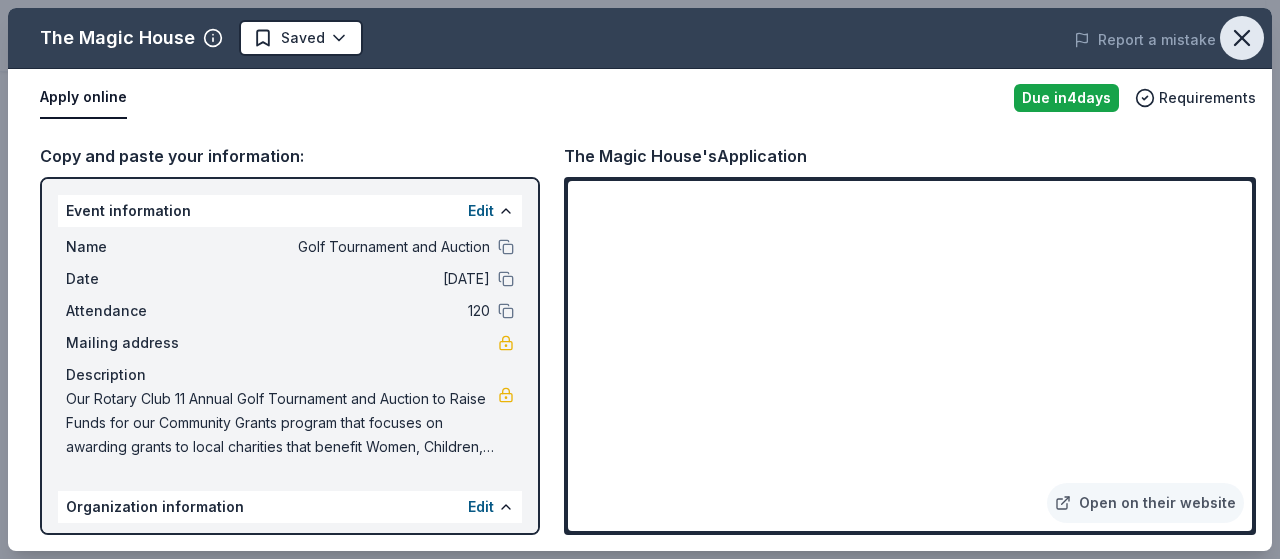 click 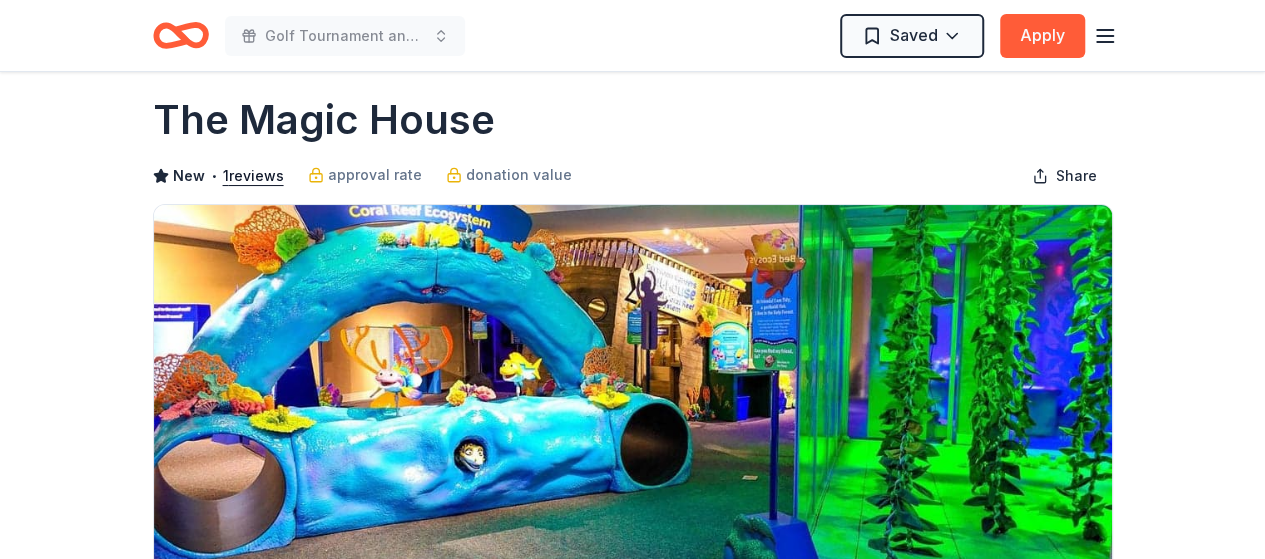scroll, scrollTop: 0, scrollLeft: 0, axis: both 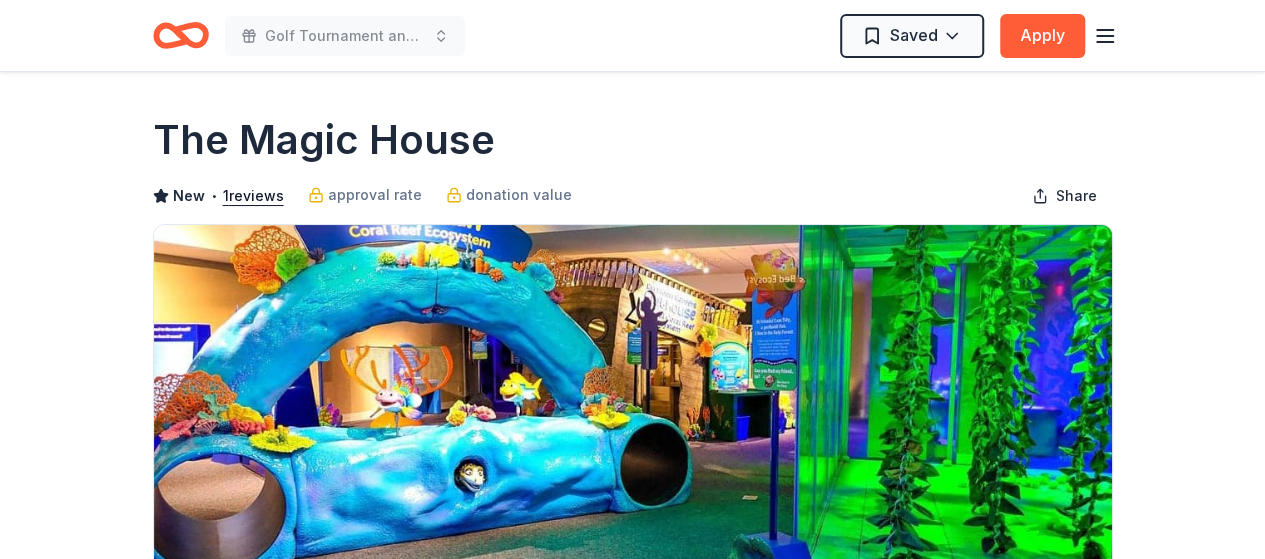 drag, startPoint x: 384, startPoint y: 41, endPoint x: 375, endPoint y: 9, distance: 33.24154 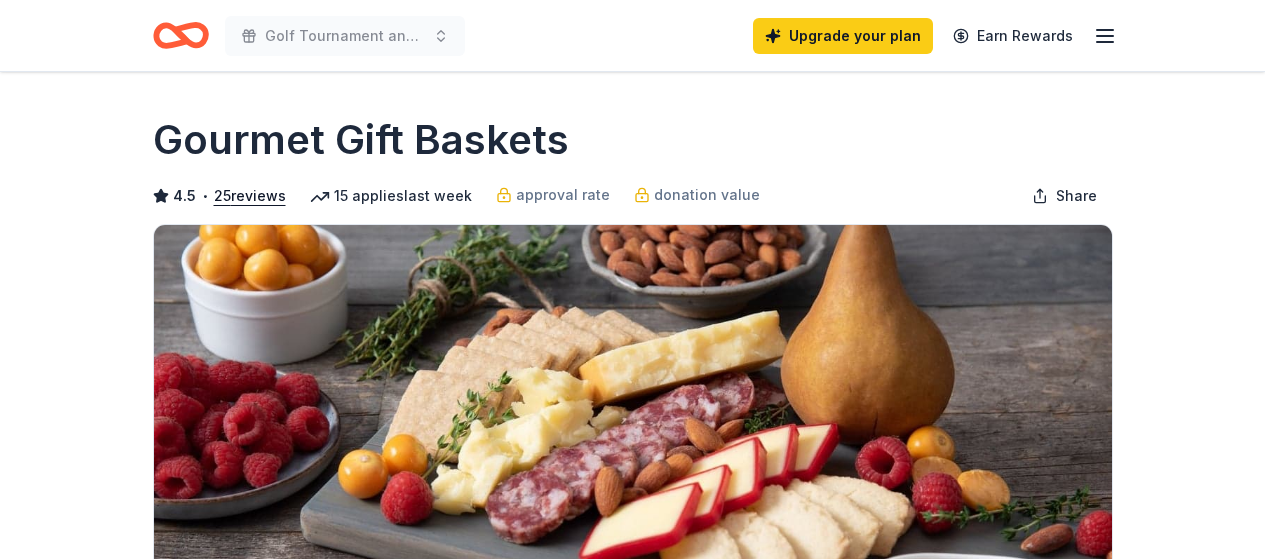 scroll, scrollTop: 0, scrollLeft: 0, axis: both 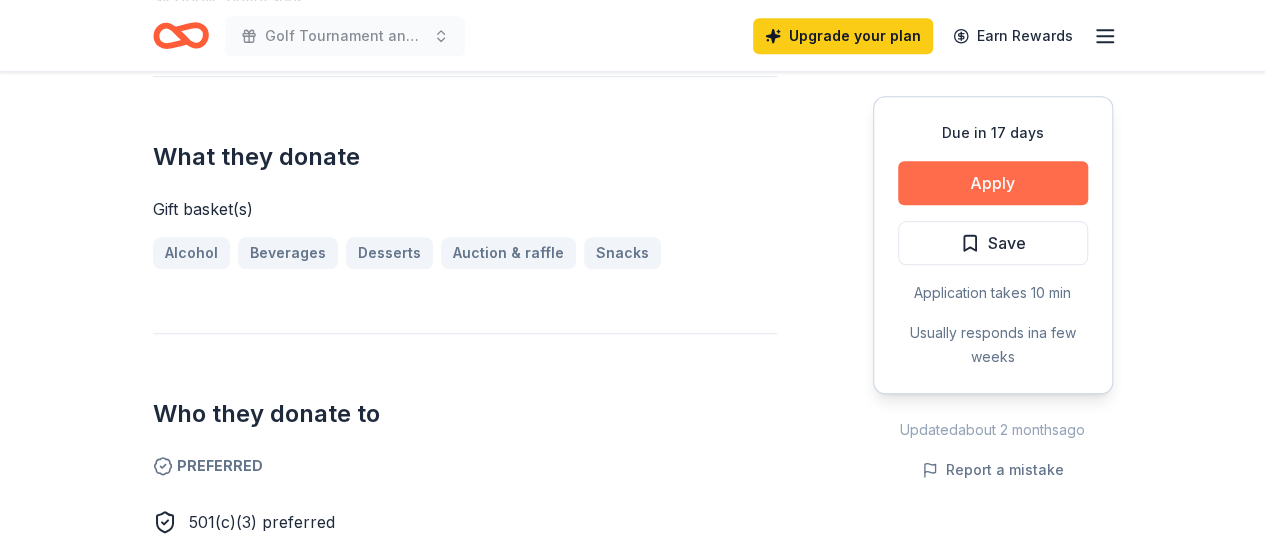 click on "Apply" at bounding box center [993, 183] 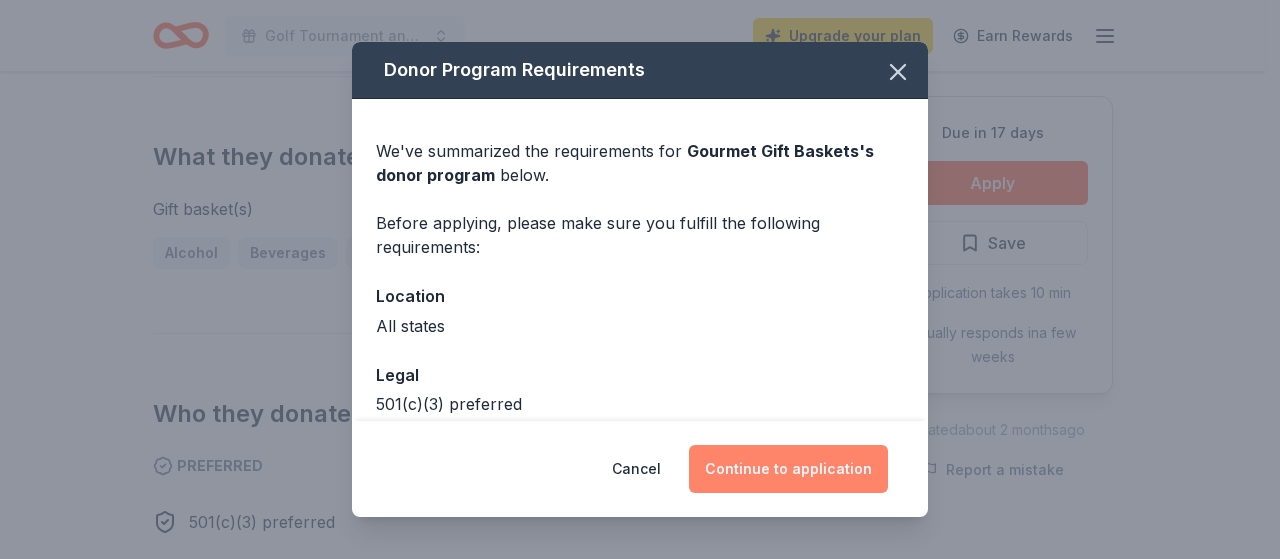 click on "Continue to application" at bounding box center [788, 469] 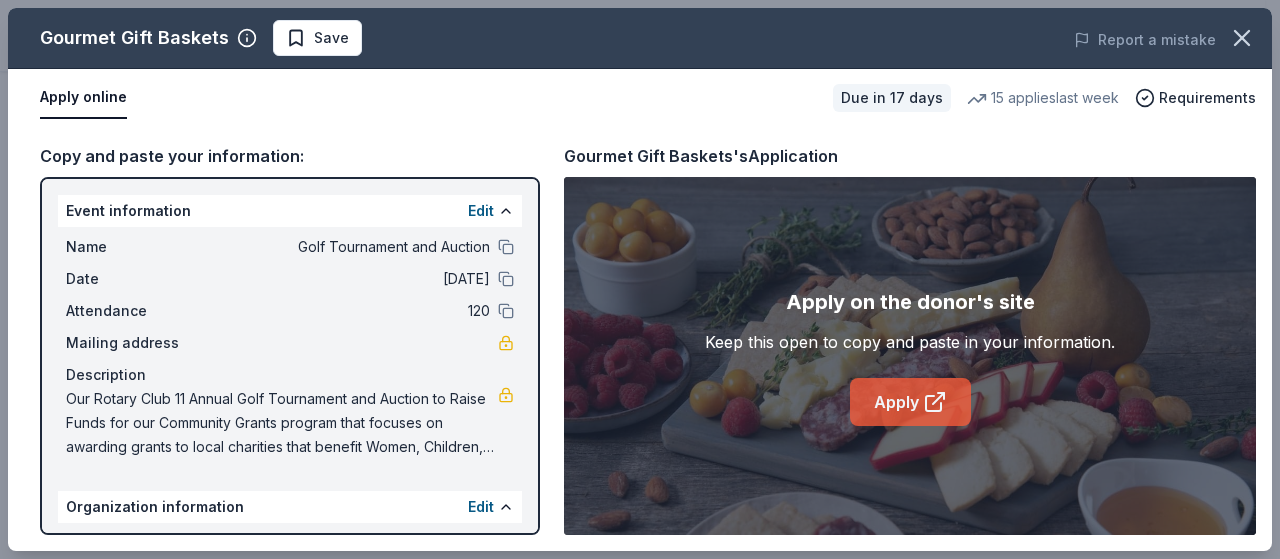 click on "Apply" at bounding box center [910, 402] 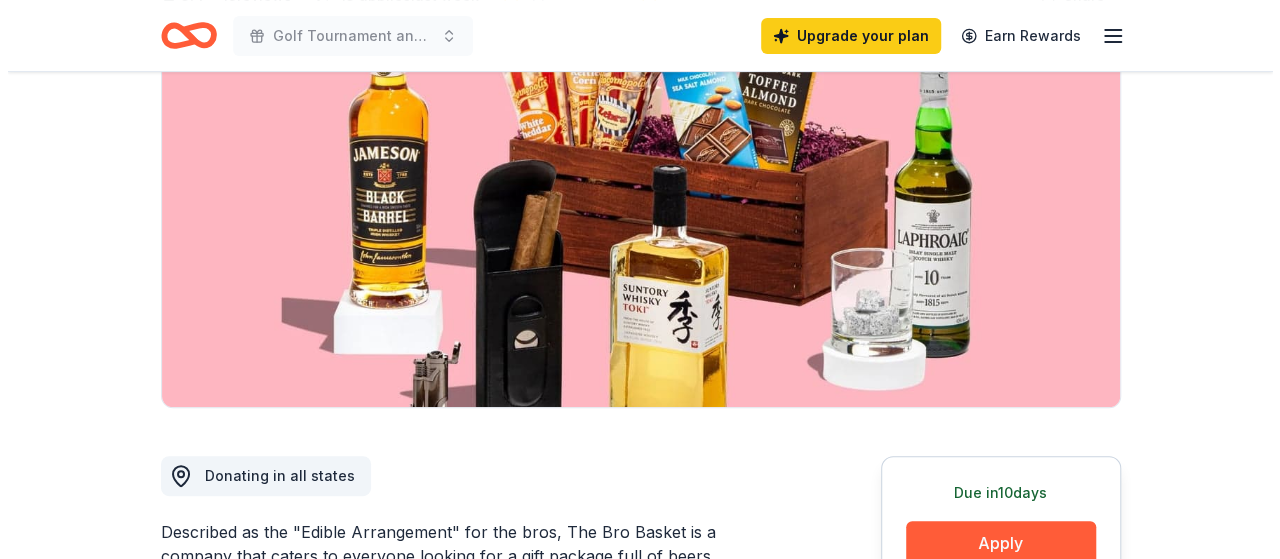 scroll, scrollTop: 400, scrollLeft: 0, axis: vertical 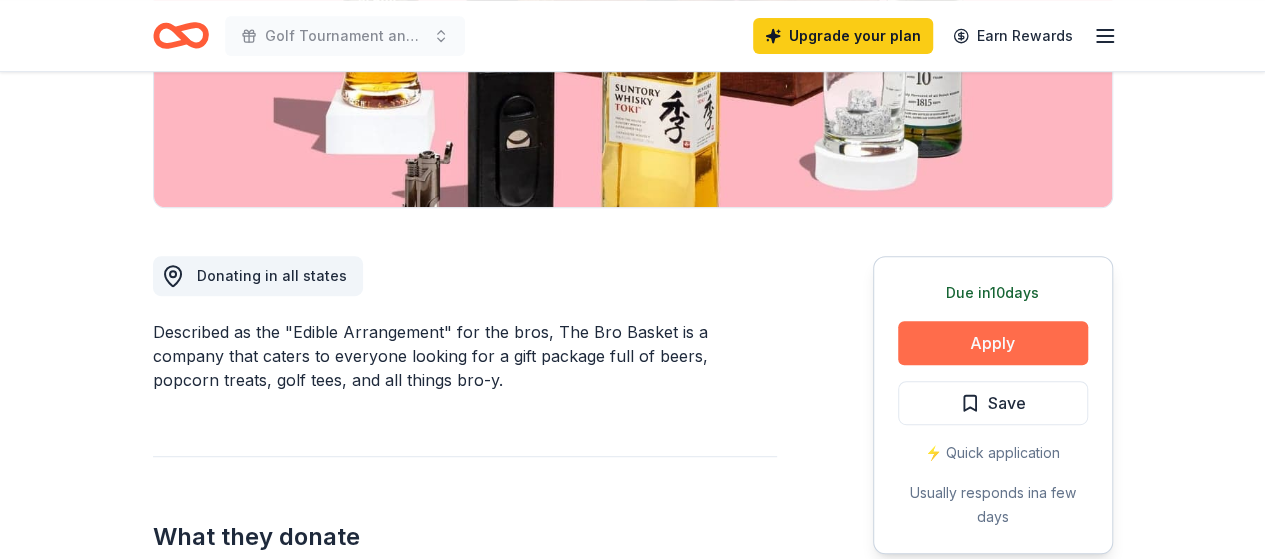 click on "Apply" at bounding box center (993, 343) 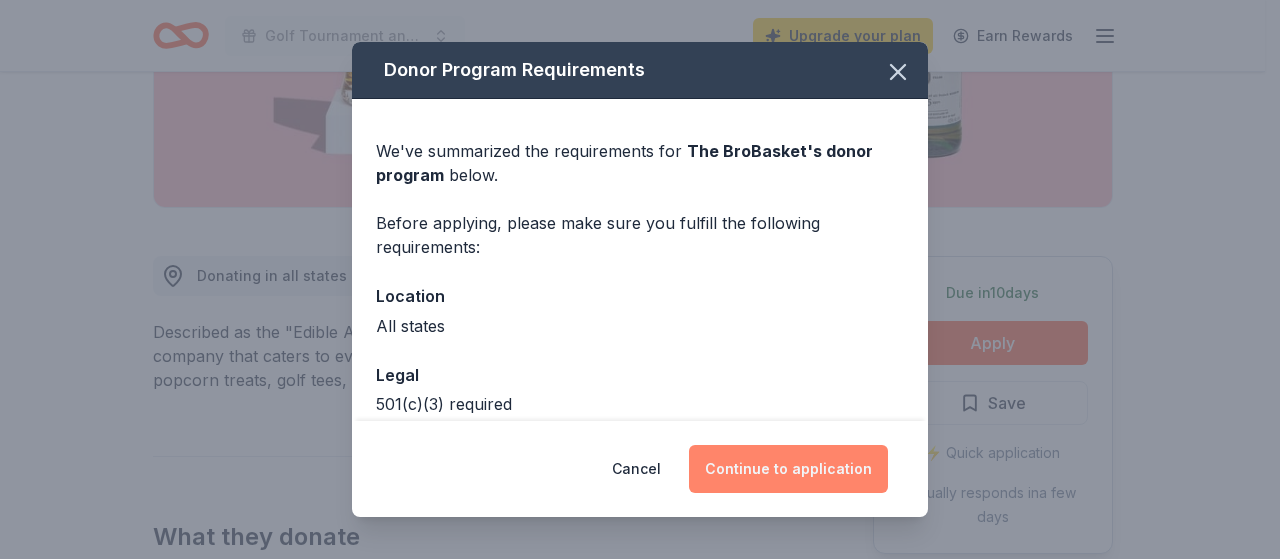 click on "Continue to application" at bounding box center [788, 469] 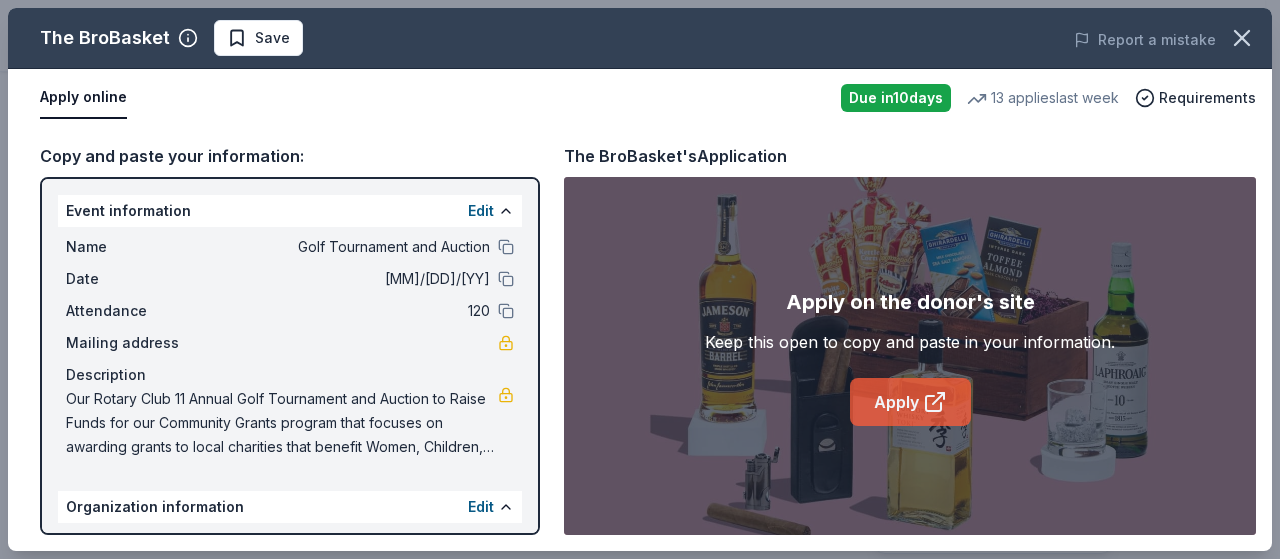 click on "Apply" at bounding box center [910, 402] 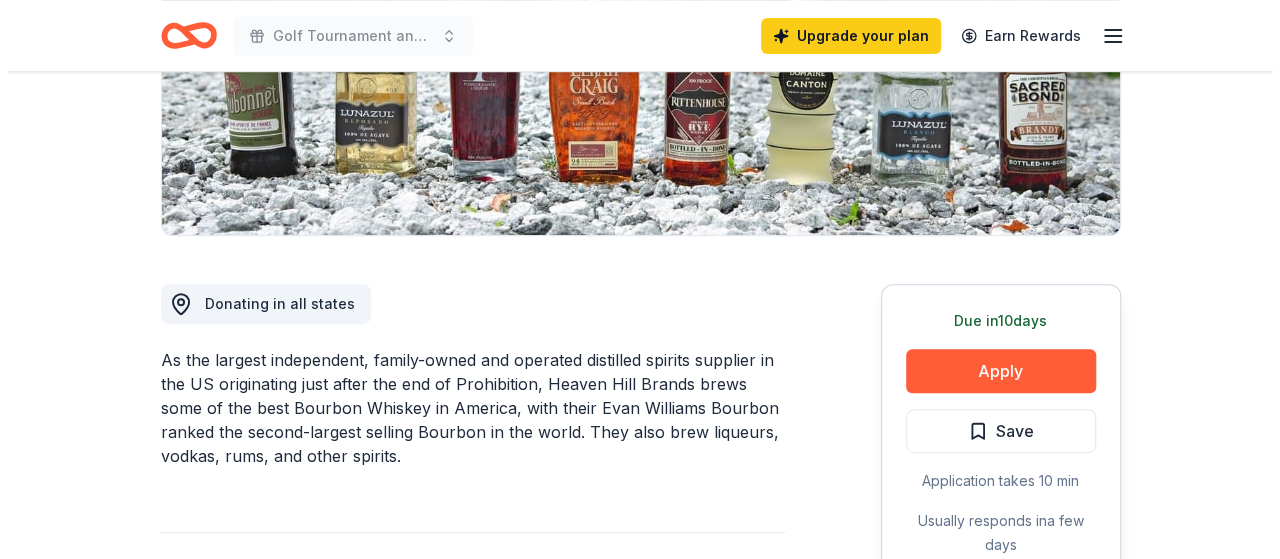 scroll, scrollTop: 400, scrollLeft: 0, axis: vertical 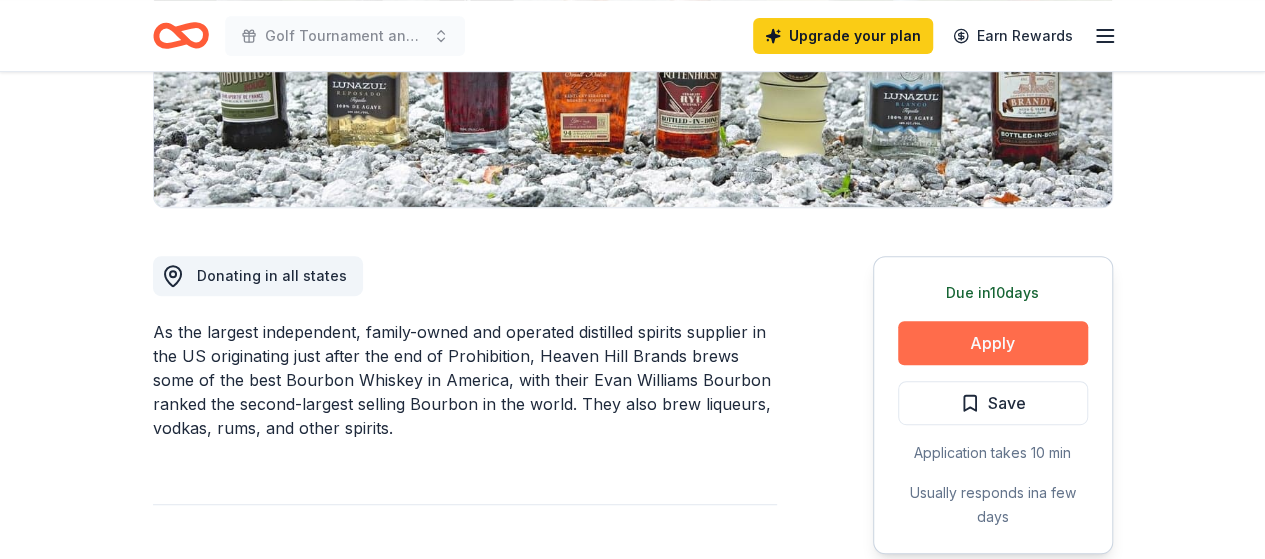 click on "Apply" at bounding box center (993, 343) 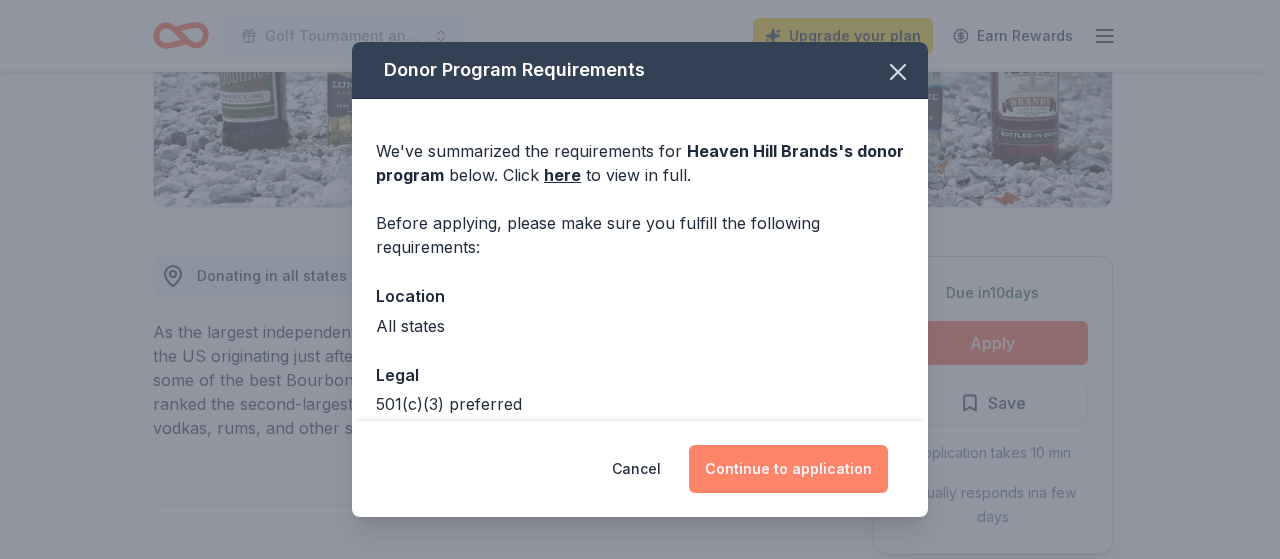 click on "Continue to application" at bounding box center [788, 469] 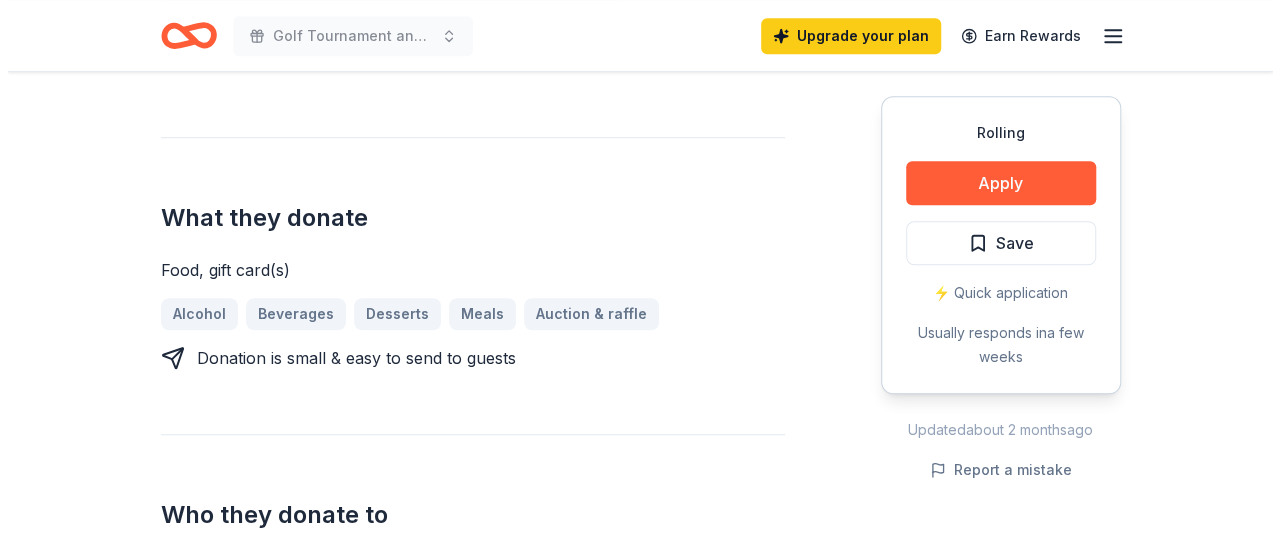 scroll, scrollTop: 700, scrollLeft: 0, axis: vertical 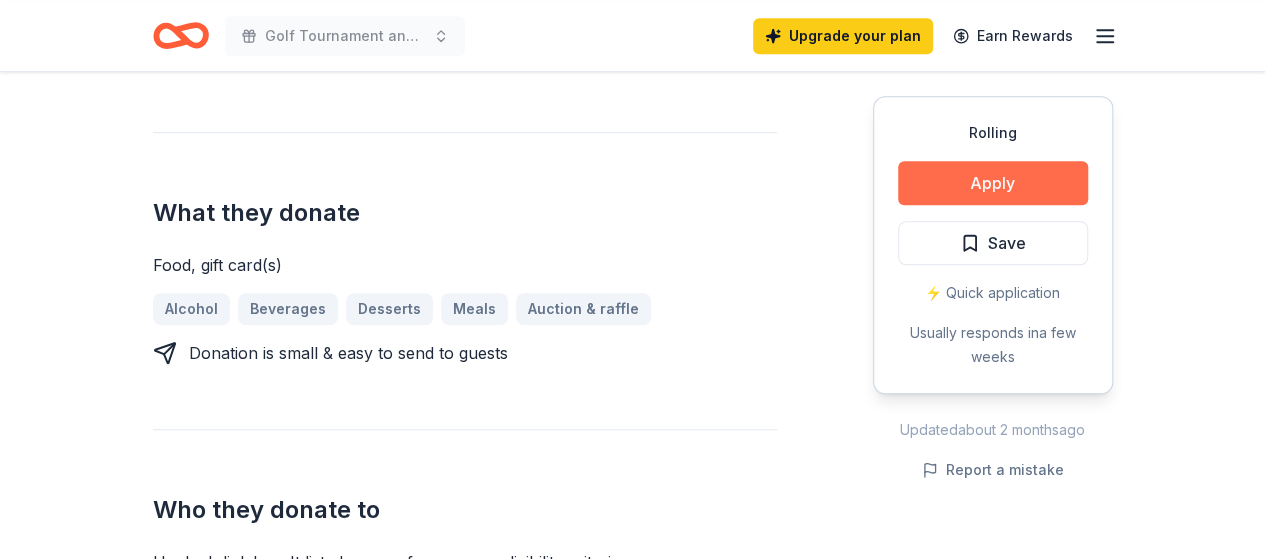 click on "Apply" at bounding box center [993, 183] 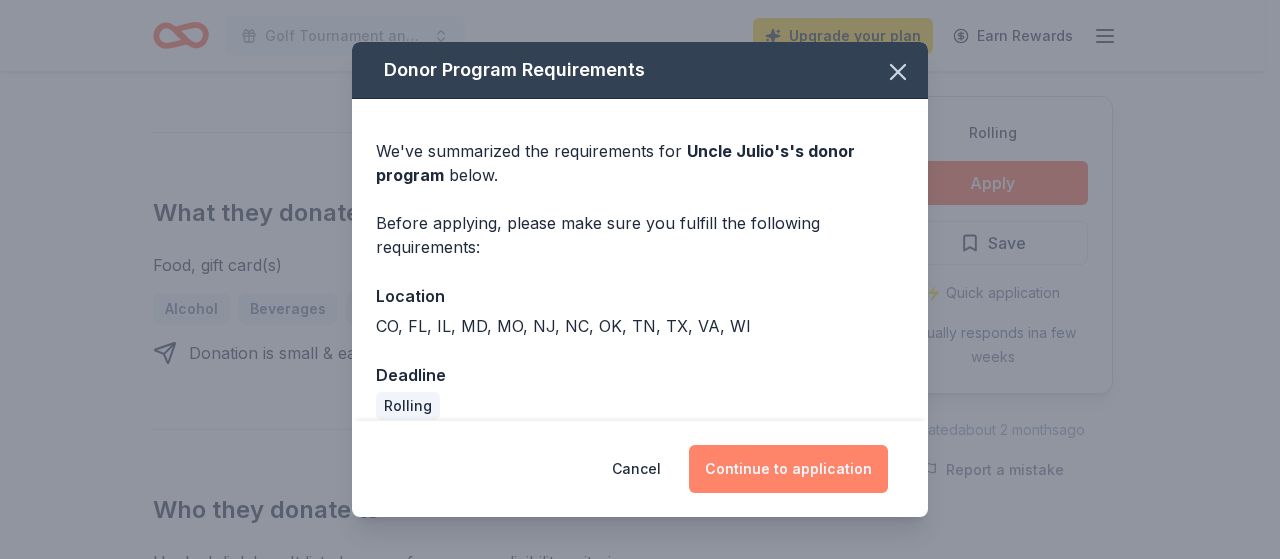 click on "Continue to application" at bounding box center (788, 469) 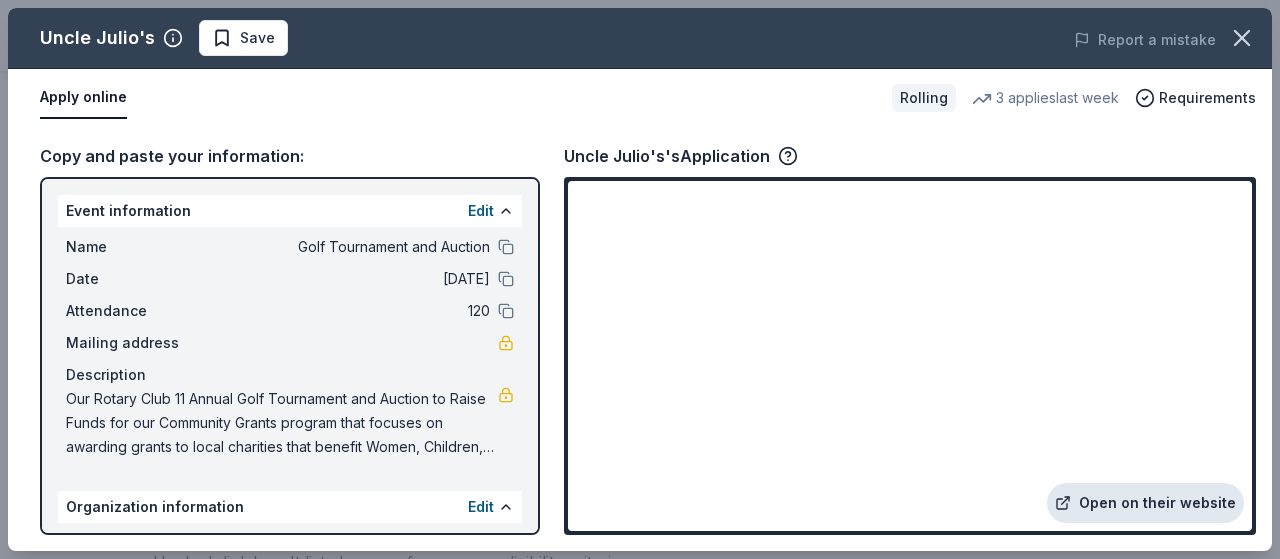 click on "Open on their website" at bounding box center (1145, 503) 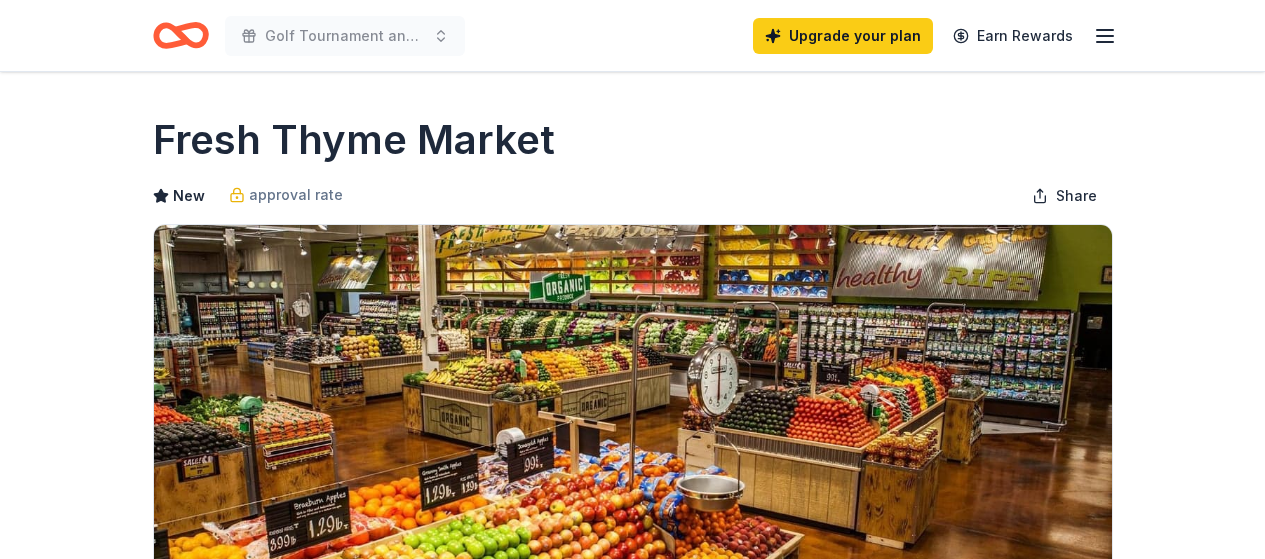 scroll, scrollTop: 0, scrollLeft: 0, axis: both 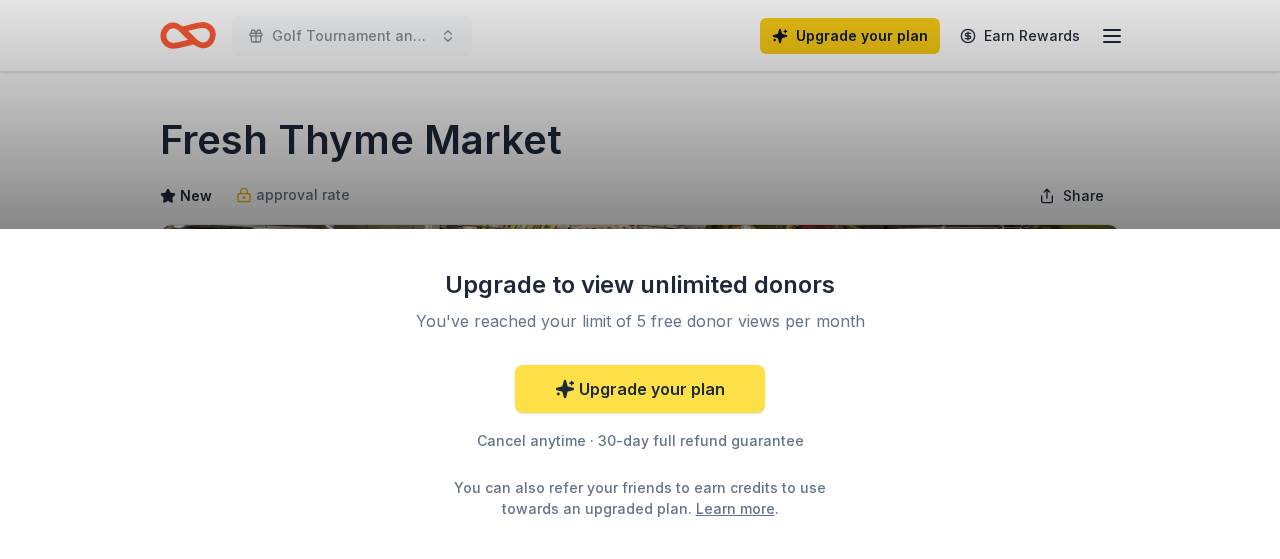 click on "Upgrade your plan" at bounding box center (640, 389) 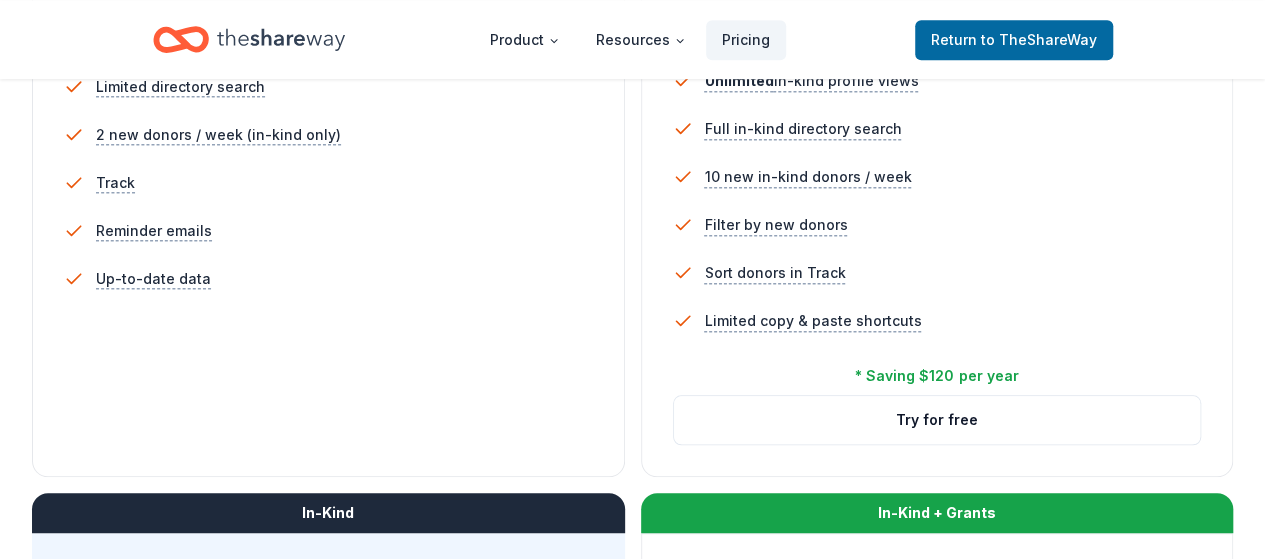 scroll, scrollTop: 700, scrollLeft: 0, axis: vertical 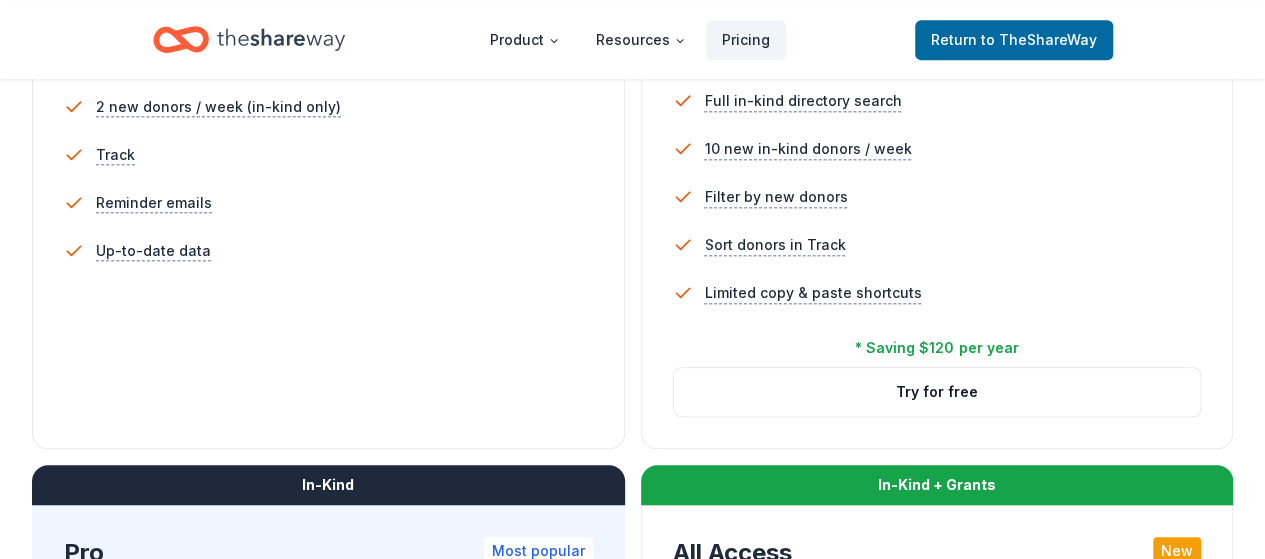 click on "Upgrade" at bounding box center (328, 1168) 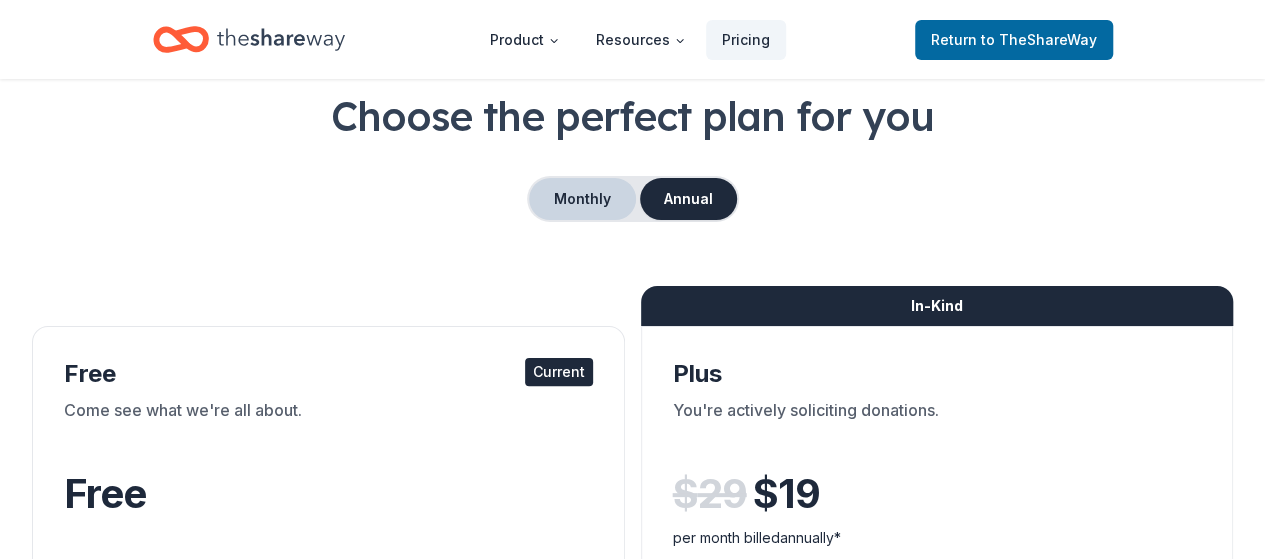 scroll, scrollTop: 100, scrollLeft: 0, axis: vertical 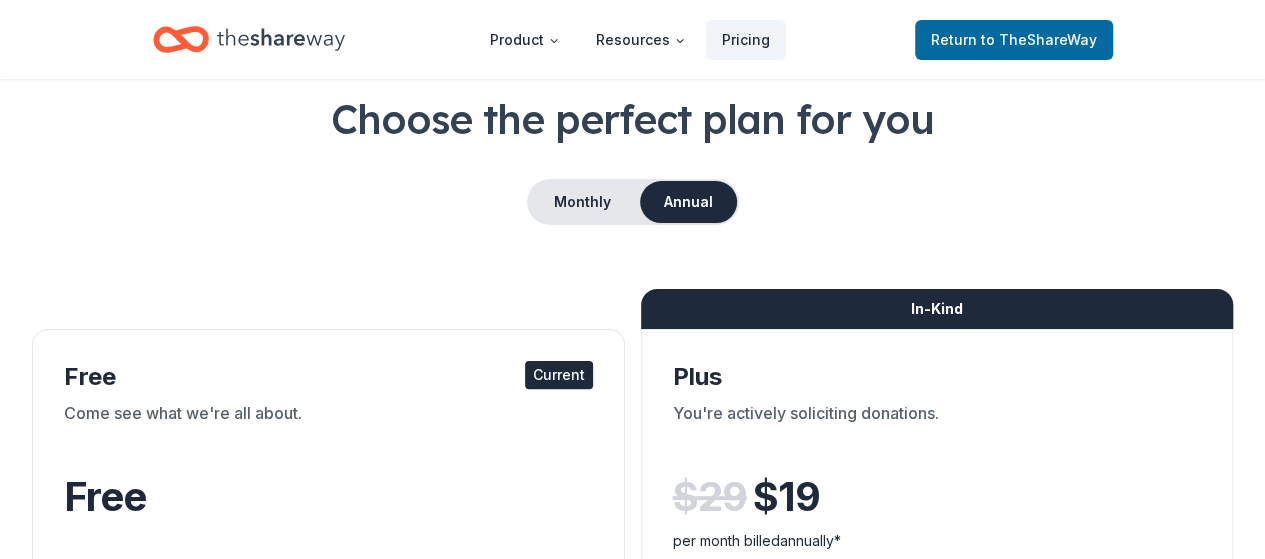 click on "Choose the perfect plan for you Monthly Annual Free Current Come see what we're all about. Free 5 profile views / month Limited directory search 2 new donors / week (in-kind only) Track Reminder emails Up-to-date data In-Kind Plus You're actively soliciting donations. $ 29 $ 19 per month billed  annually* Everything in Free, and: Unlimited  in-kind profile views Full in-kind directory search 10 new in-kind donors / week Filter by new donors Sort donors in Track Limited copy & paste shortcuts * Saving $120 per year Try for free In-Kind Pro Most popular You want to save even more time. $ 59 $ 39 per month billed  annually* Everything in Plus, and: Approval & donation value insights Sort donors by approval rate Sort donors by donation value Sort donors by due date Export donors Unlimited  copy & paste shortcuts * Saving $240 per year Upgrade In-Kind + Grants All Access New You want grants and in-kind donations! $ 119 $ 89 per month billed  annually* Everything in Pro, and: Unlimited  grant profile views" at bounding box center (632, 958) 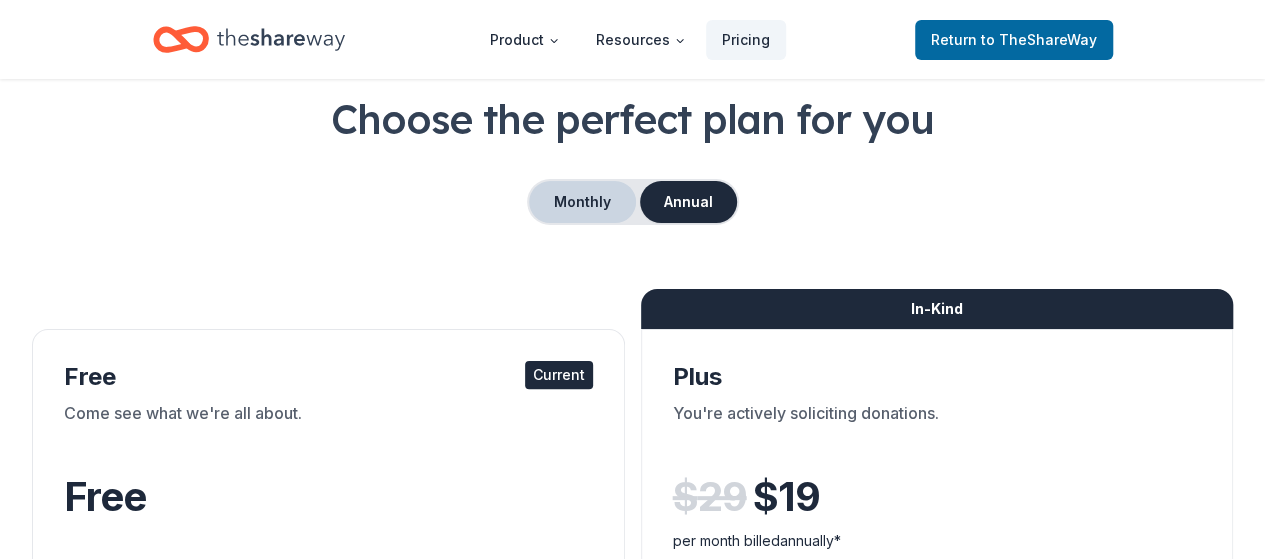 click on "Monthly" at bounding box center [582, 202] 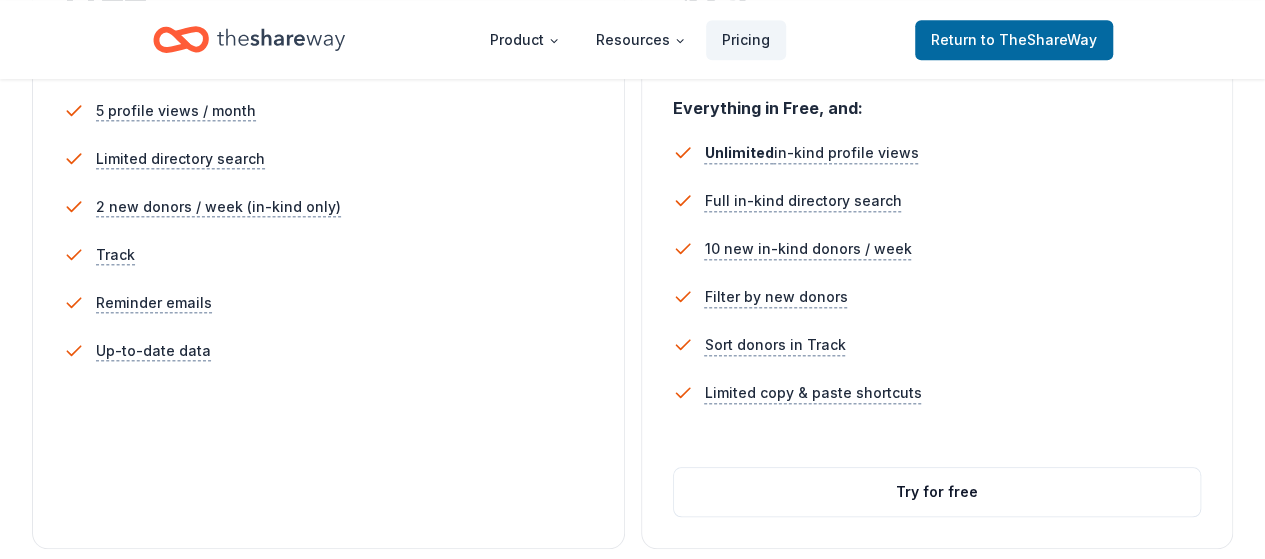 scroll, scrollTop: 700, scrollLeft: 0, axis: vertical 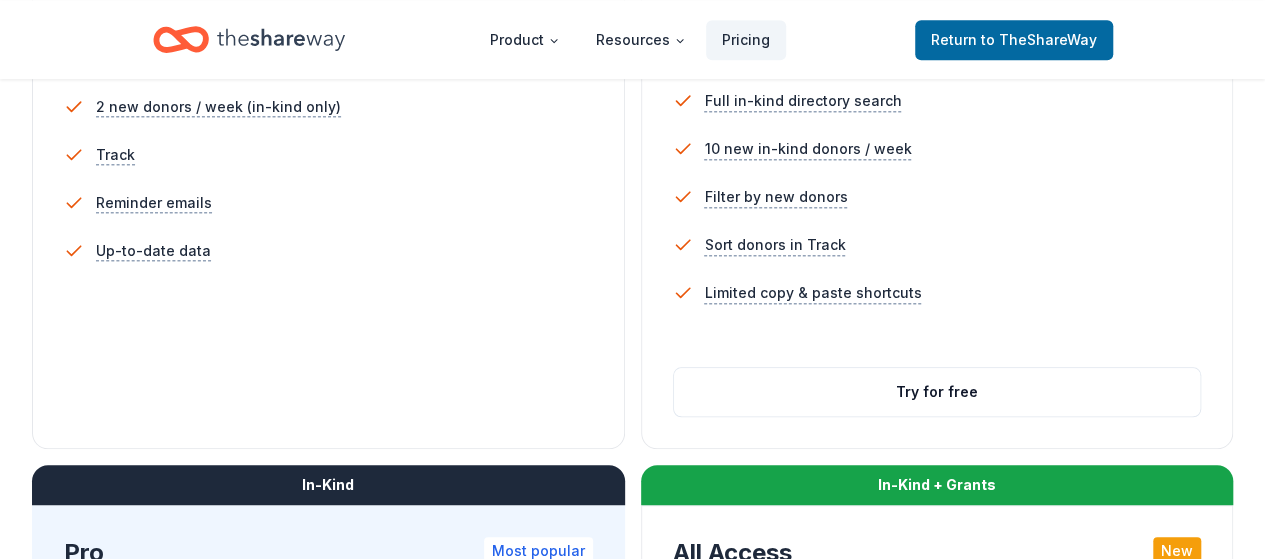click on "Upgrade" at bounding box center (328, 1168) 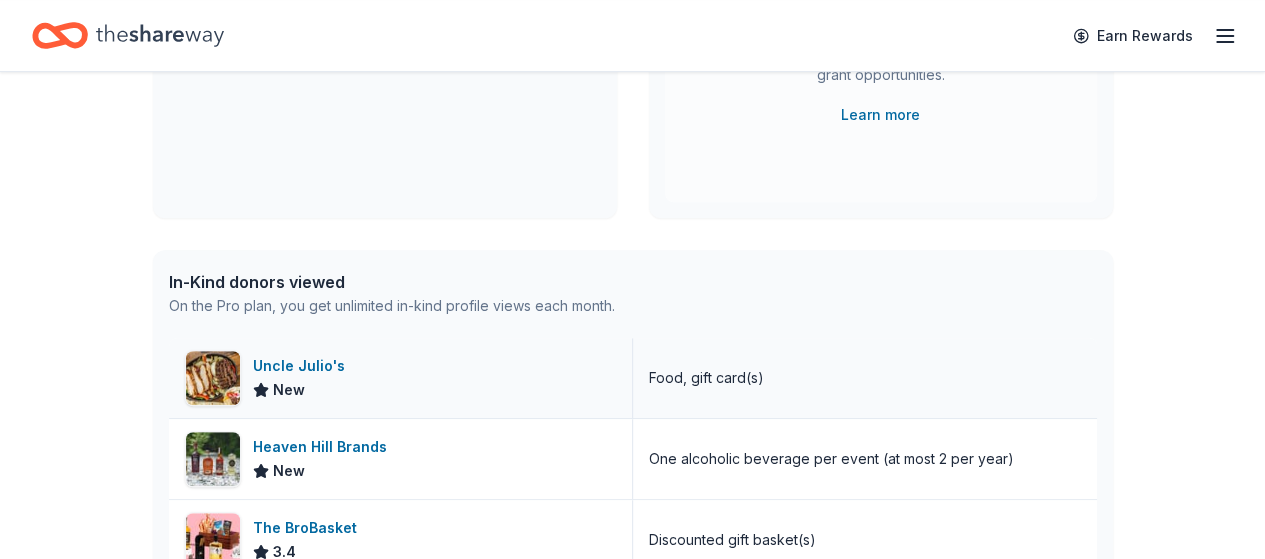 scroll, scrollTop: 400, scrollLeft: 0, axis: vertical 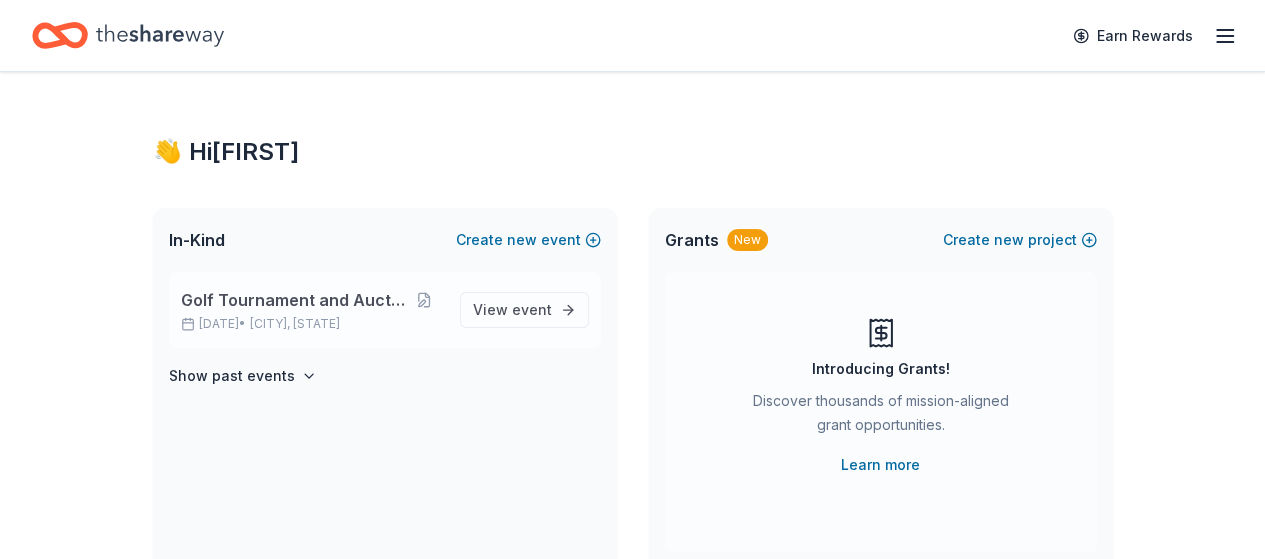 click on "[DATE]  •  [CITY], [STATE]" at bounding box center [312, 324] 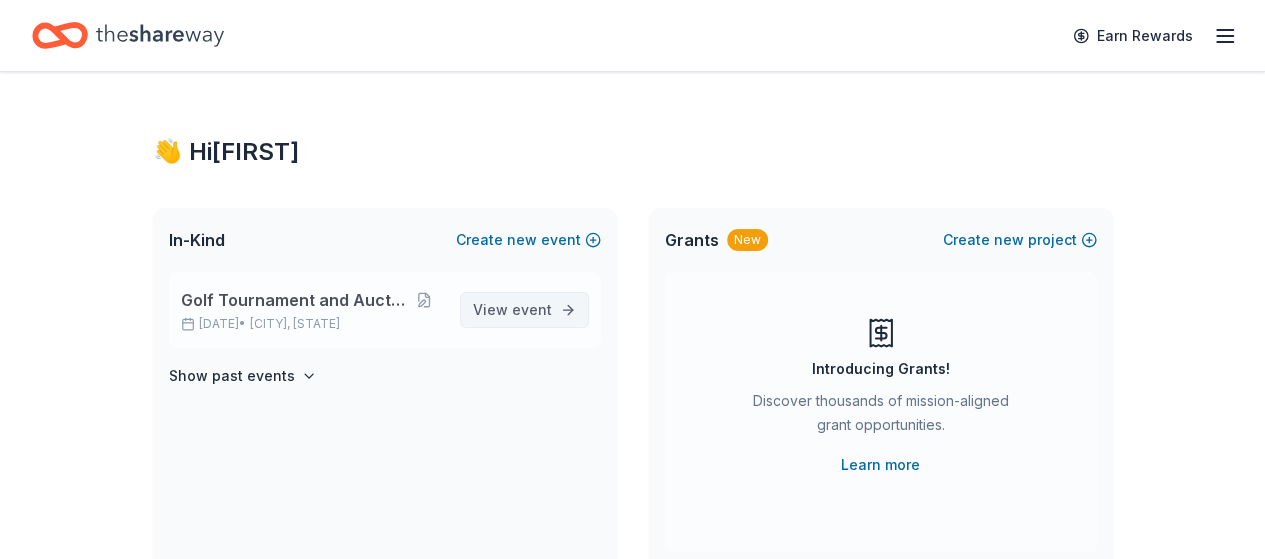 click on "View   event" at bounding box center (512, 310) 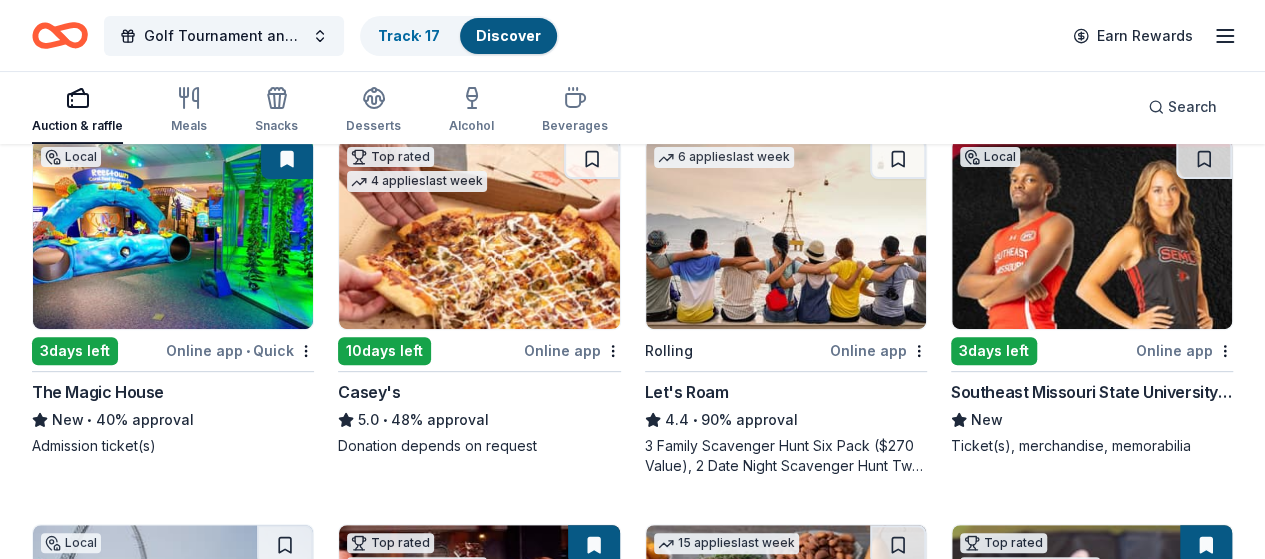 scroll, scrollTop: 200, scrollLeft: 0, axis: vertical 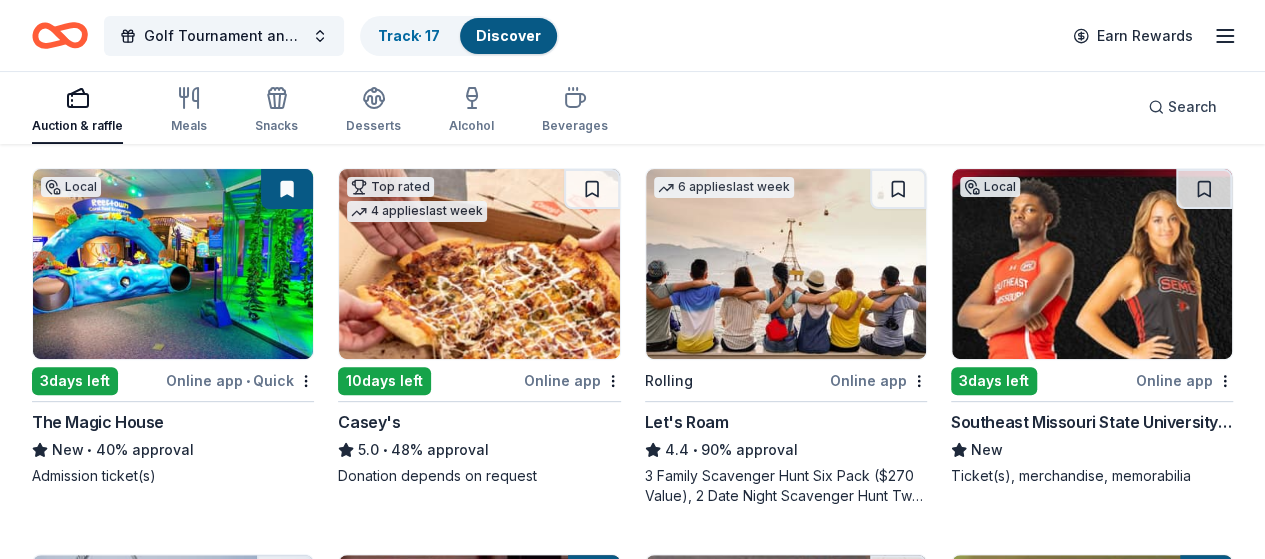 click on "Rolling" at bounding box center [56, 767] 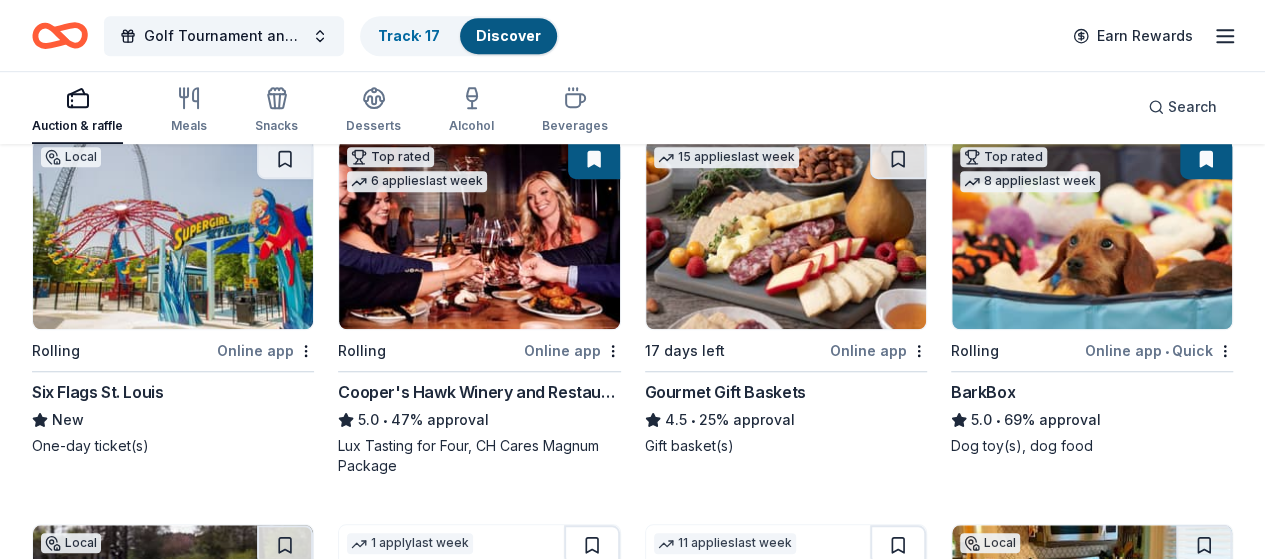 scroll, scrollTop: 628, scrollLeft: 0, axis: vertical 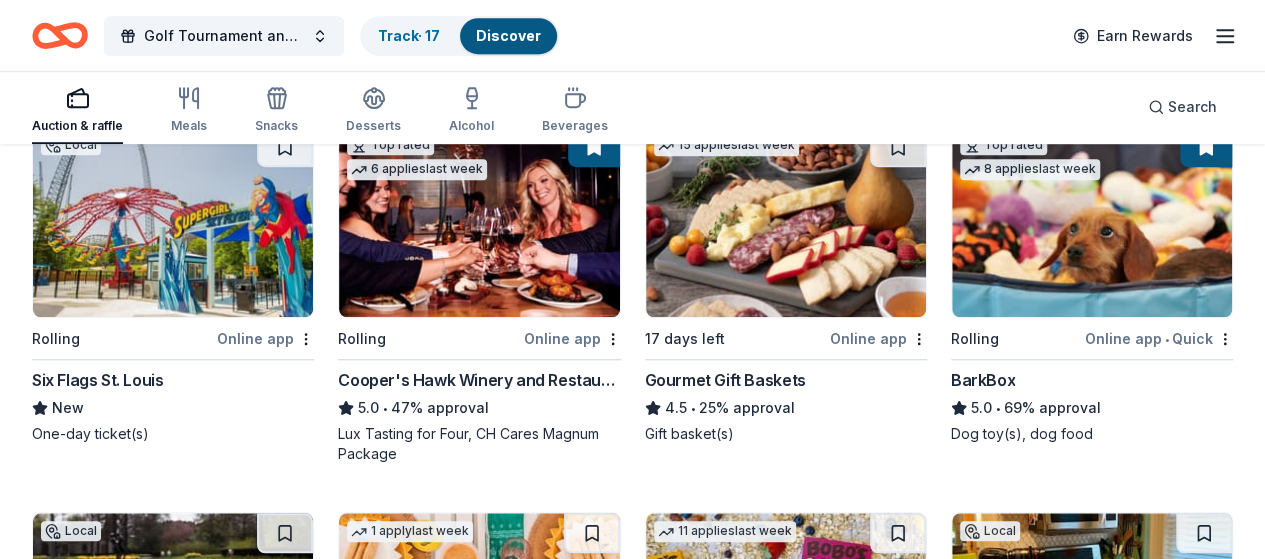 click on "3  days left" at bounding box center (75, 725) 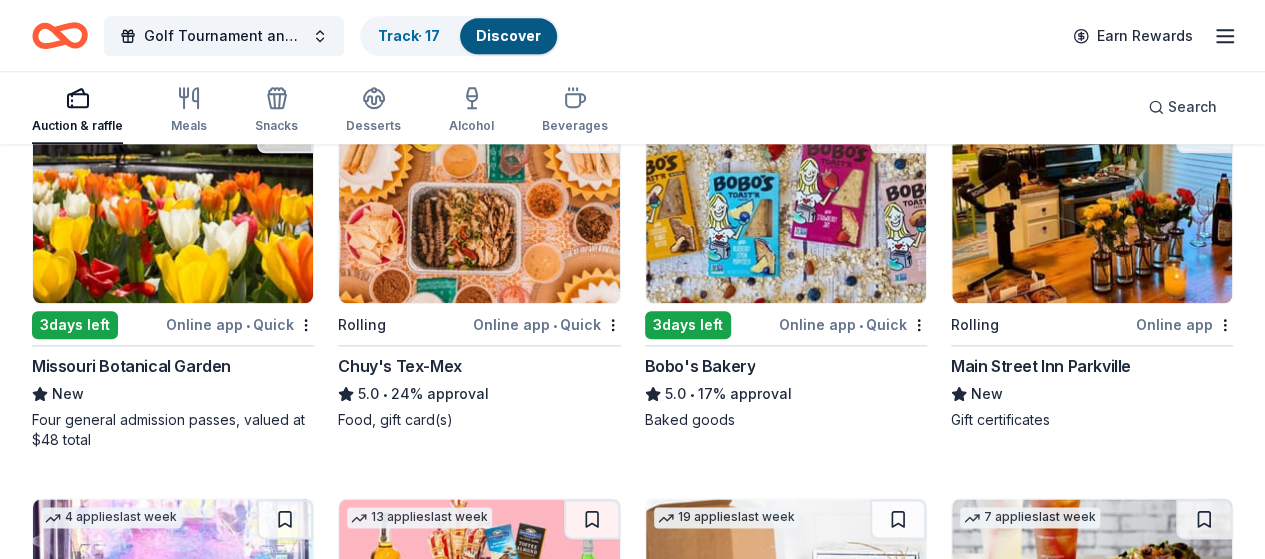 scroll, scrollTop: 1054, scrollLeft: 0, axis: vertical 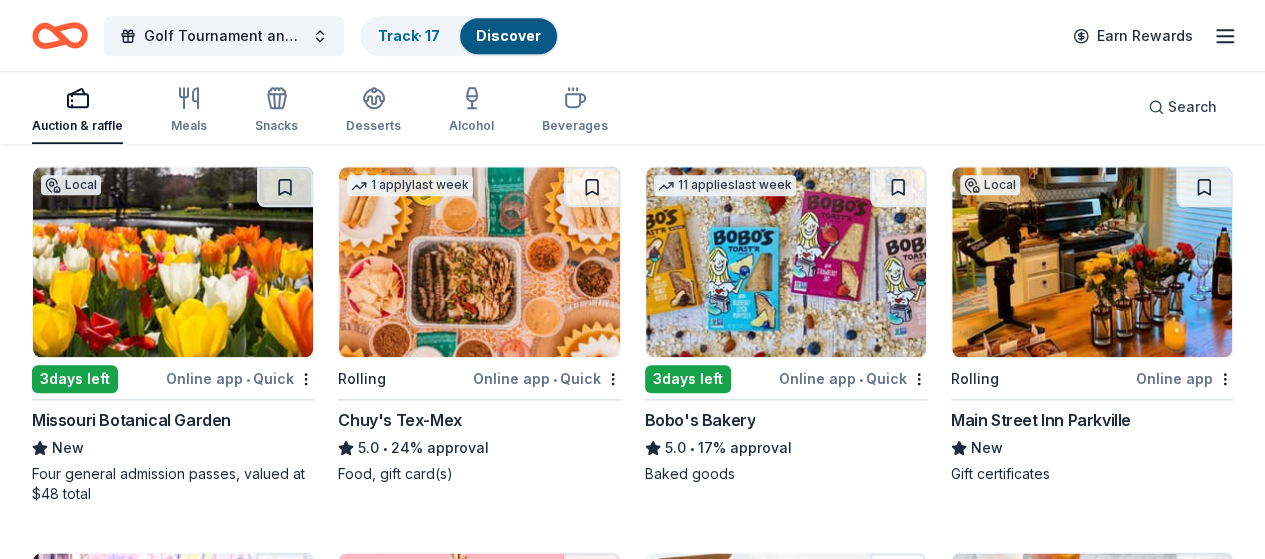 click on "Tidal Wave Auto Spa" at bounding box center [109, 806] 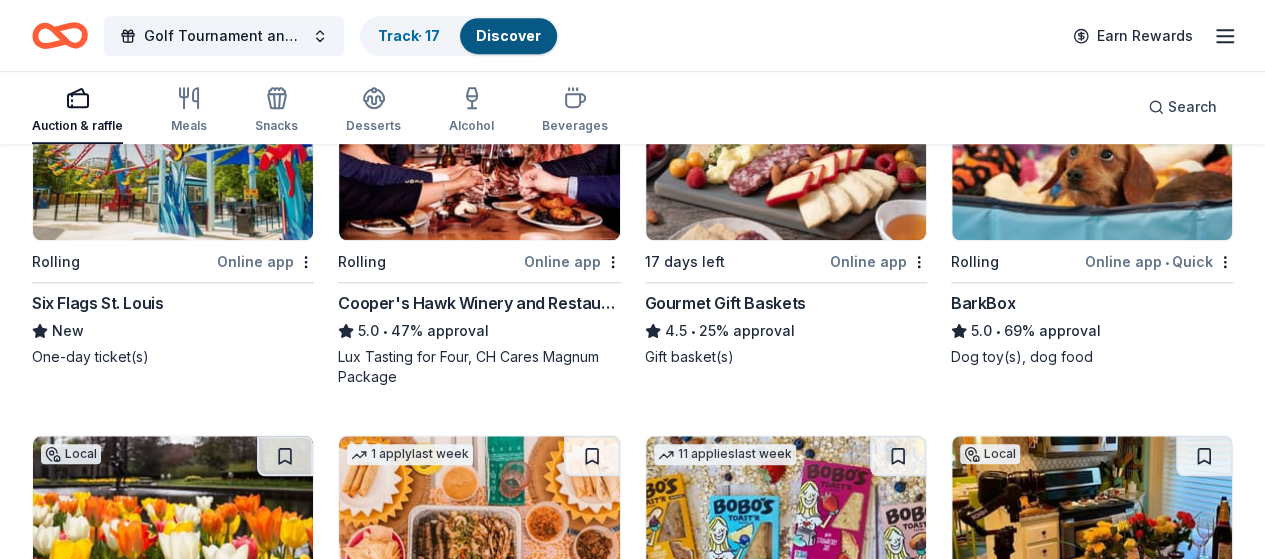 scroll, scrollTop: 674, scrollLeft: 0, axis: vertical 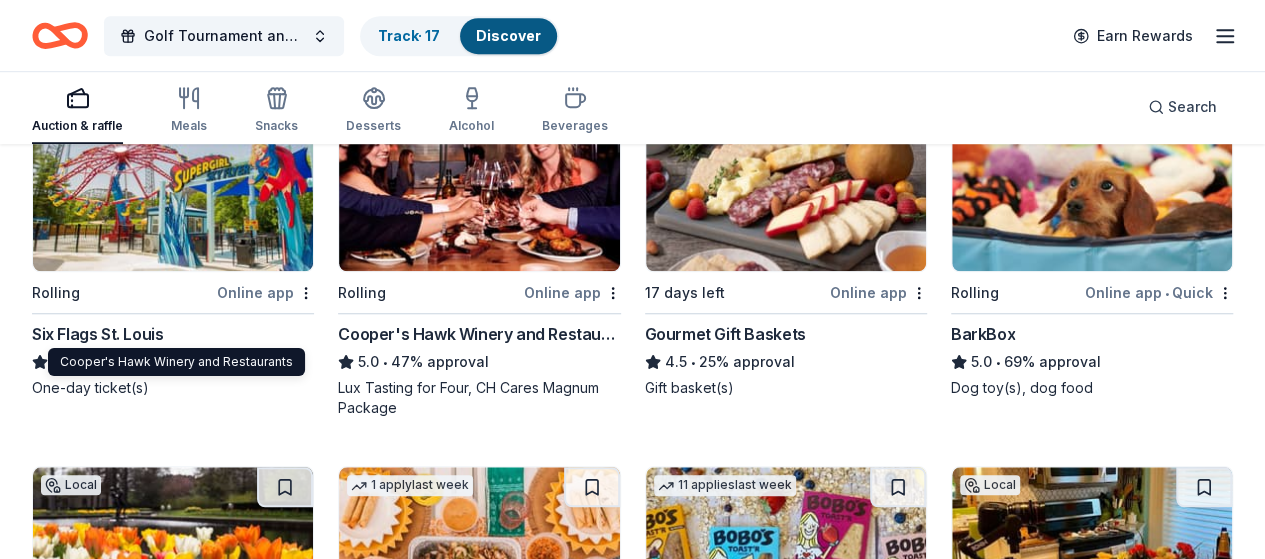 click on "Cooper's Hawk Winery and Restaurants" at bounding box center (479, 334) 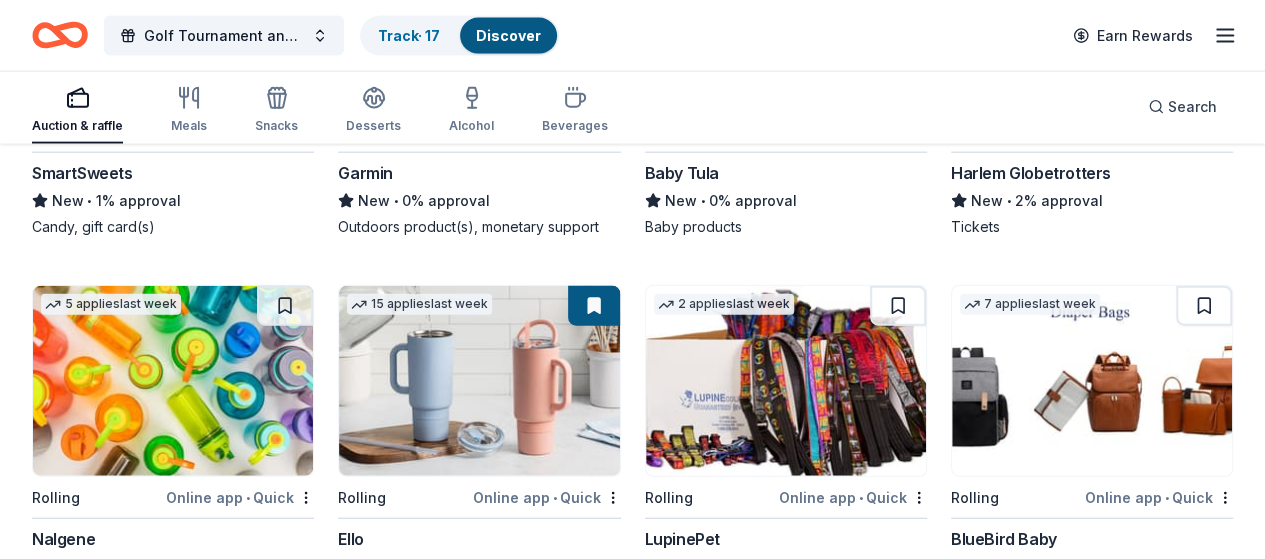 scroll, scrollTop: 10032, scrollLeft: 0, axis: vertical 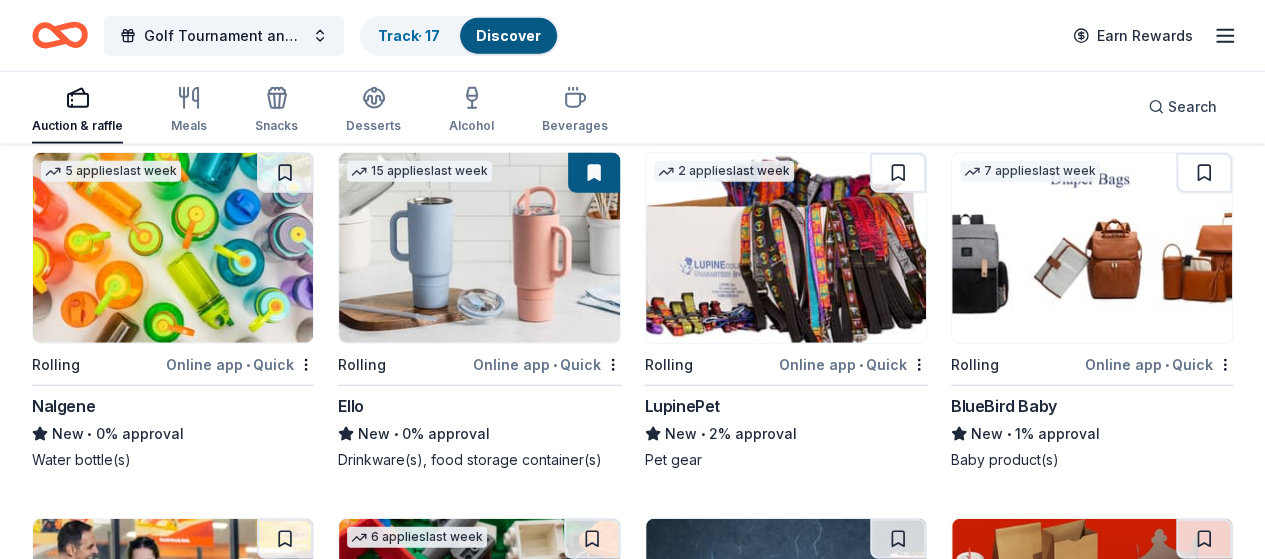 click at bounding box center [786, 2464] 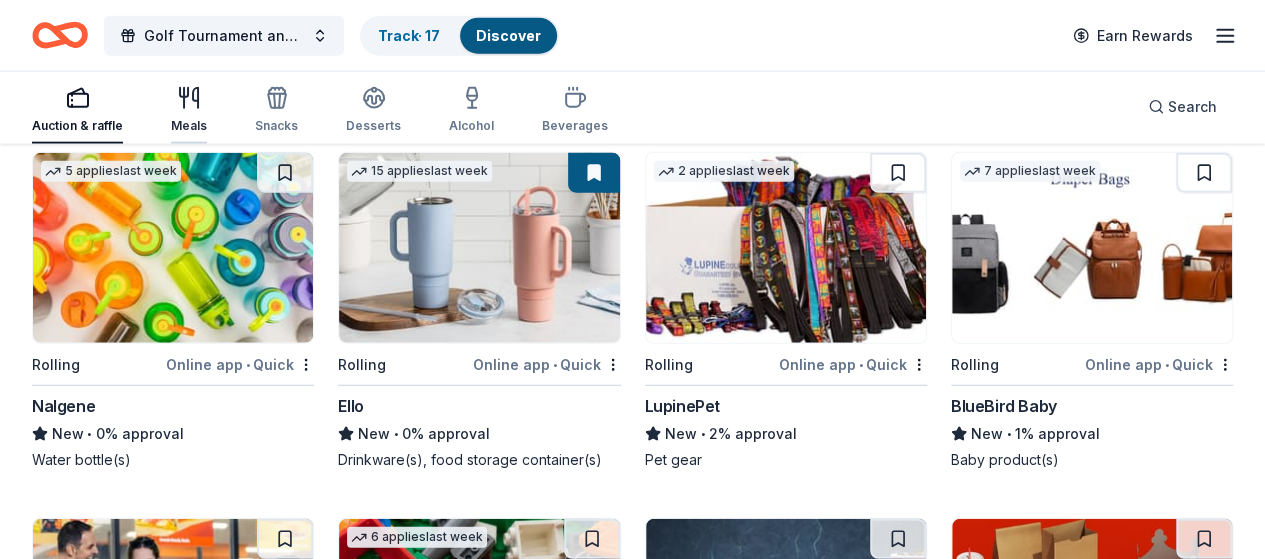 click at bounding box center [189, 98] 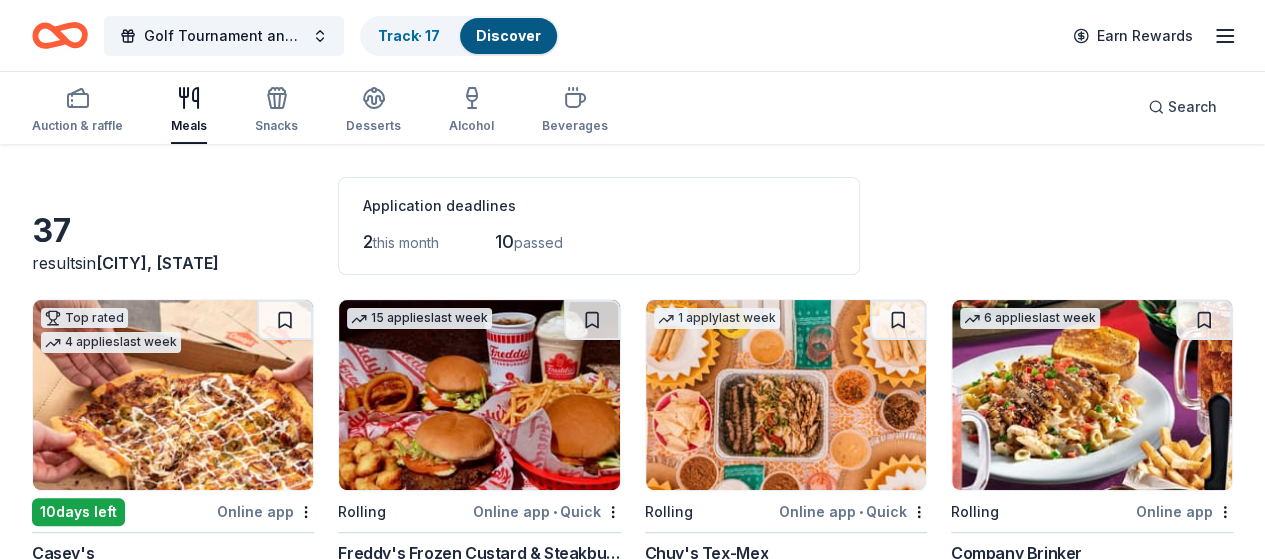 scroll, scrollTop: 200, scrollLeft: 0, axis: vertical 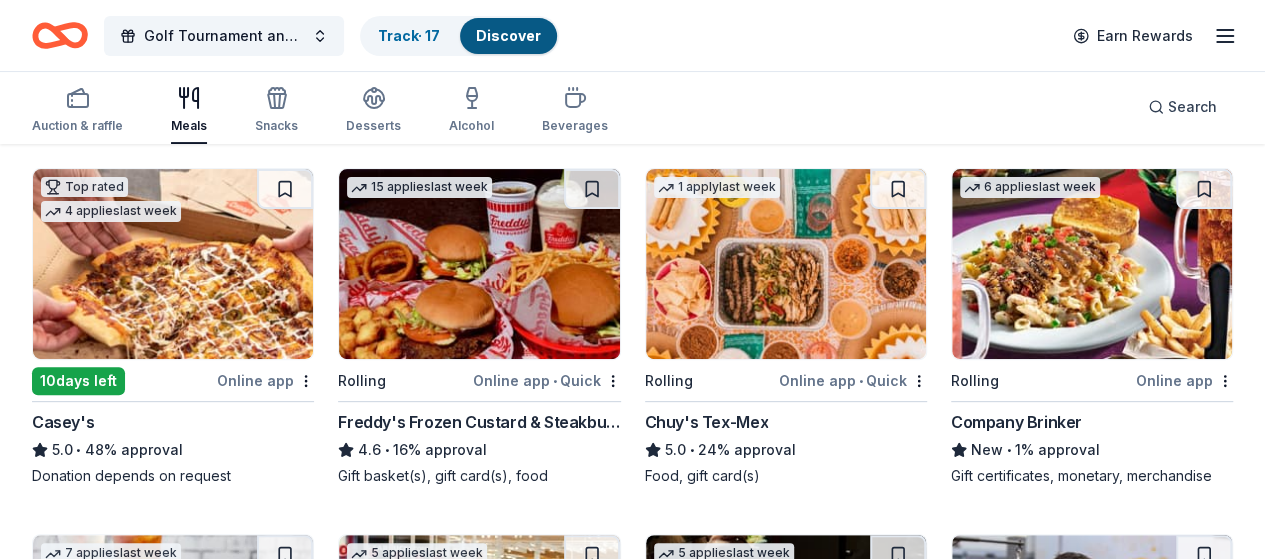 click at bounding box center (479, 264) 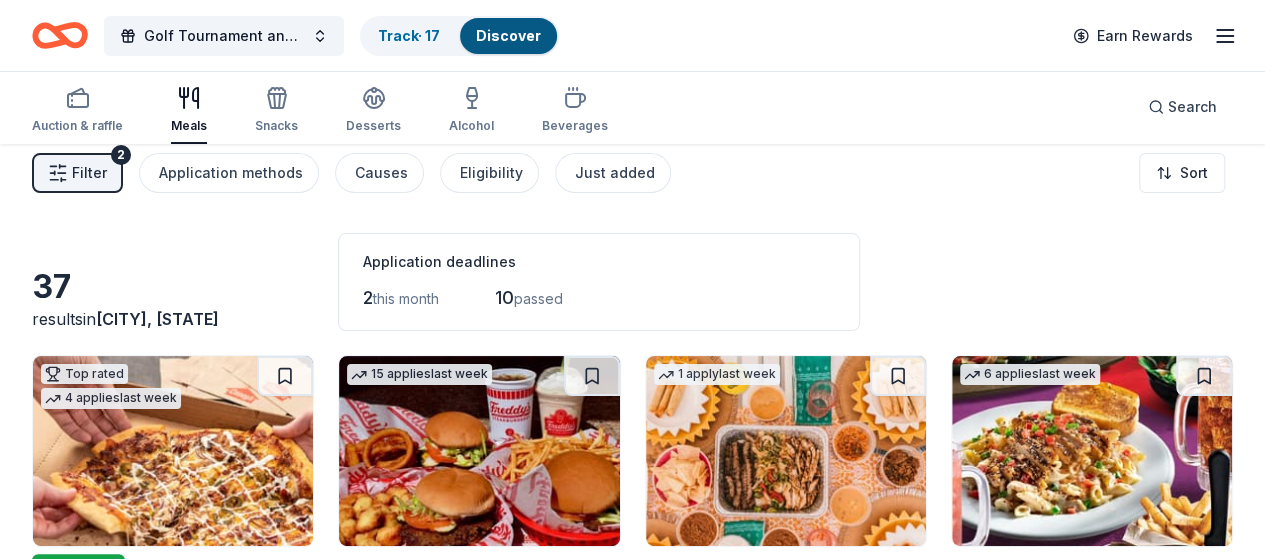 scroll, scrollTop: 0, scrollLeft: 0, axis: both 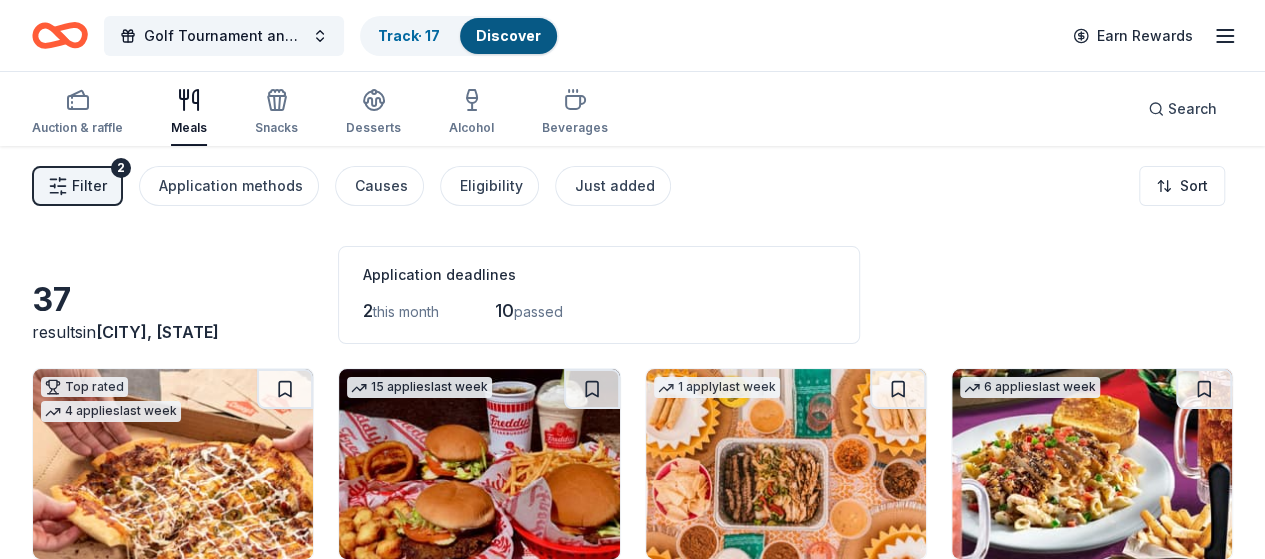 click on "Discover" at bounding box center [508, 35] 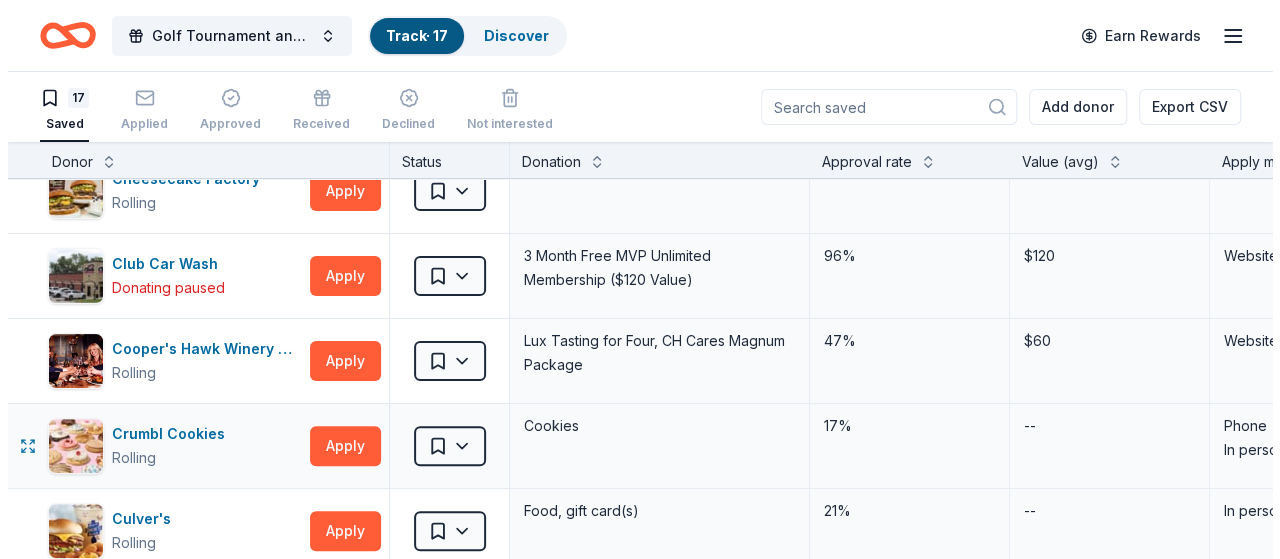 scroll, scrollTop: 300, scrollLeft: 0, axis: vertical 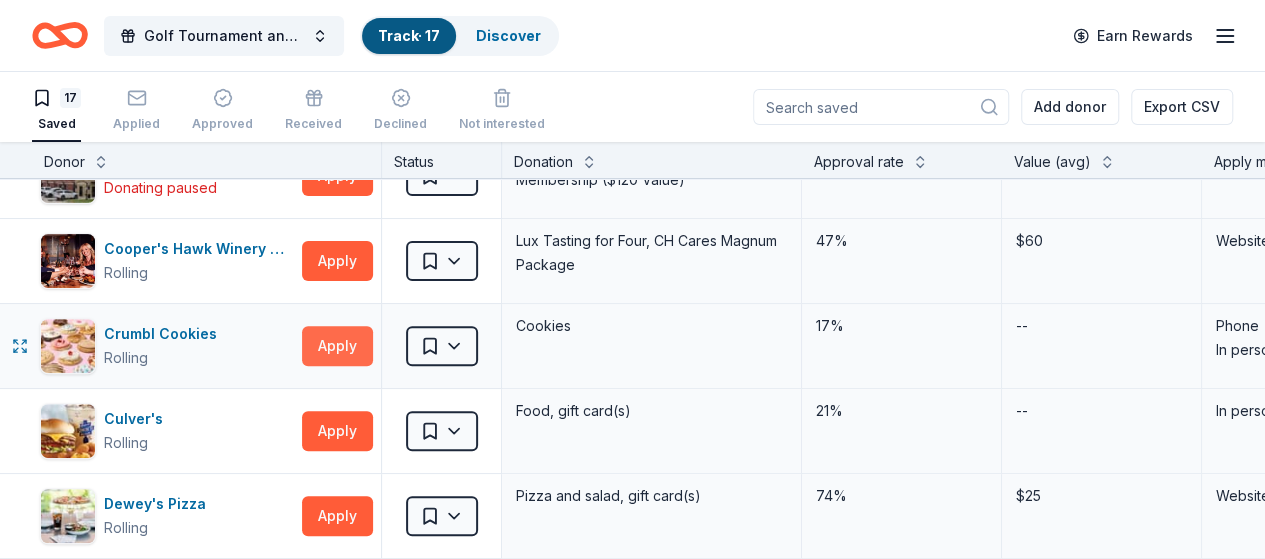 click on "Apply" at bounding box center [337, 346] 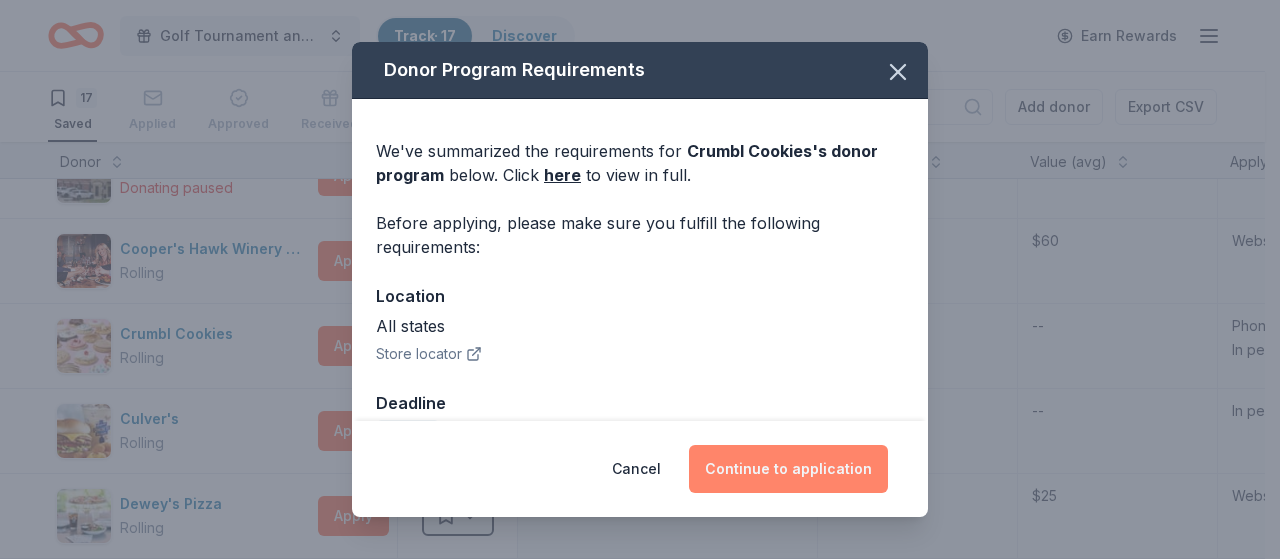 click on "Continue to application" at bounding box center [788, 469] 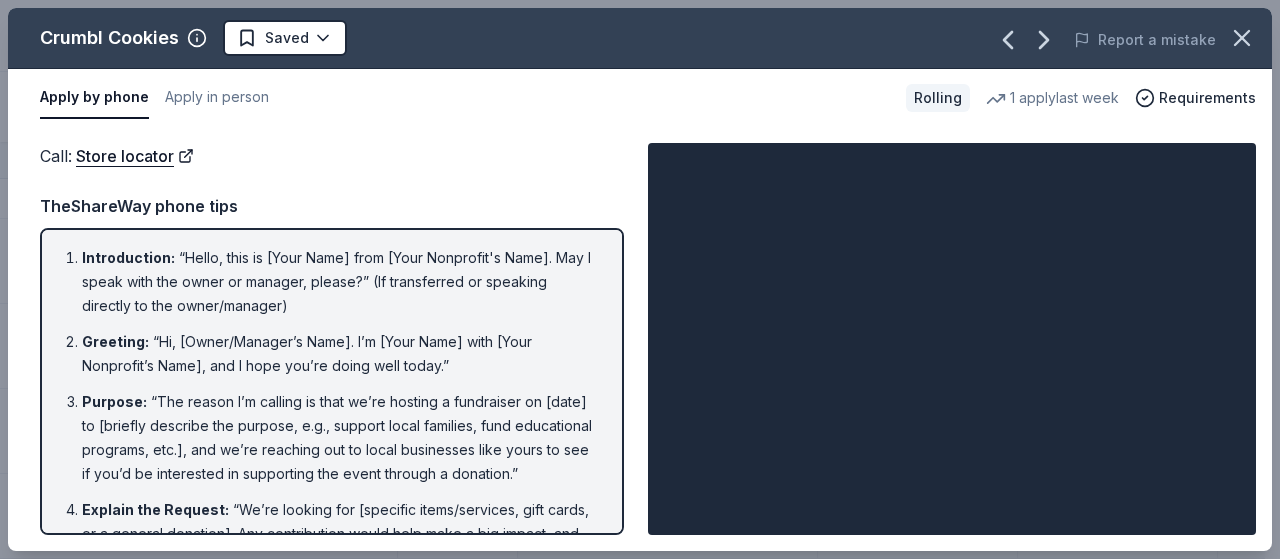 scroll, scrollTop: 0, scrollLeft: 0, axis: both 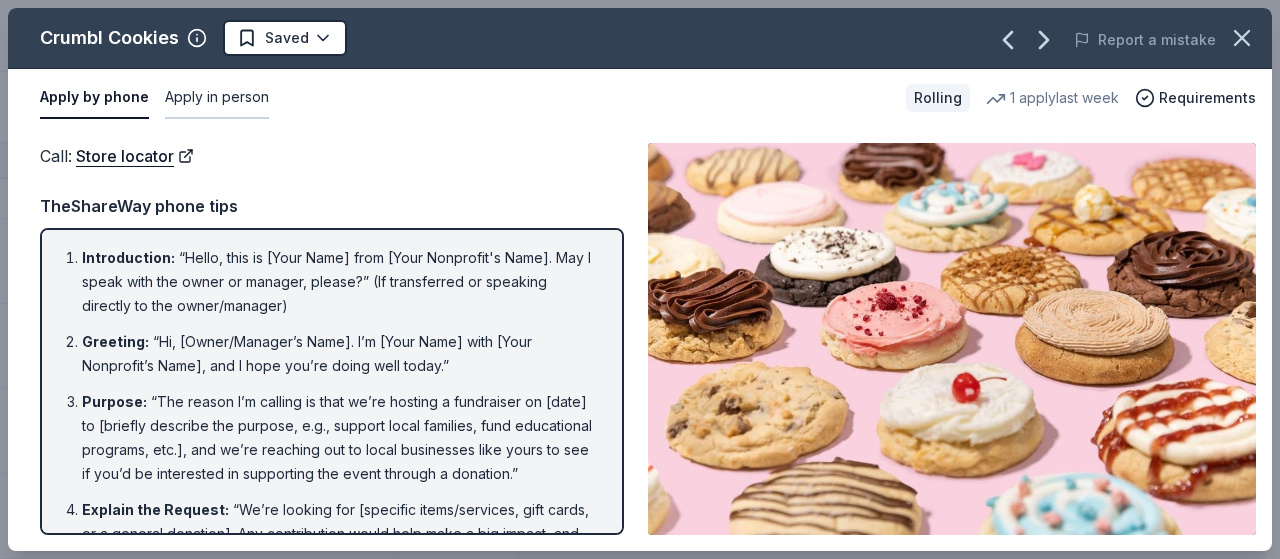 click on "Apply in person" at bounding box center [217, 98] 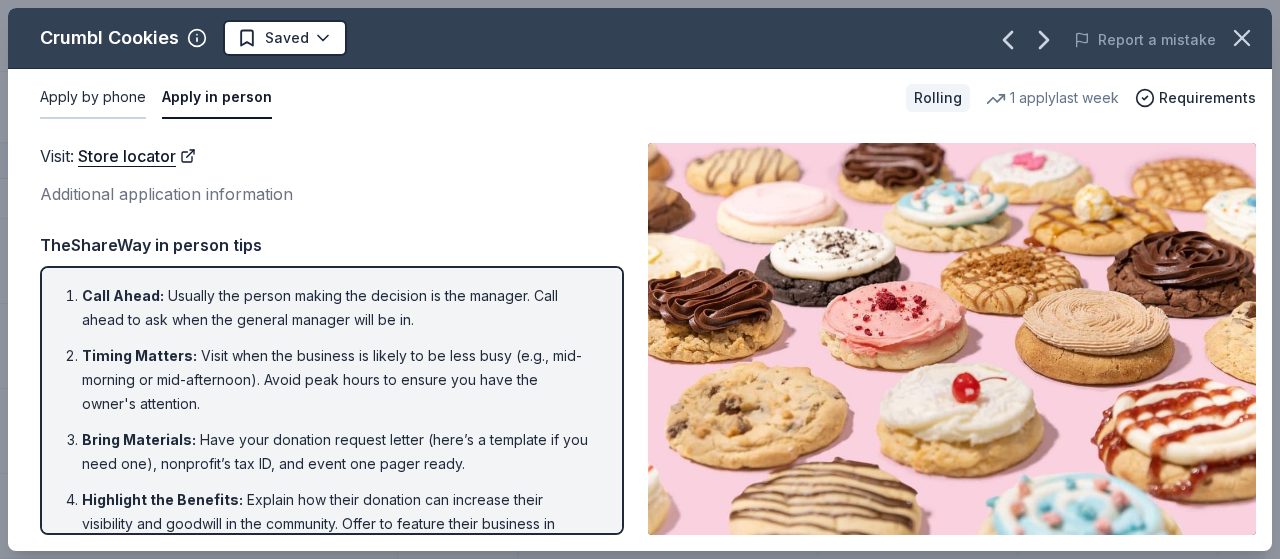 click on "Apply by phone" at bounding box center [93, 98] 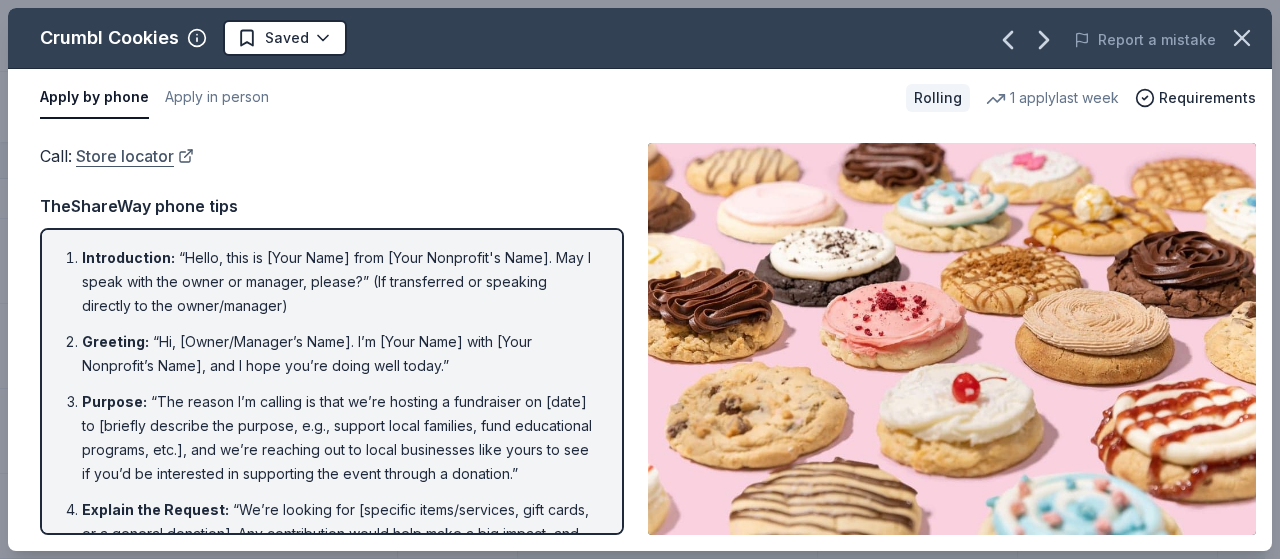 click on "Store locator" at bounding box center [135, 156] 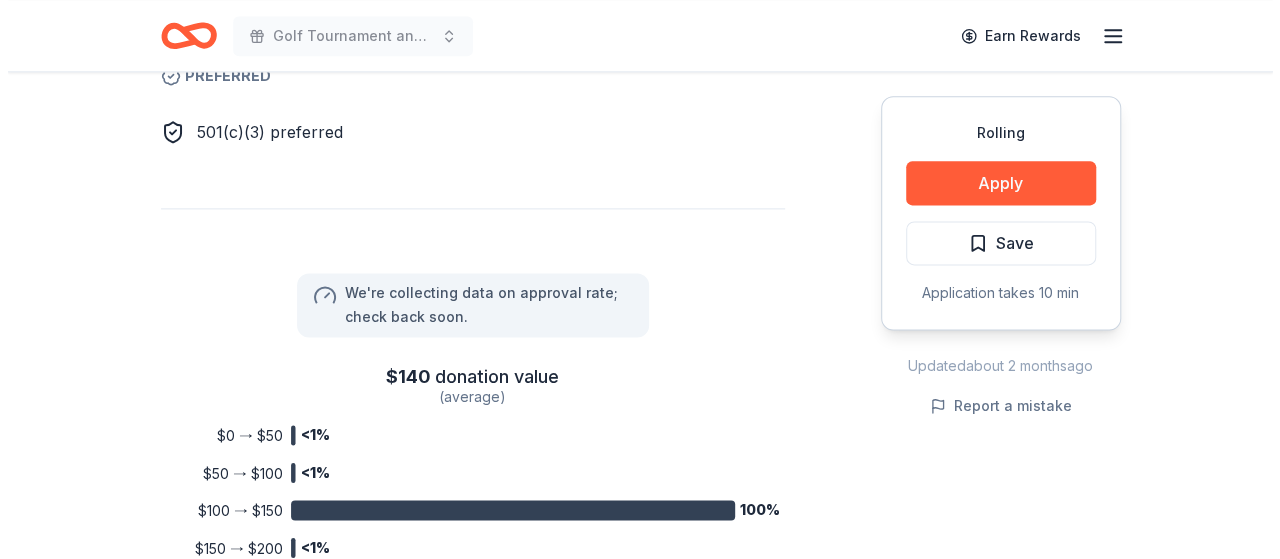 scroll, scrollTop: 1200, scrollLeft: 0, axis: vertical 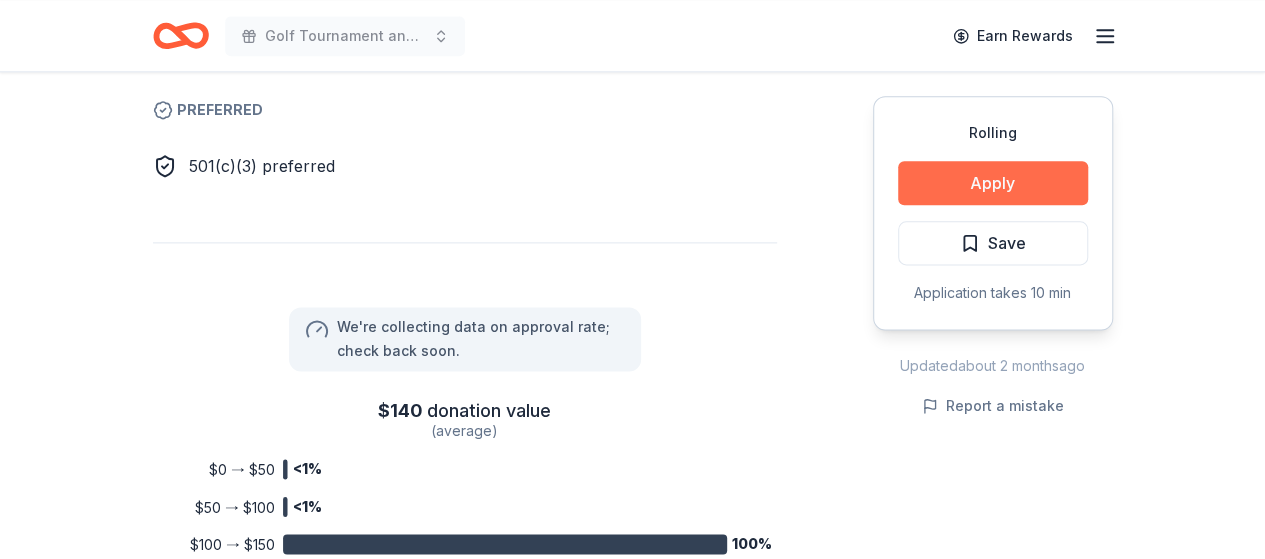 click on "Apply" at bounding box center (993, 183) 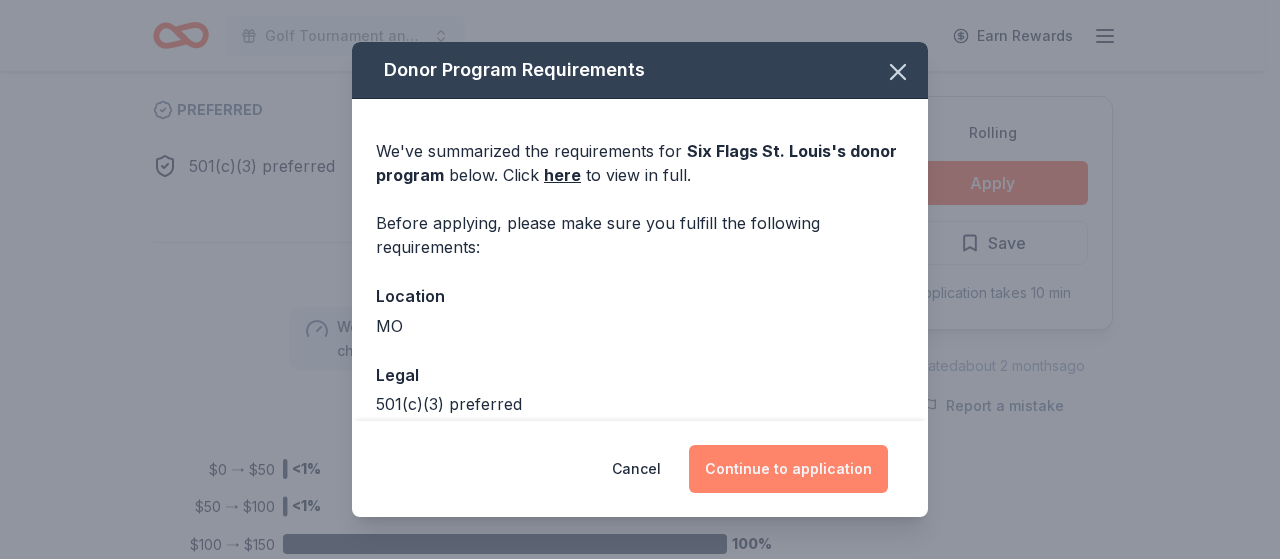 click on "Continue to application" at bounding box center [788, 469] 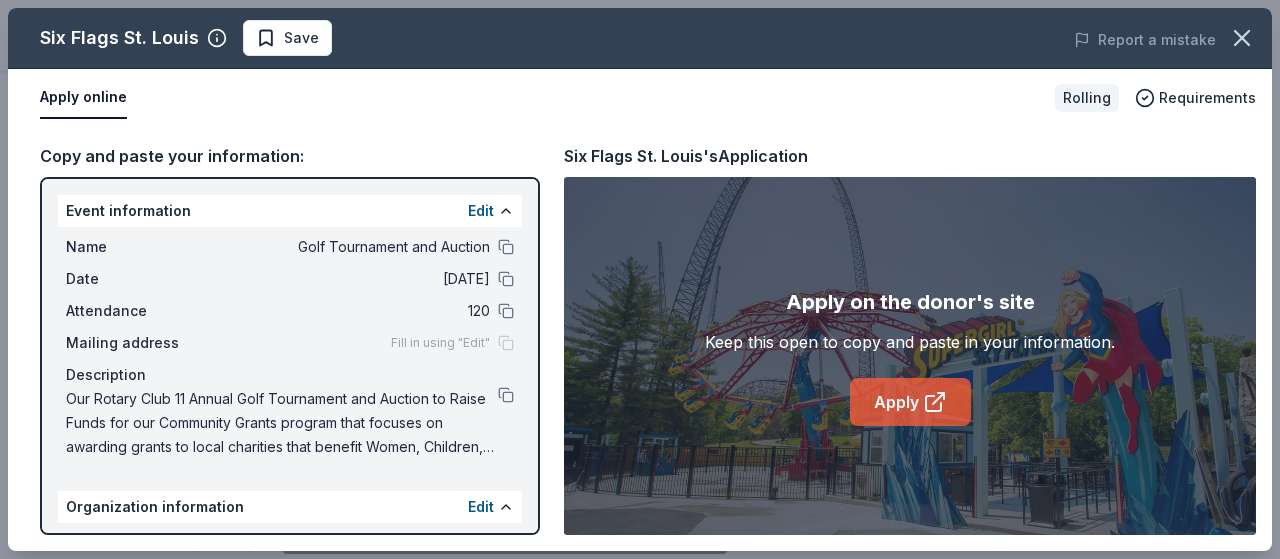 click on "Apply" at bounding box center (910, 402) 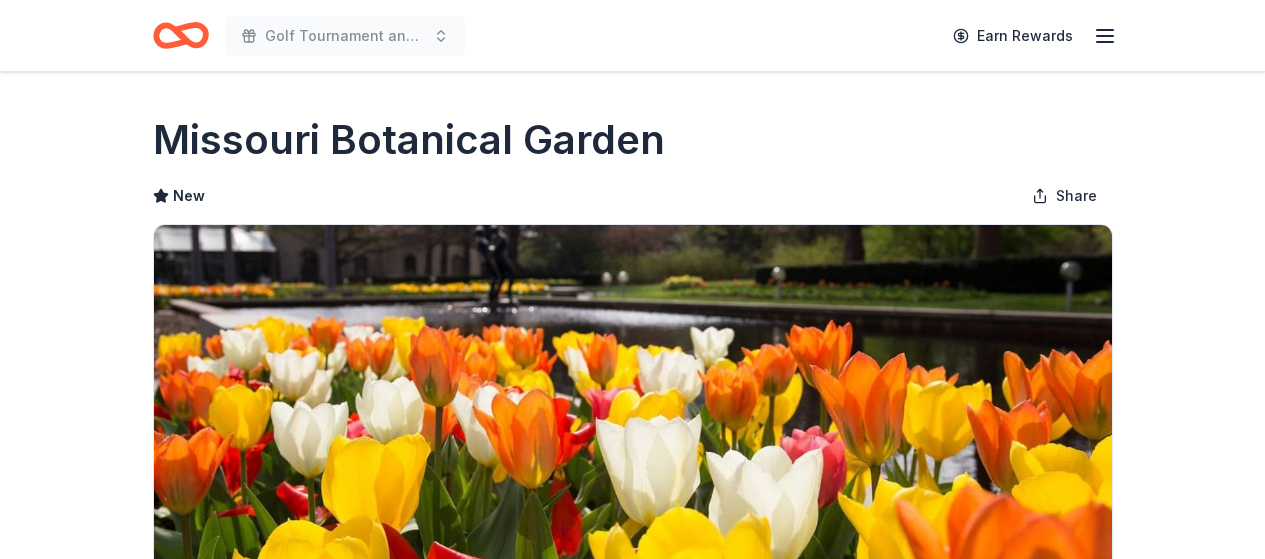 scroll, scrollTop: 0, scrollLeft: 0, axis: both 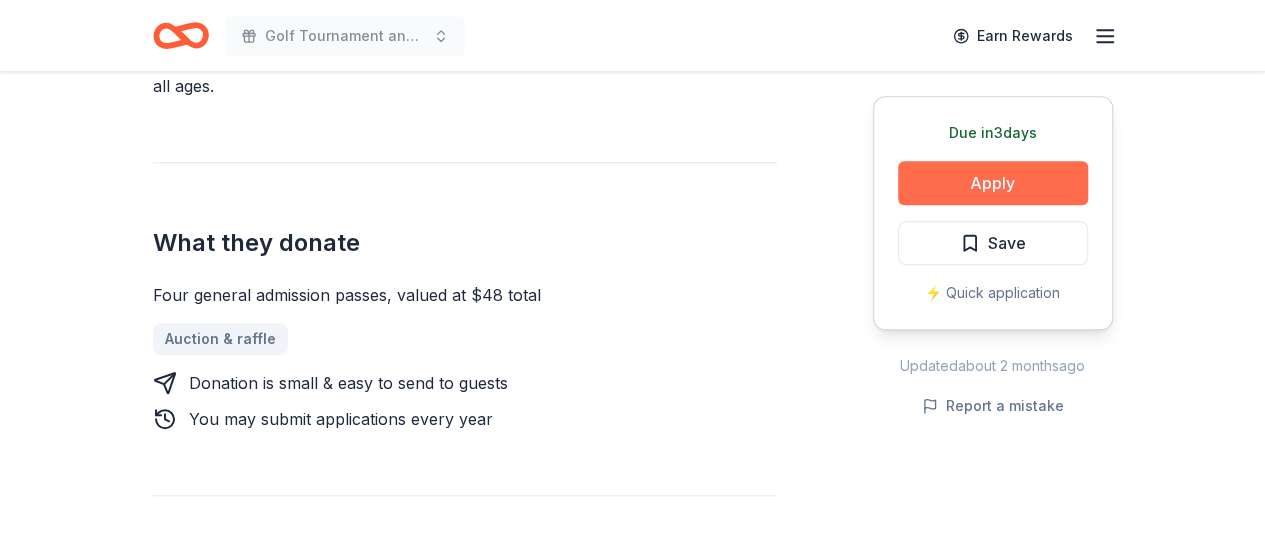 drag, startPoint x: 970, startPoint y: 192, endPoint x: 1026, endPoint y: 183, distance: 56.718605 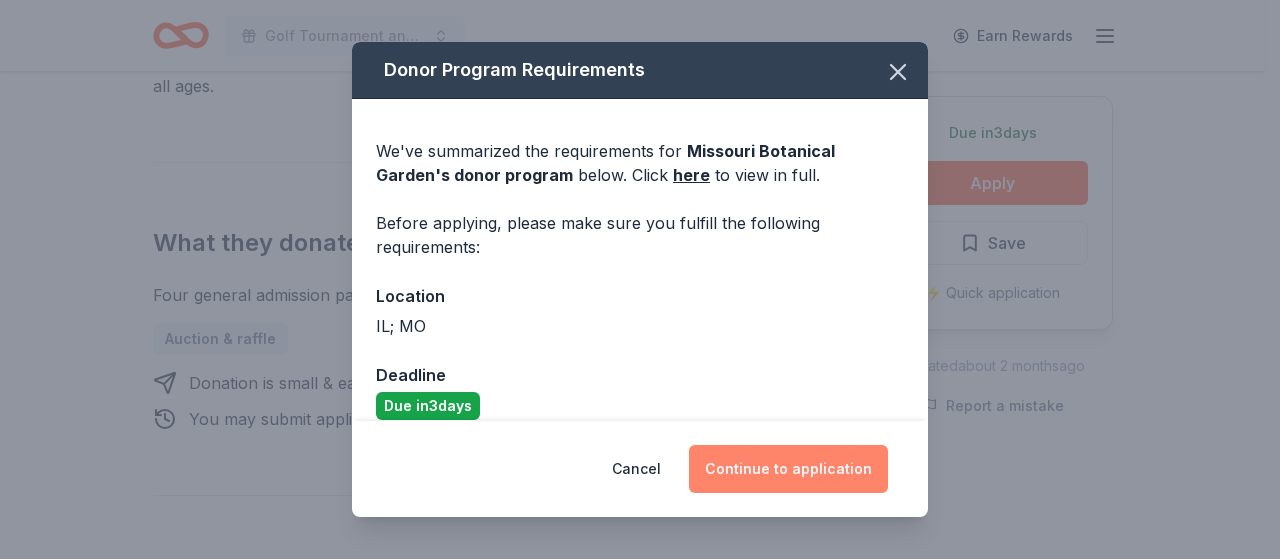 click on "Continue to application" at bounding box center (788, 469) 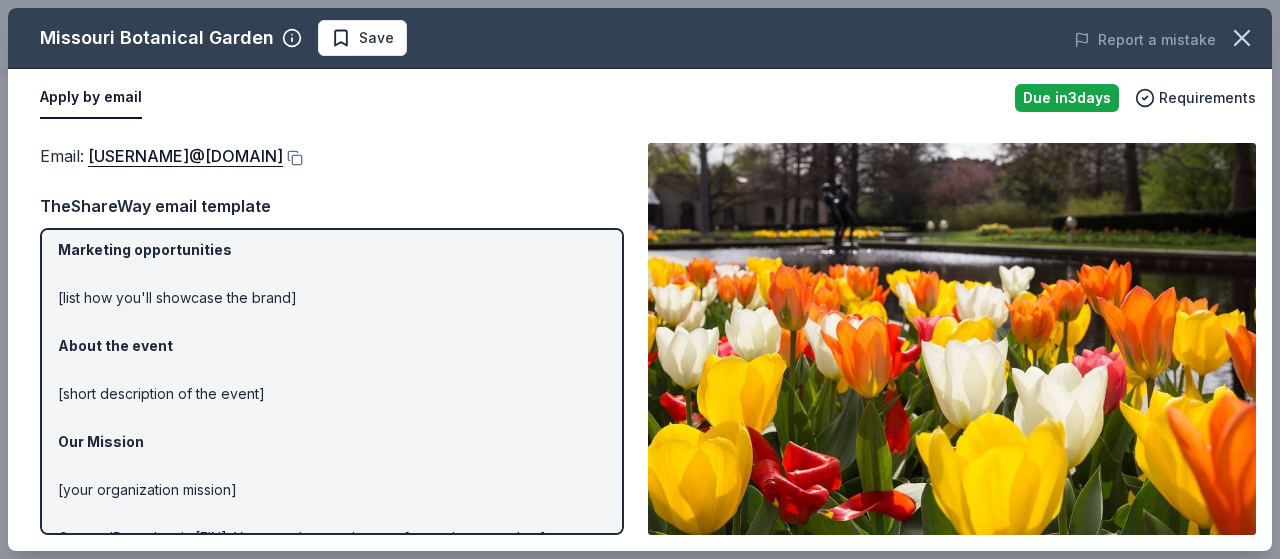 scroll, scrollTop: 0, scrollLeft: 0, axis: both 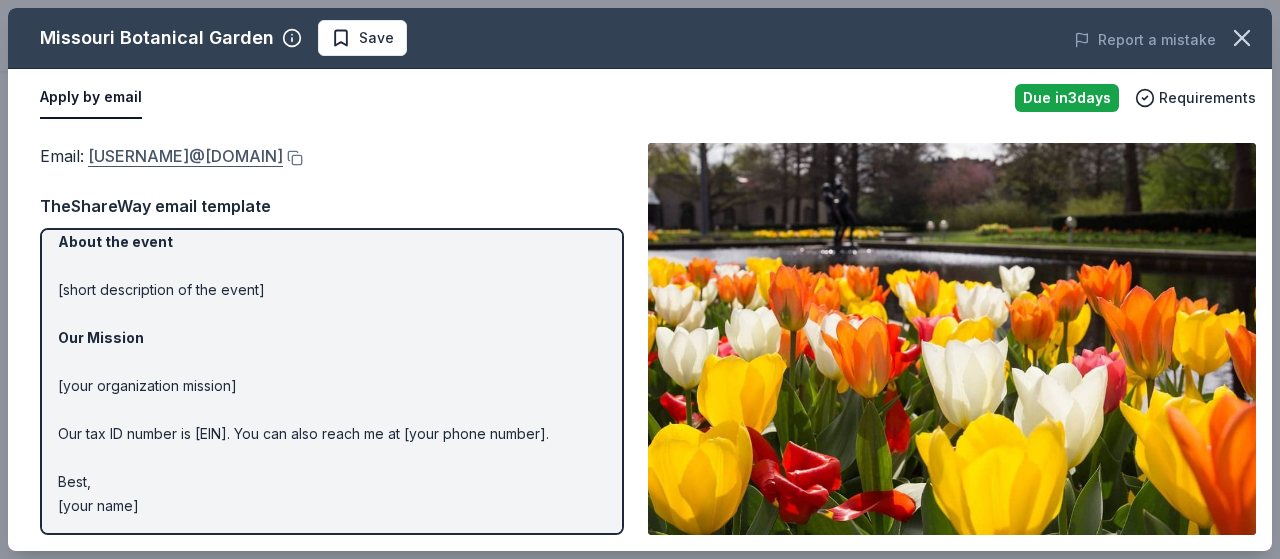 click on "[USERNAME]@[DOMAIN]" at bounding box center [185, 156] 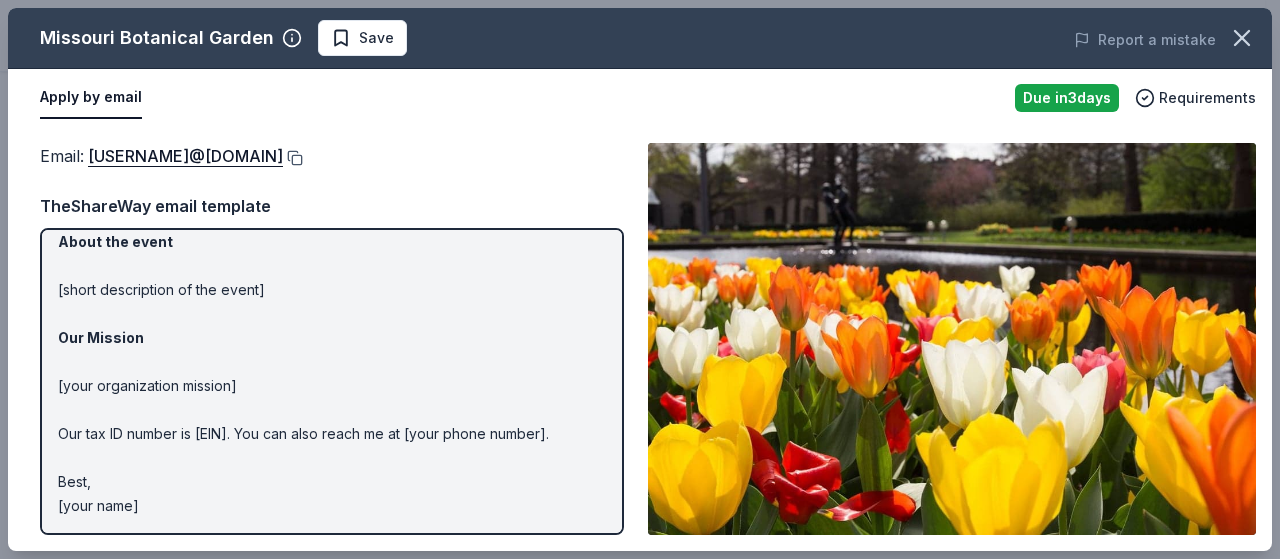 click at bounding box center [293, 158] 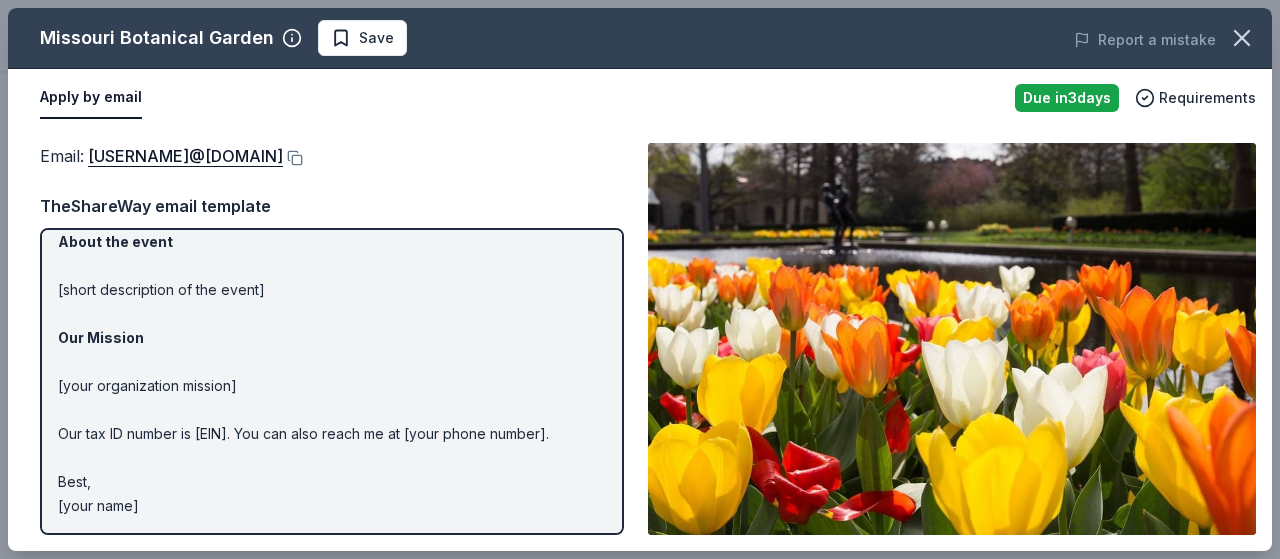 click on "Apply by email" at bounding box center [91, 98] 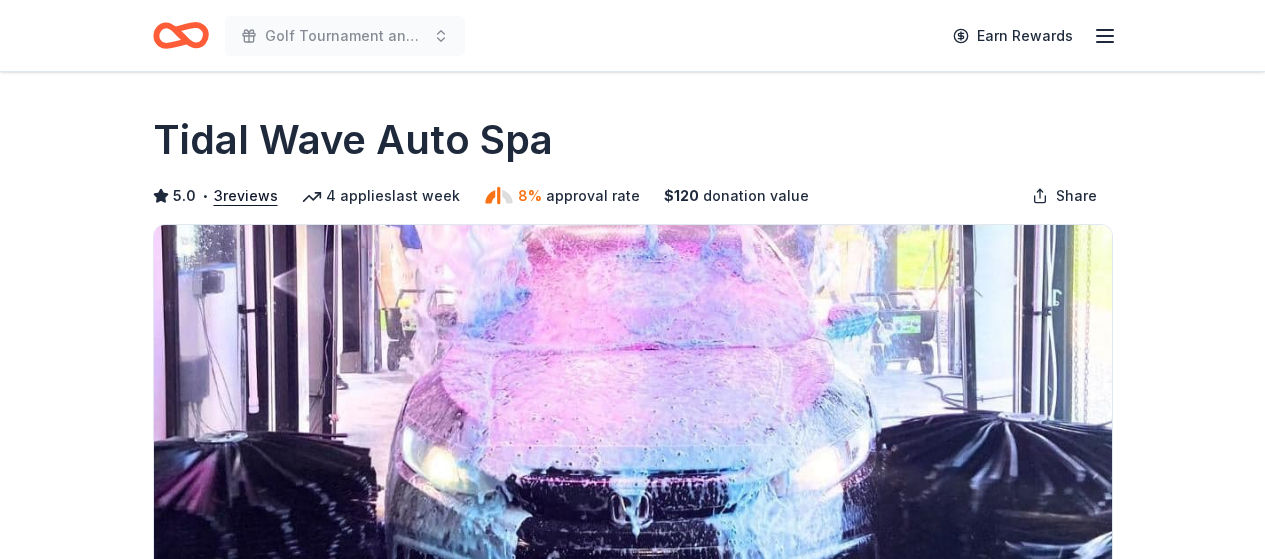 scroll, scrollTop: 0, scrollLeft: 0, axis: both 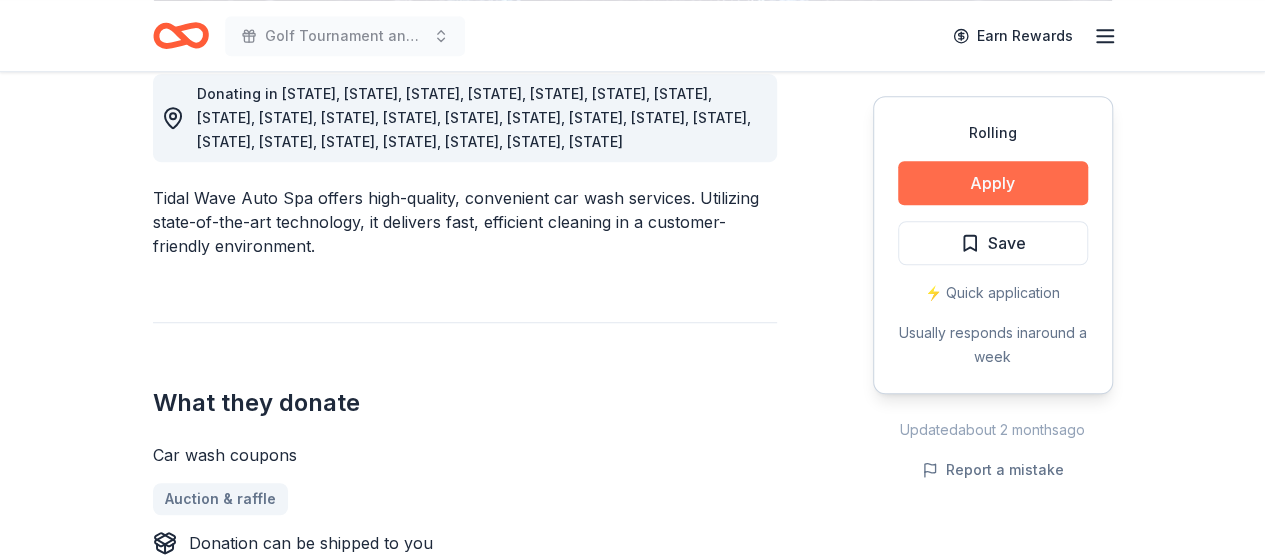 click on "Apply" at bounding box center (993, 183) 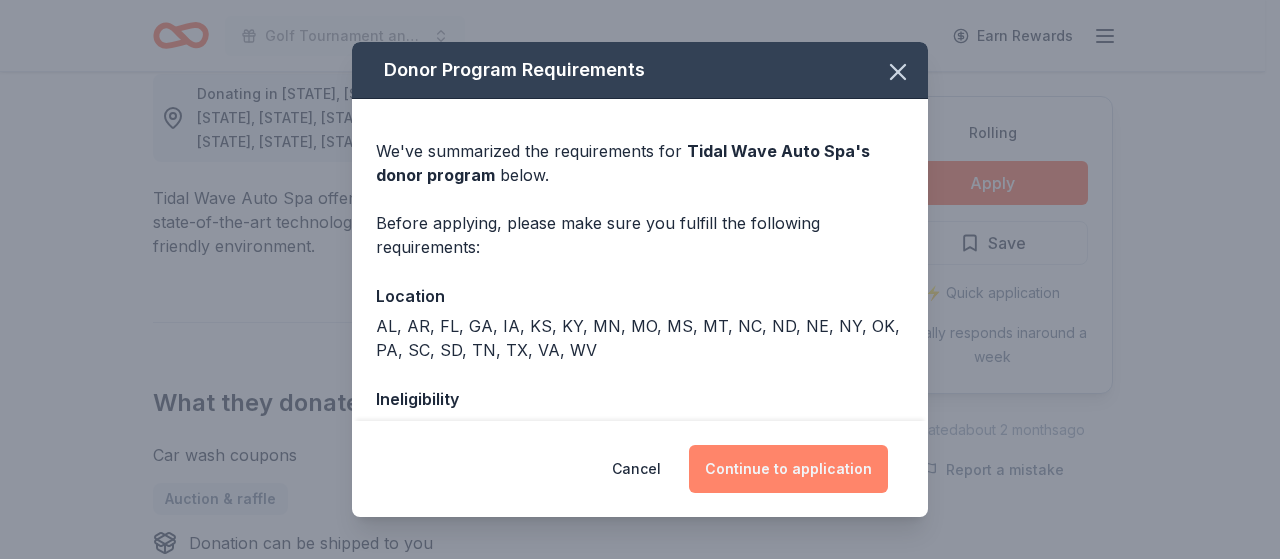 click on "Continue to application" at bounding box center (788, 469) 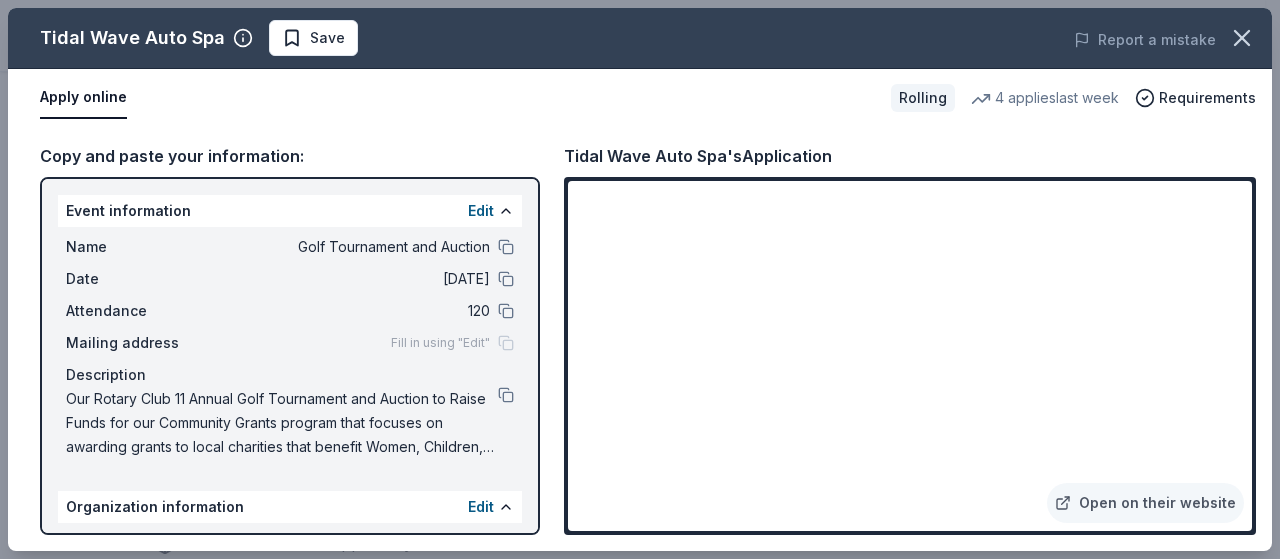 click on "Apply online" at bounding box center [457, 98] 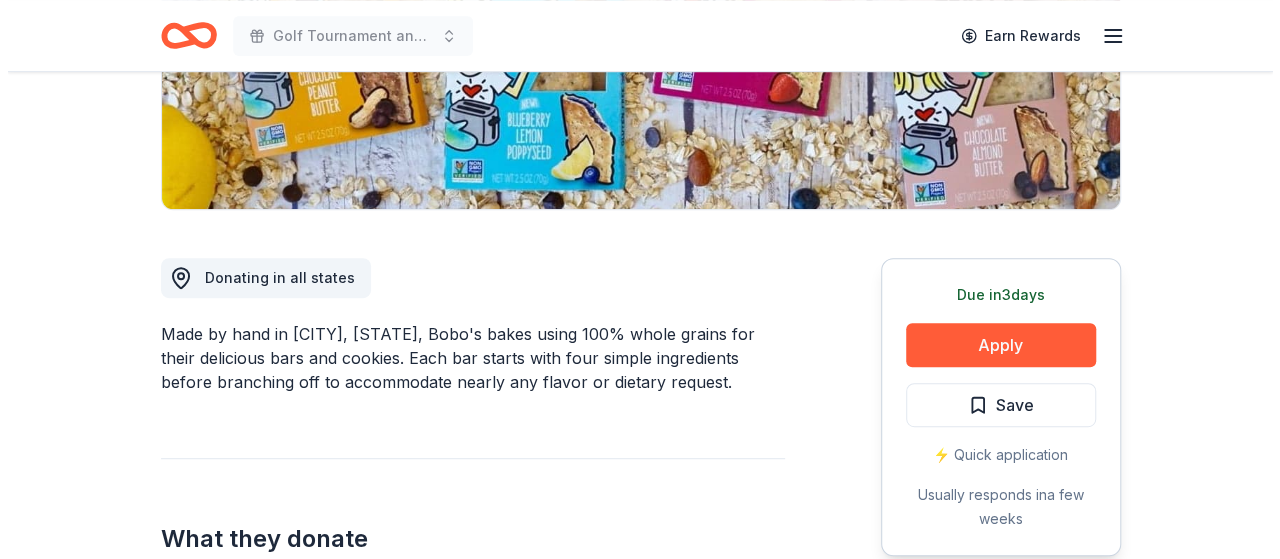 scroll, scrollTop: 400, scrollLeft: 0, axis: vertical 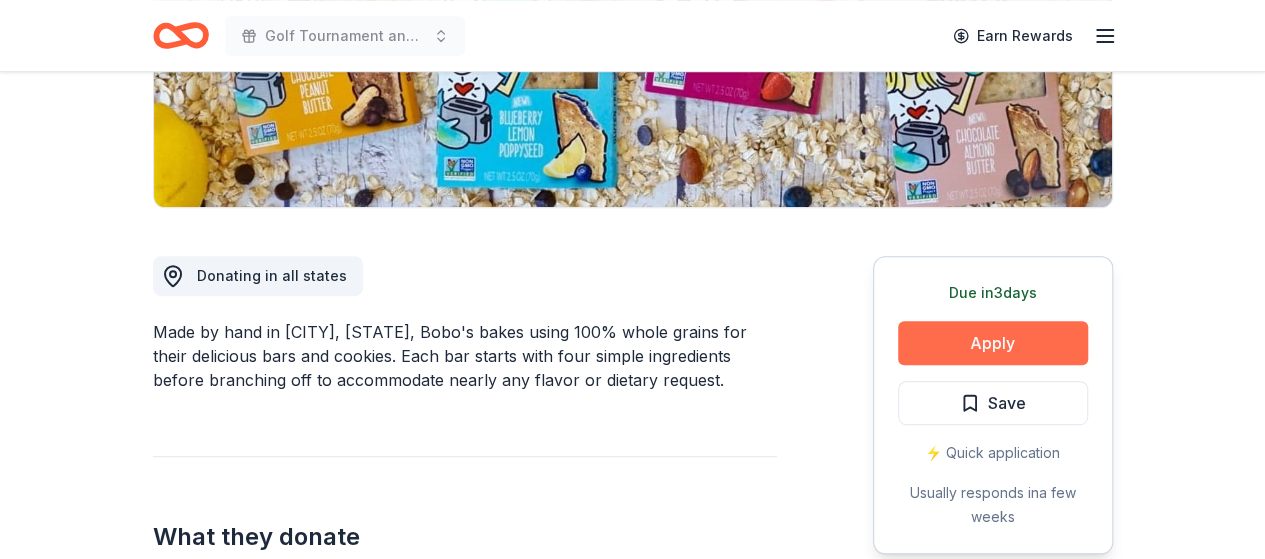 click on "Apply" at bounding box center [993, 343] 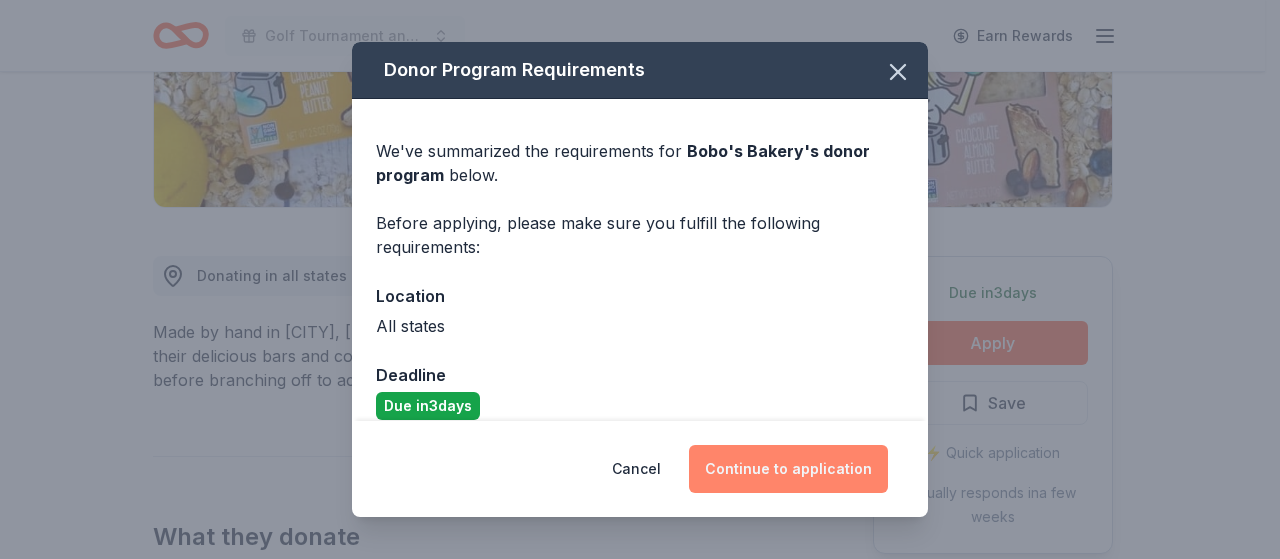 click on "Continue to application" at bounding box center [788, 469] 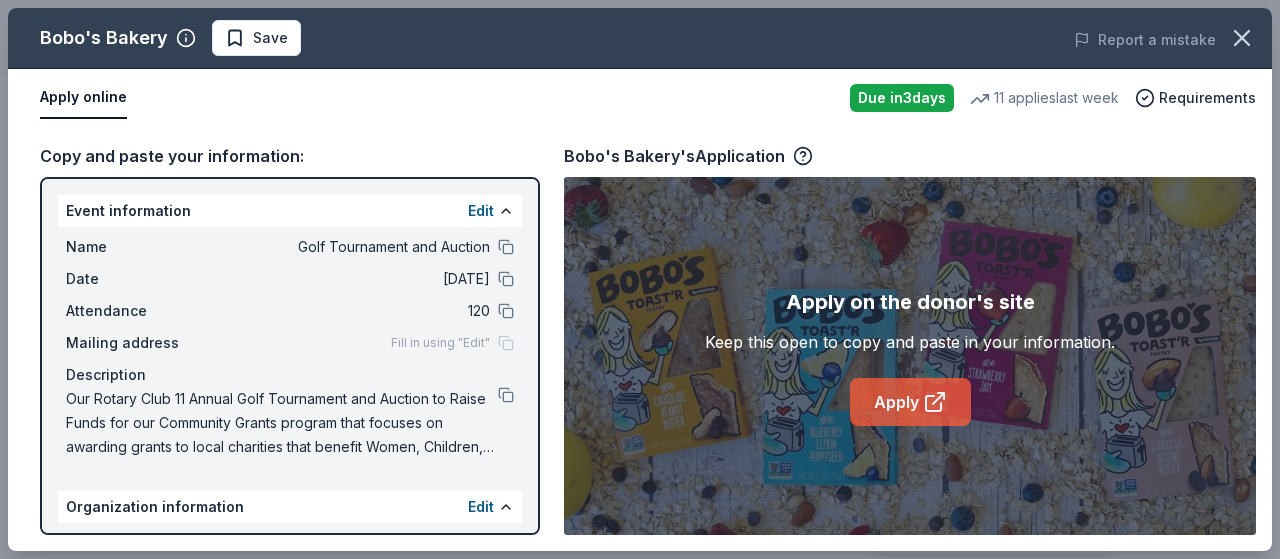 click 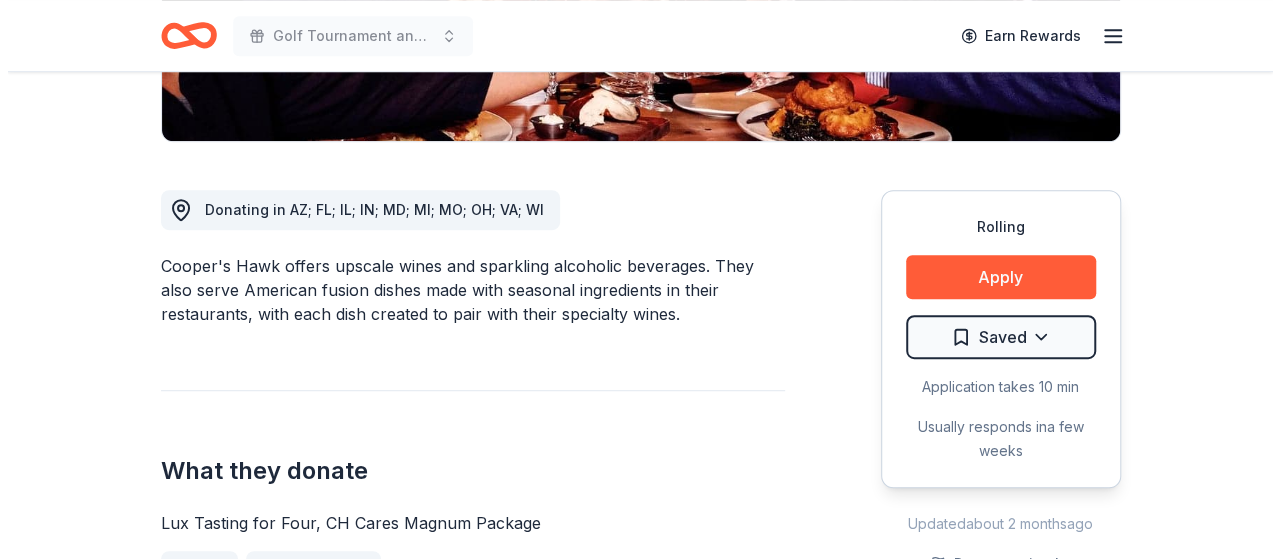 scroll, scrollTop: 500, scrollLeft: 0, axis: vertical 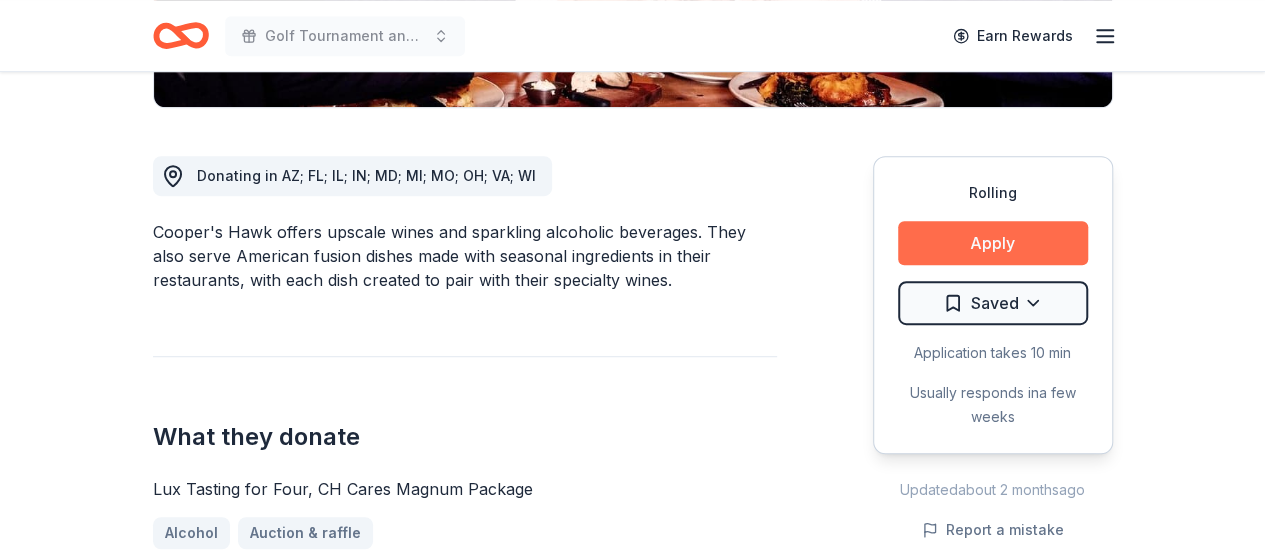 click on "Apply" at bounding box center (993, 243) 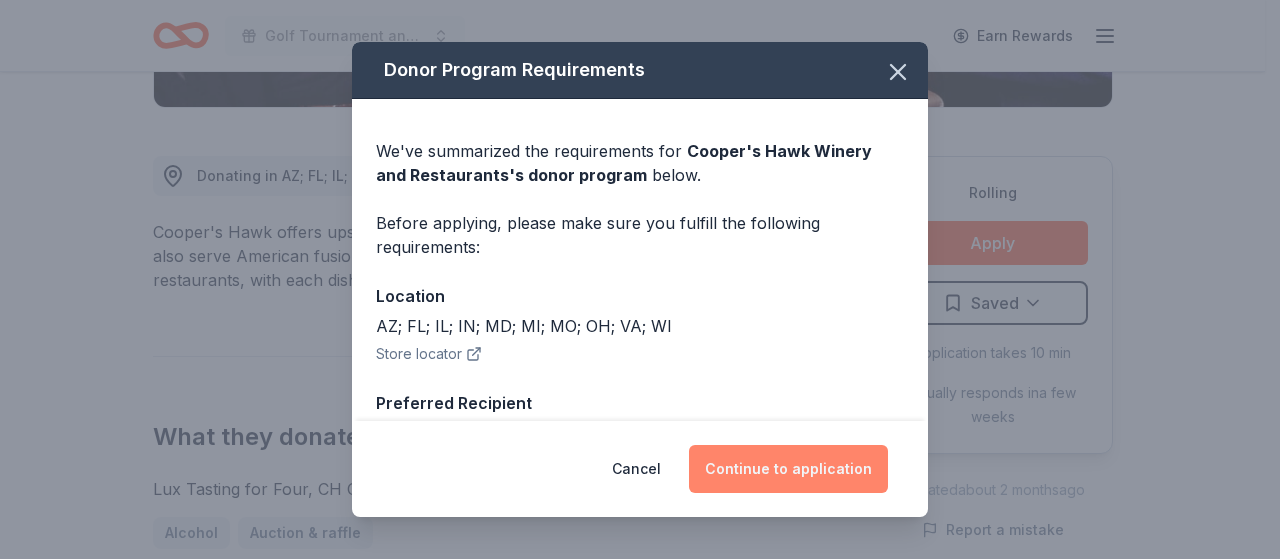 click on "Continue to application" at bounding box center [788, 469] 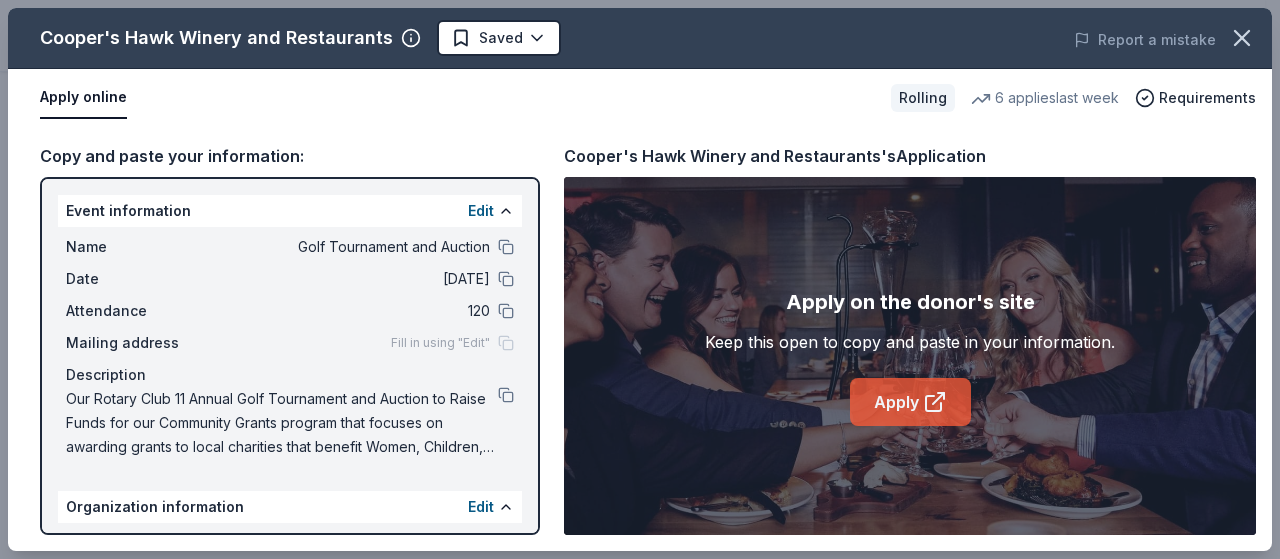 click on "Apply" at bounding box center [910, 402] 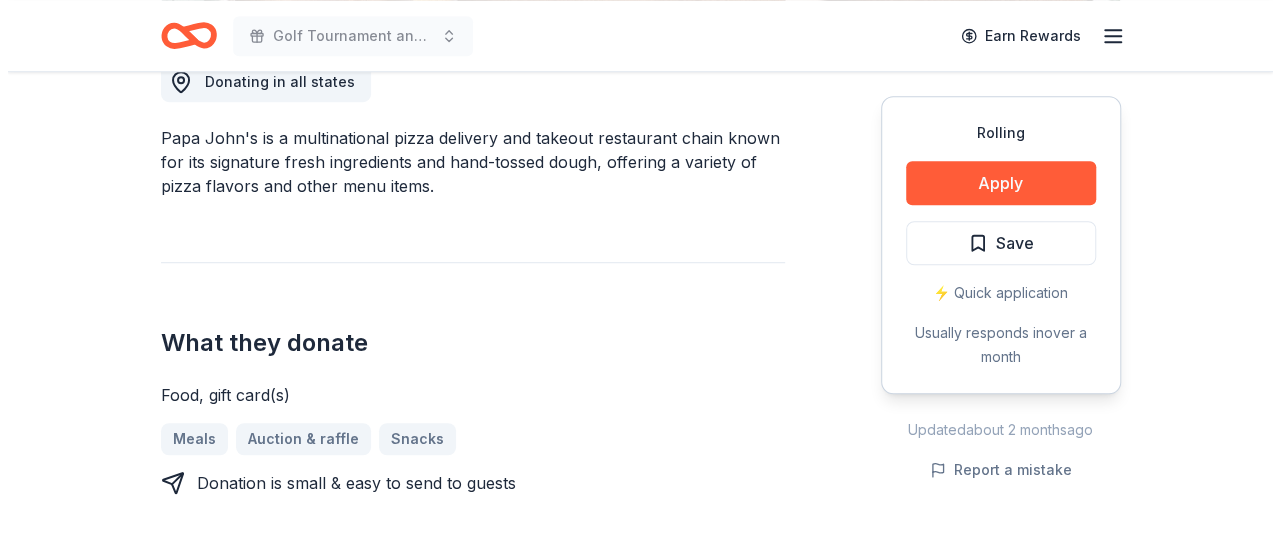 scroll, scrollTop: 600, scrollLeft: 0, axis: vertical 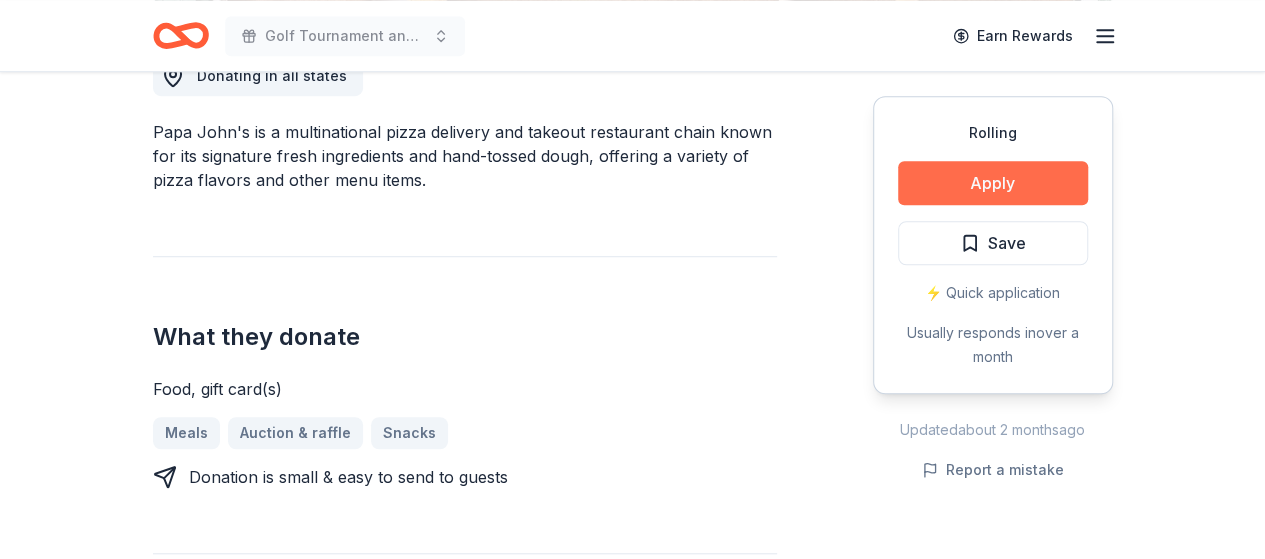 click on "Apply" at bounding box center (993, 183) 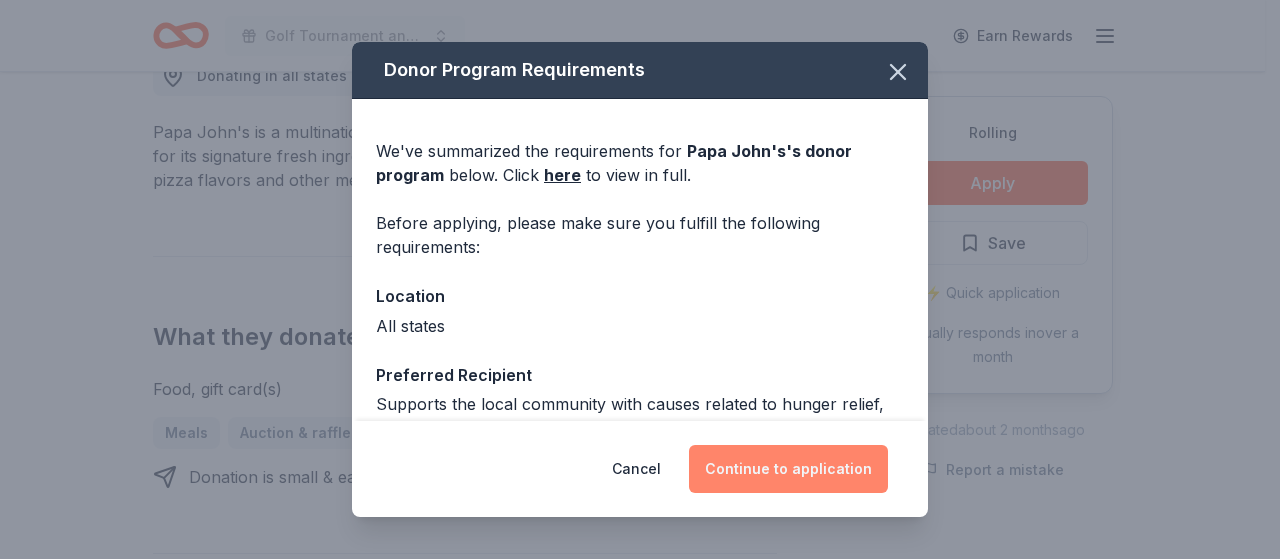 click on "Continue to application" at bounding box center [788, 469] 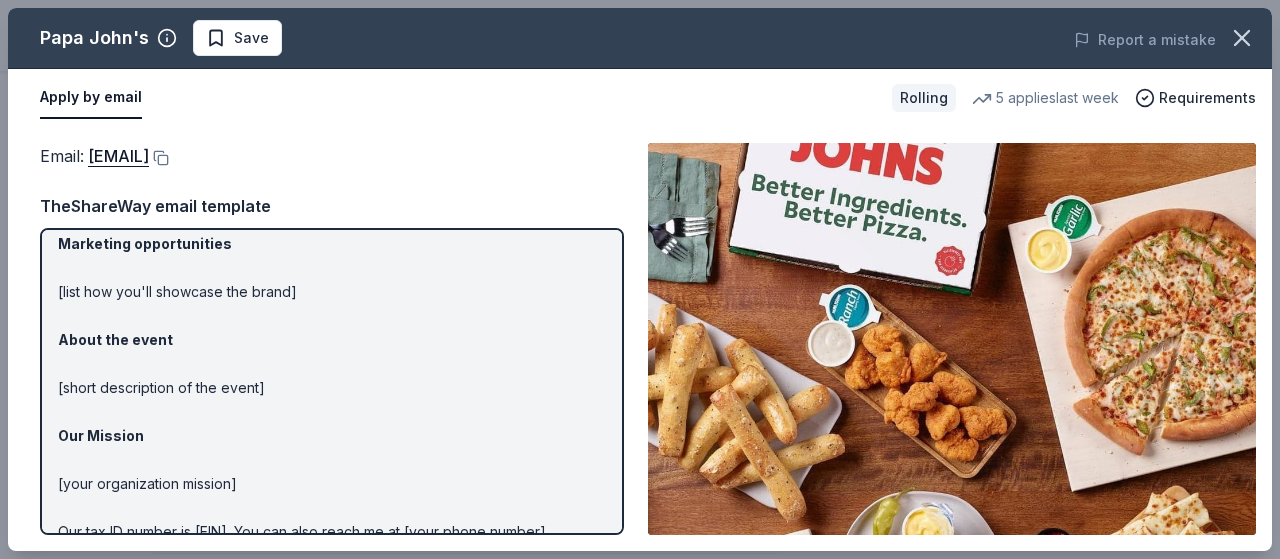 scroll, scrollTop: 256, scrollLeft: 0, axis: vertical 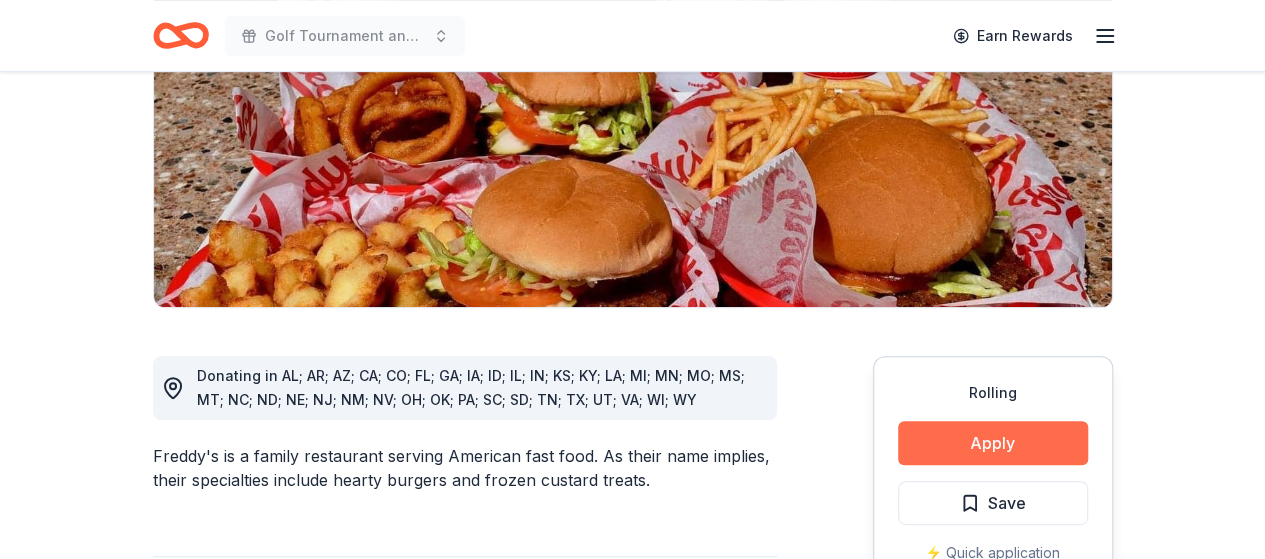 click on "Apply" at bounding box center (993, 443) 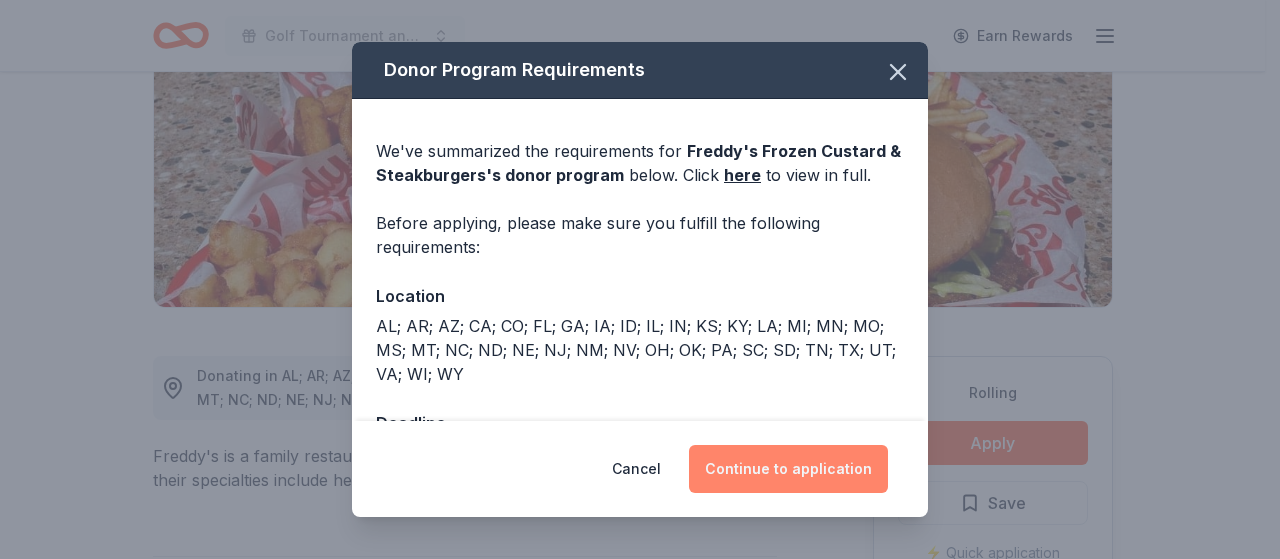 click on "Continue to application" at bounding box center (788, 469) 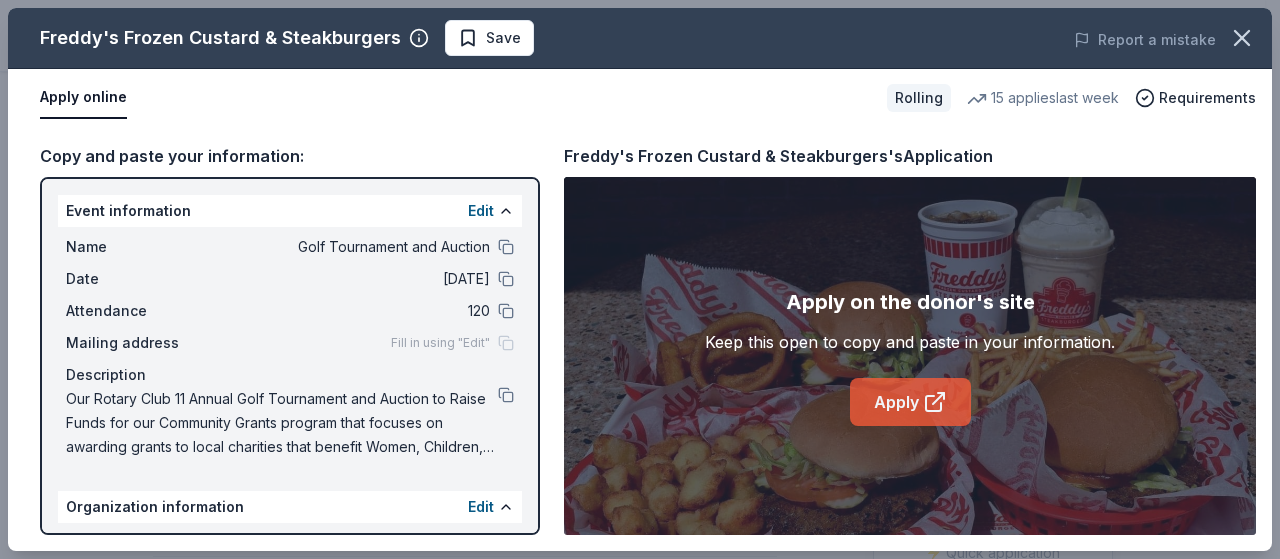click on "Apply" at bounding box center (910, 402) 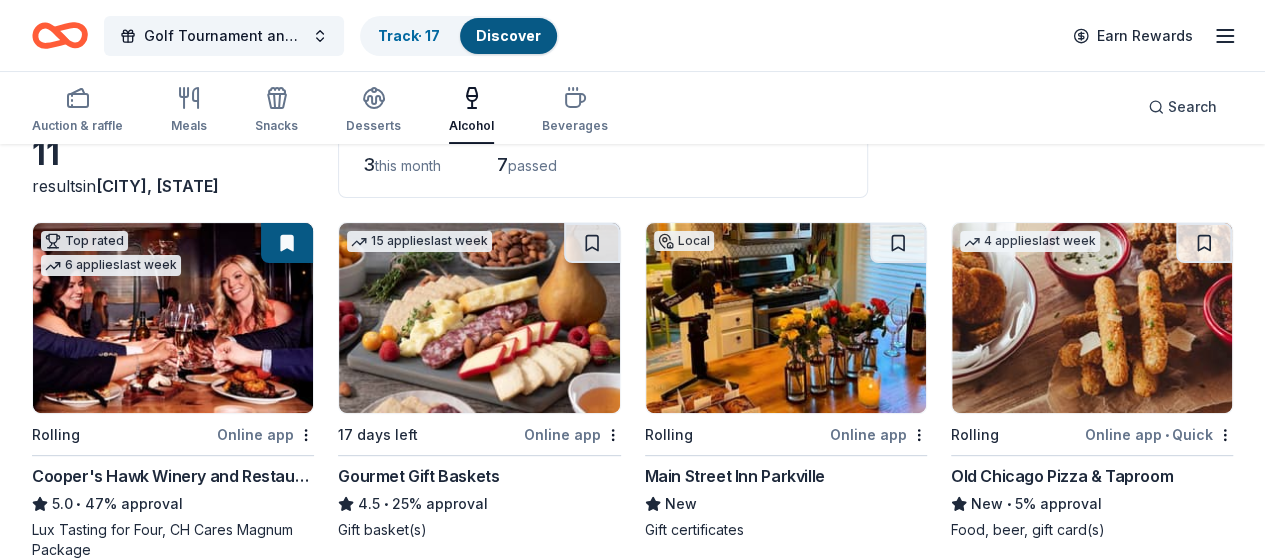 scroll, scrollTop: 600, scrollLeft: 0, axis: vertical 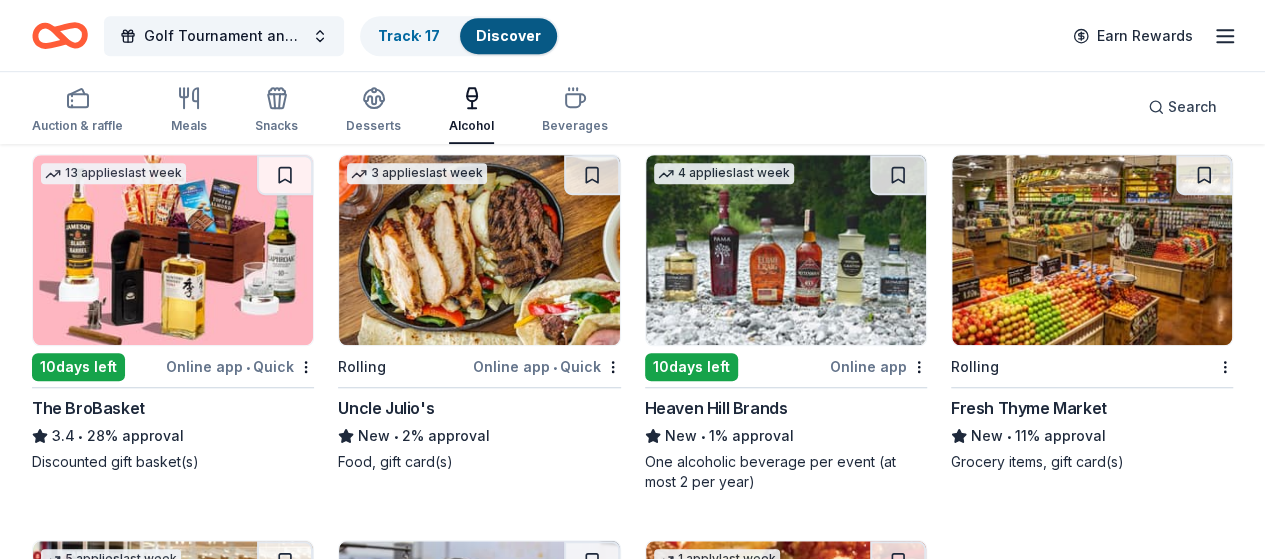 click at bounding box center (1092, 250) 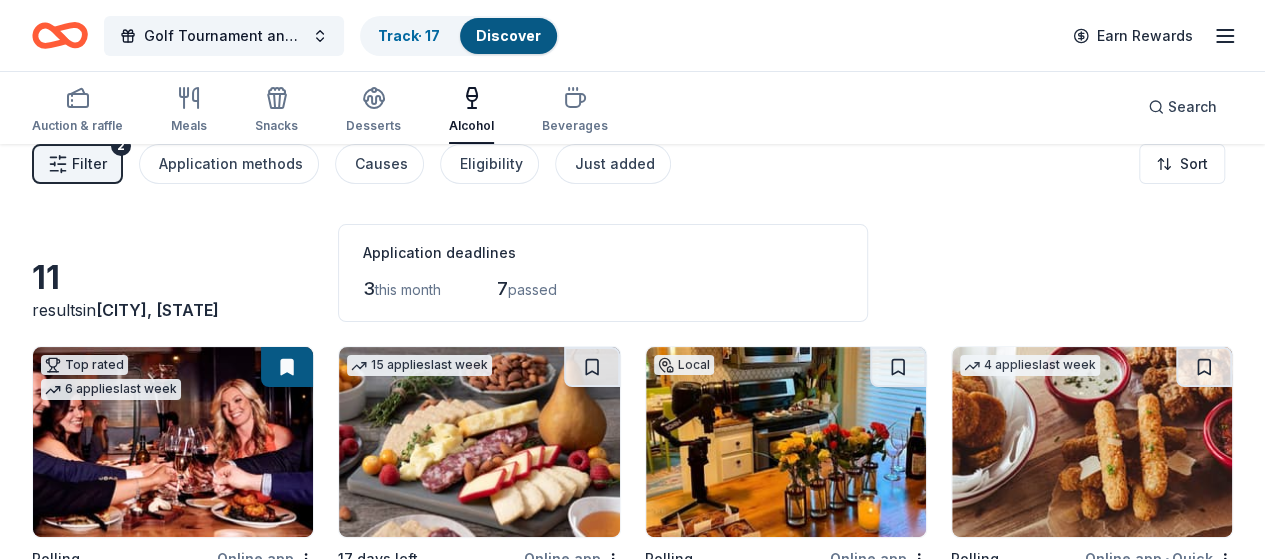 scroll, scrollTop: 0, scrollLeft: 0, axis: both 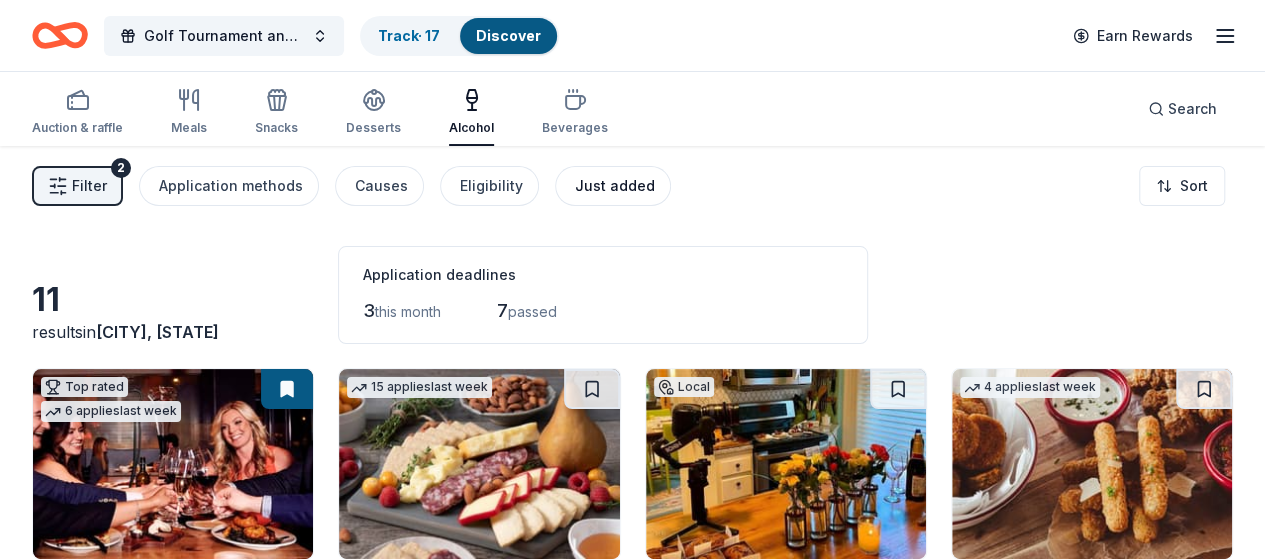 click on "Just added" at bounding box center [613, 186] 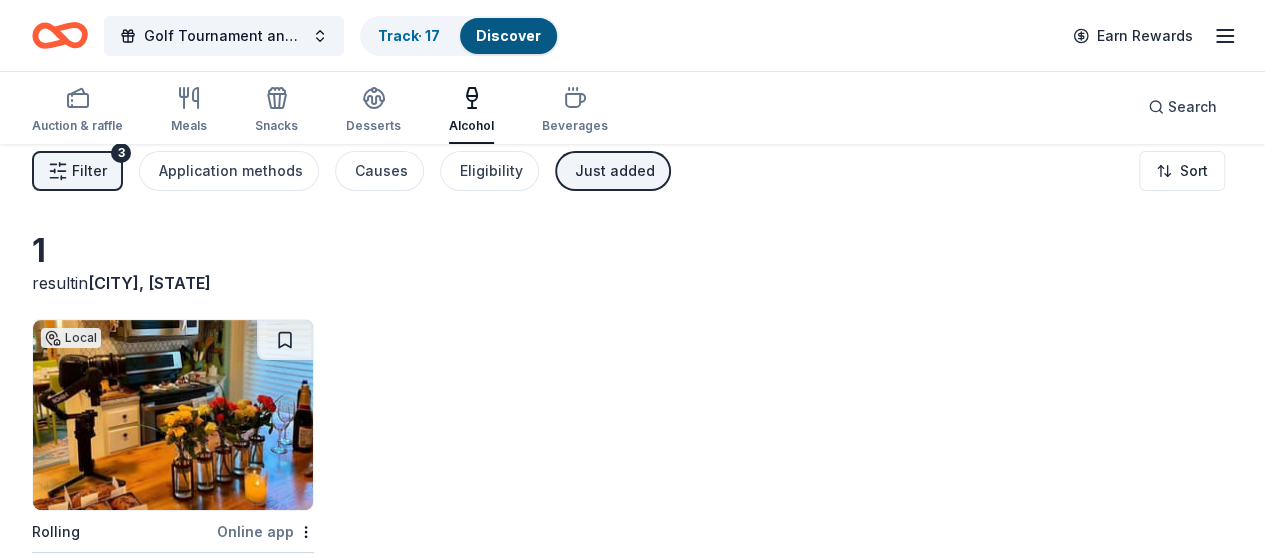 scroll, scrollTop: 0, scrollLeft: 0, axis: both 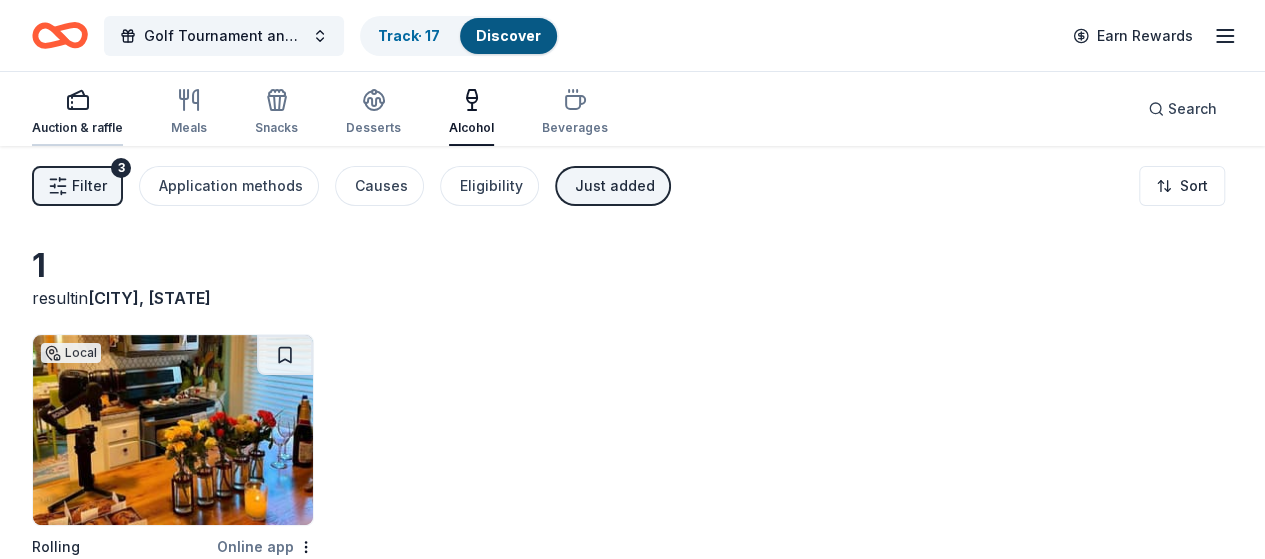 click at bounding box center (77, 100) 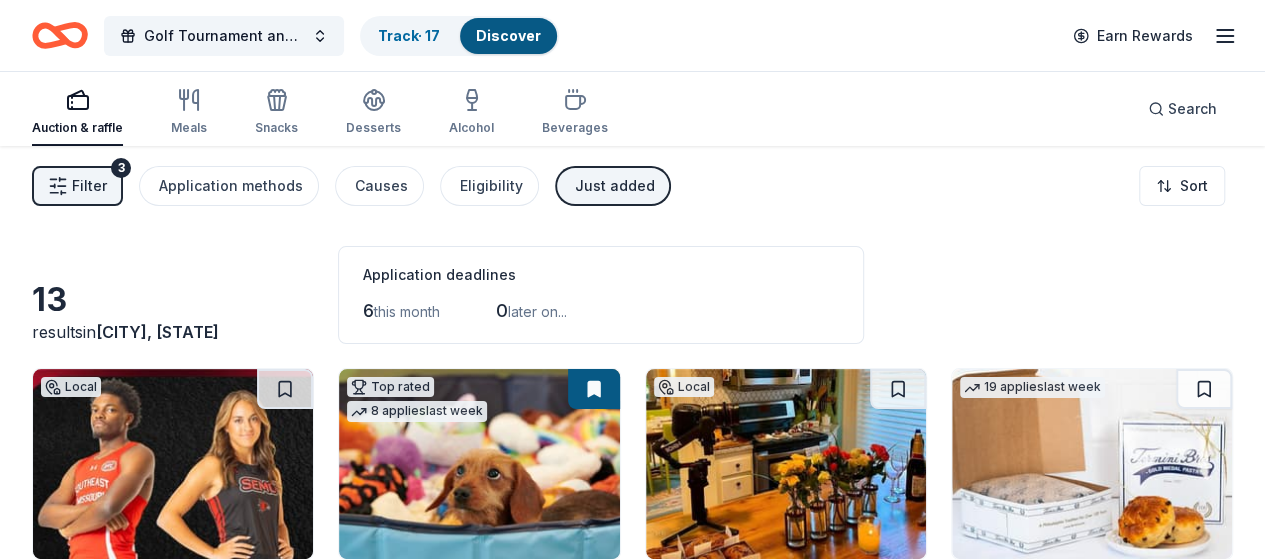 scroll, scrollTop: 0, scrollLeft: 0, axis: both 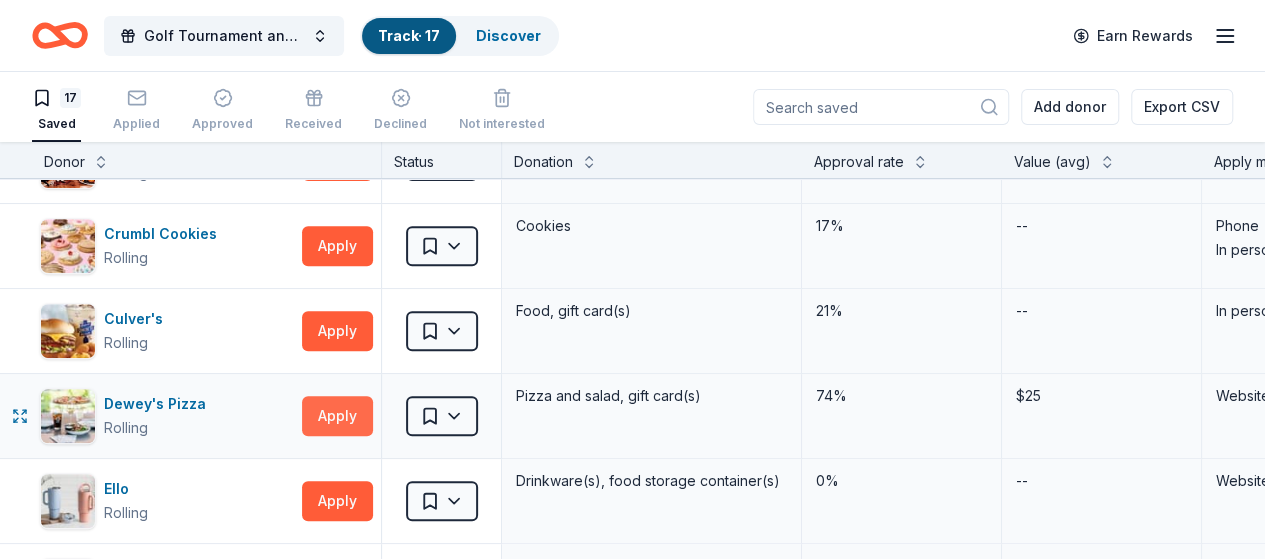 click on "Apply" at bounding box center [337, 416] 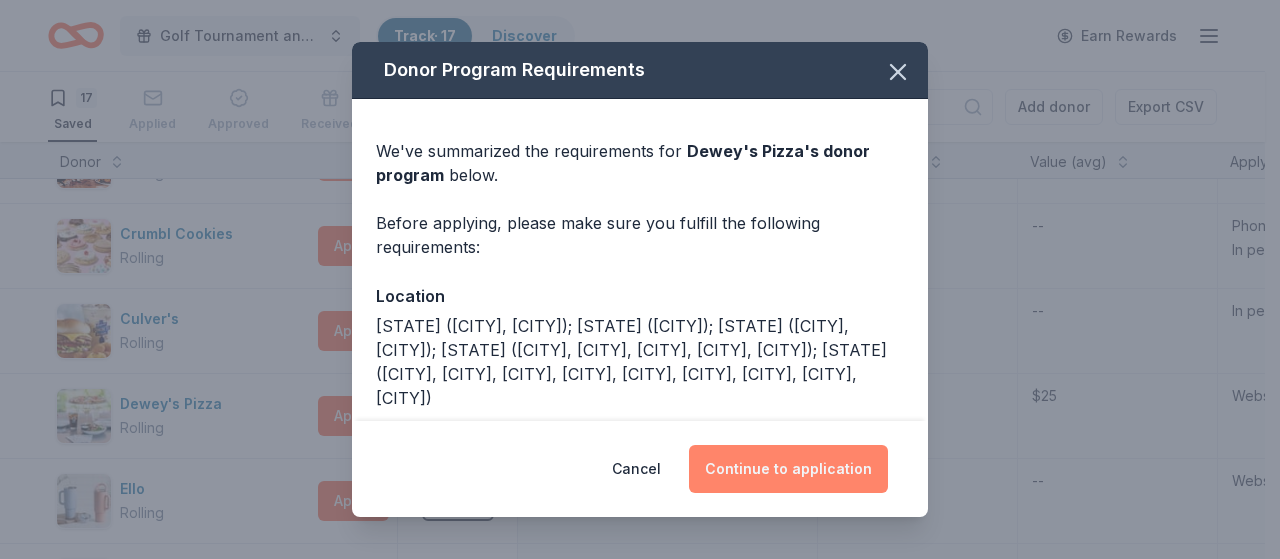 click on "Continue to application" at bounding box center [788, 469] 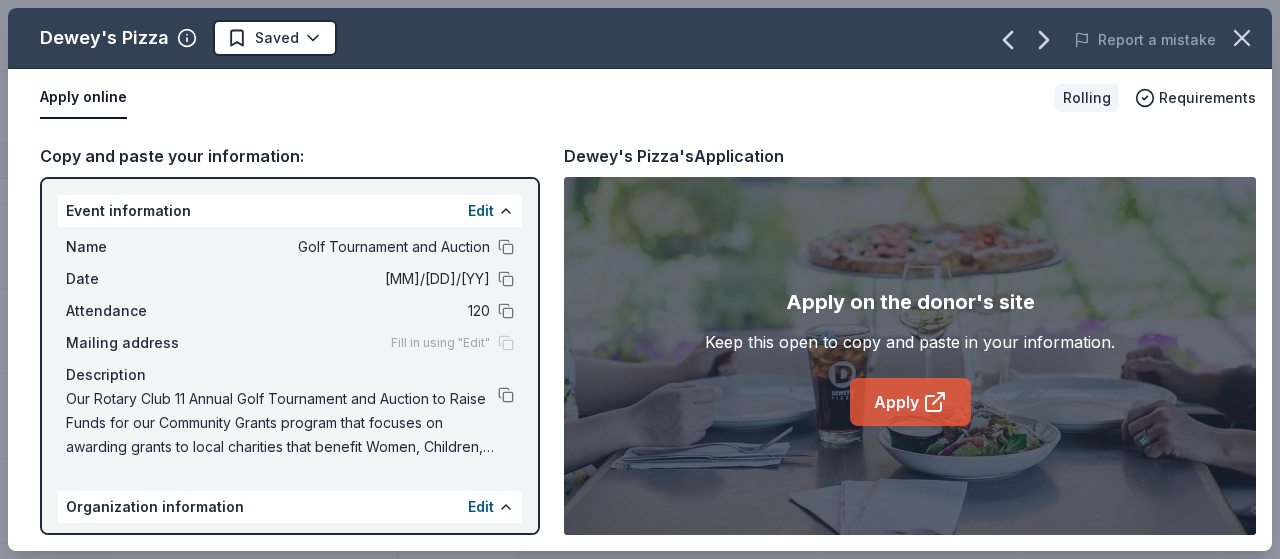 click 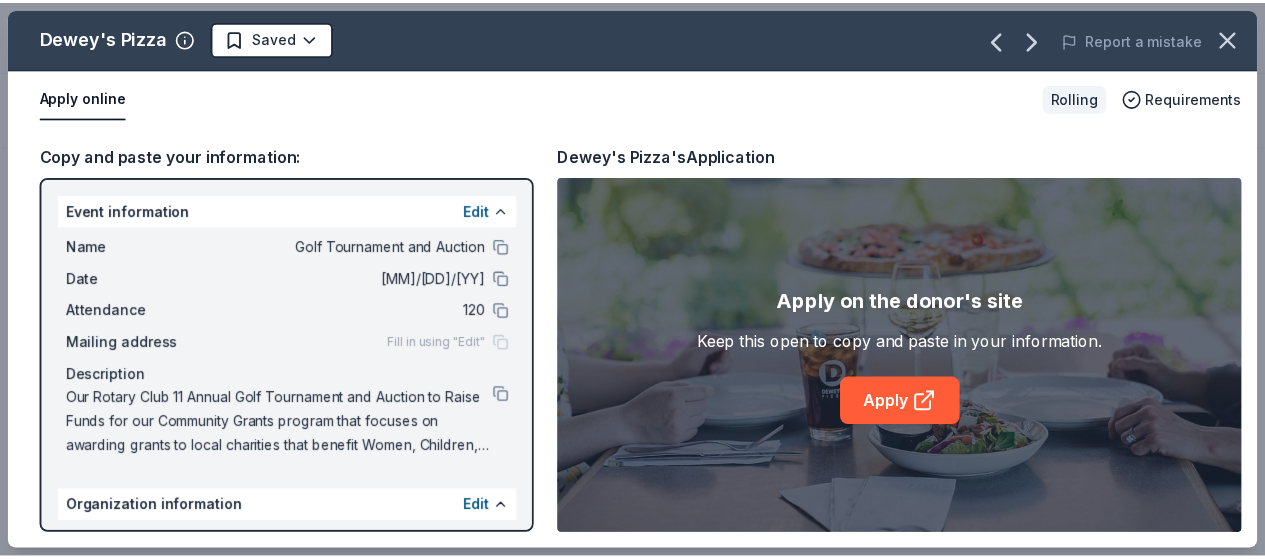 scroll, scrollTop: 0, scrollLeft: 0, axis: both 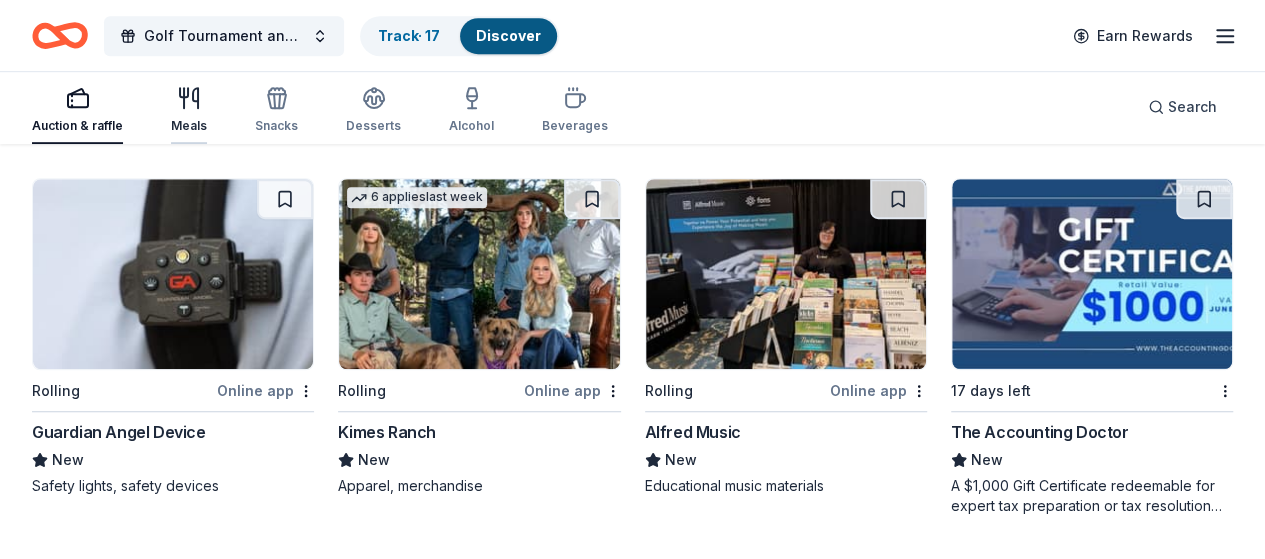 click at bounding box center (189, 98) 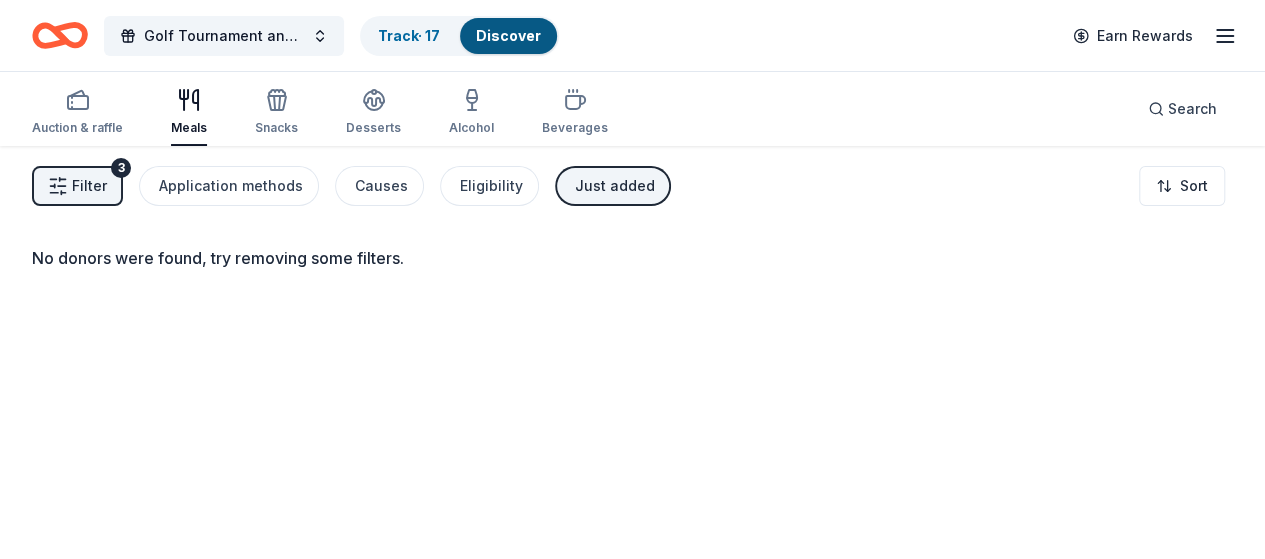 click on "Filter 3" at bounding box center (77, 186) 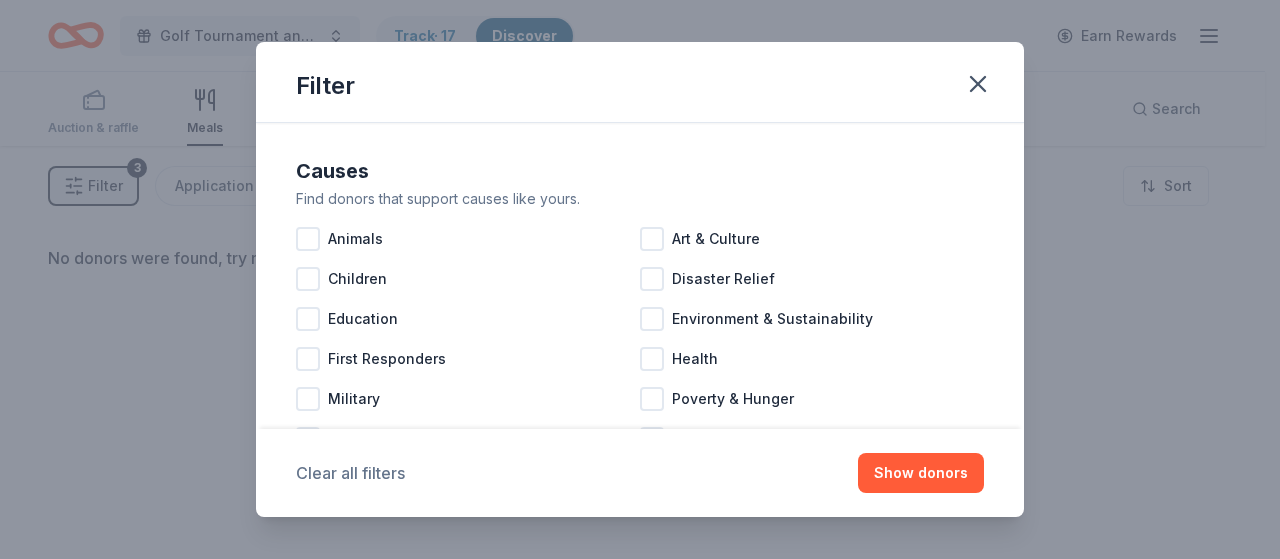 click on "Clear all filters" at bounding box center (350, 473) 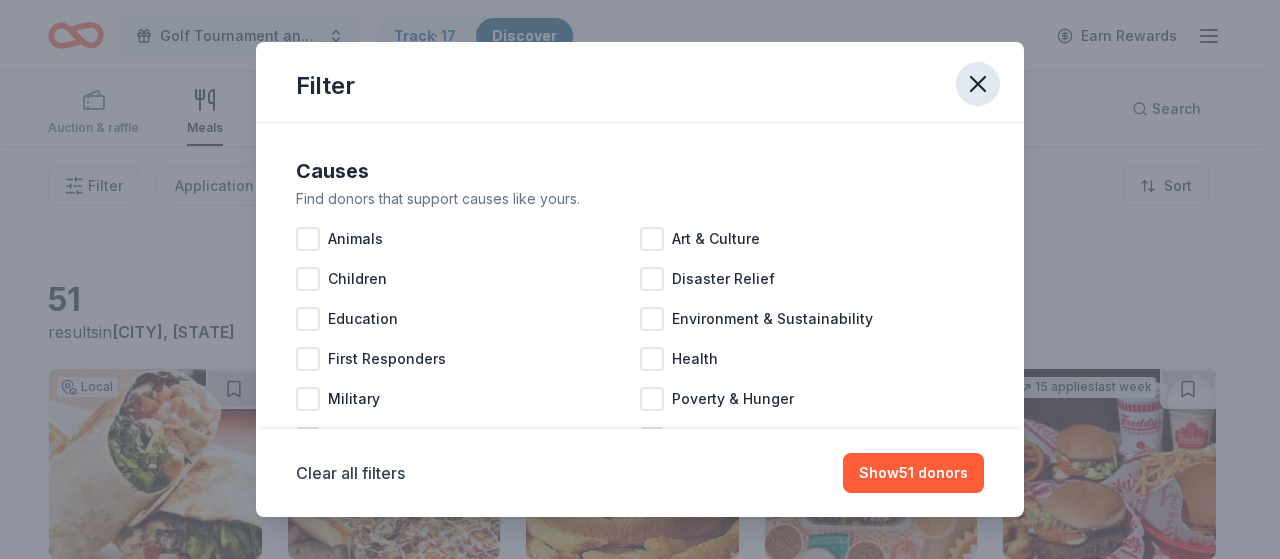 click 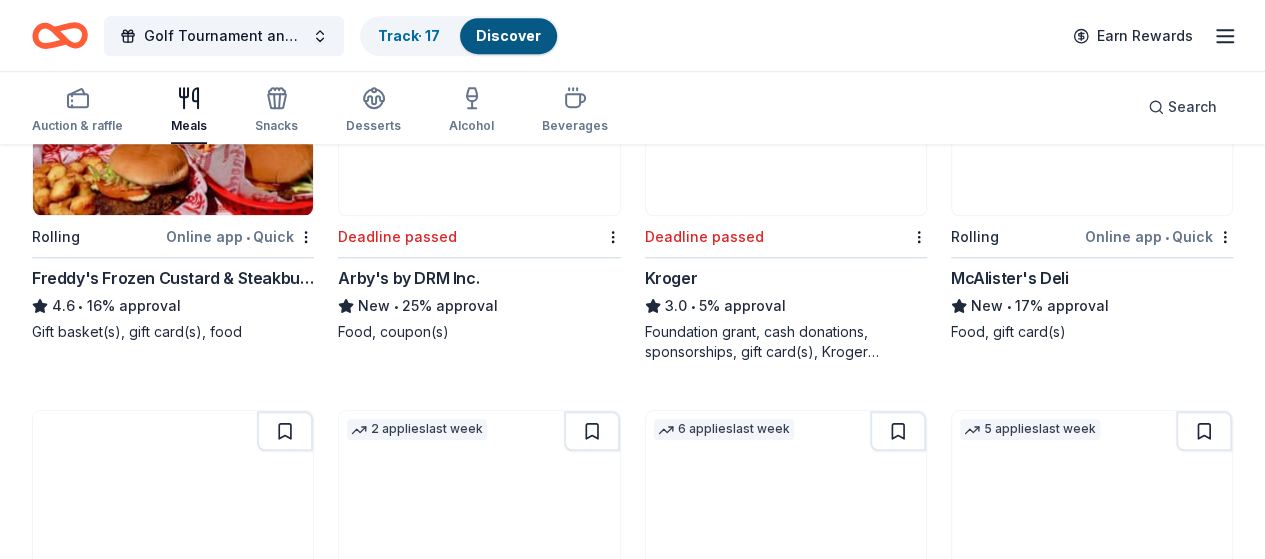 scroll, scrollTop: 700, scrollLeft: 0, axis: vertical 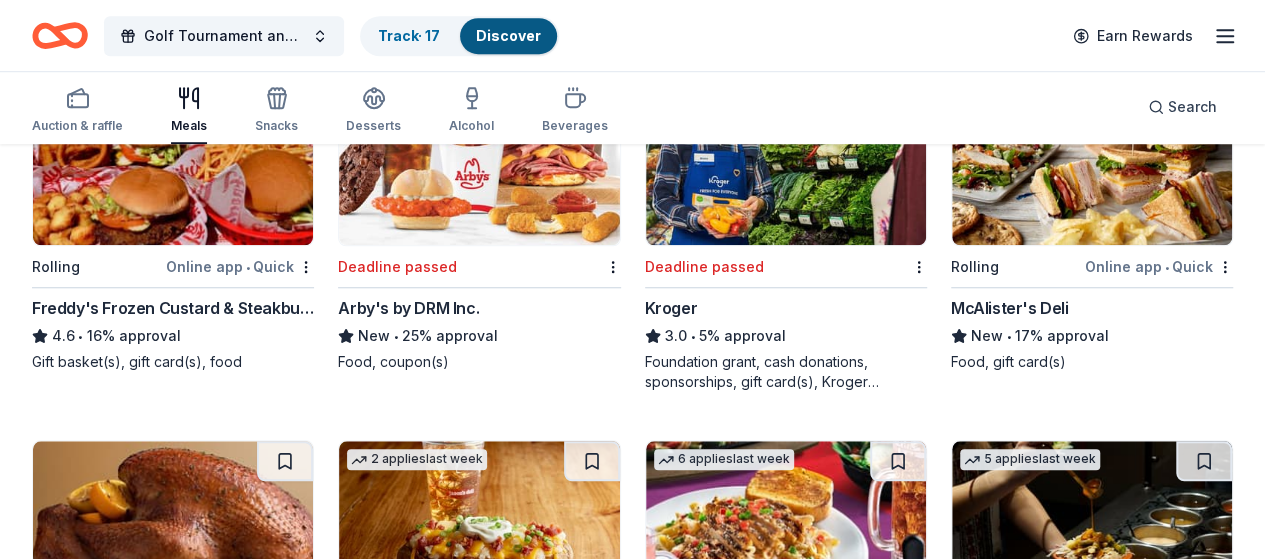 click at bounding box center (1092, 150) 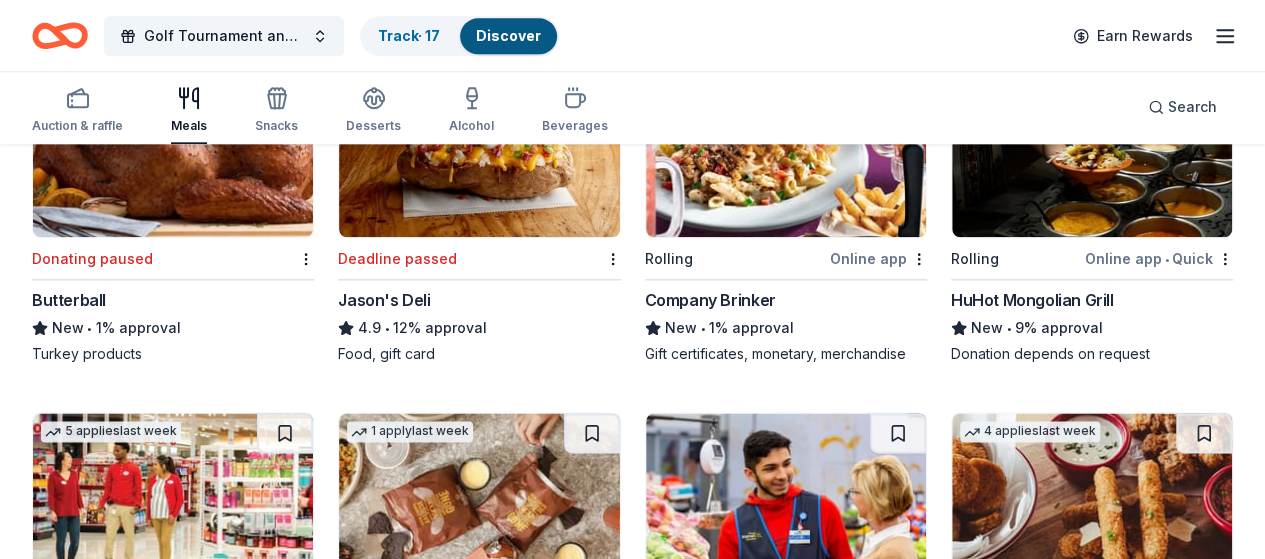 scroll, scrollTop: 1062, scrollLeft: 0, axis: vertical 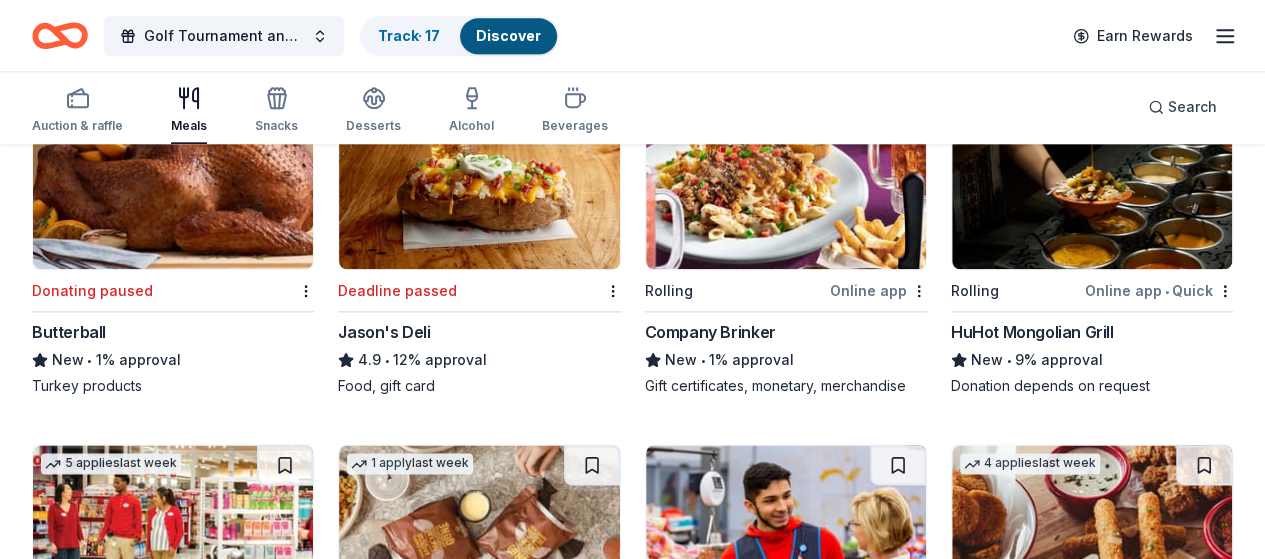 click at bounding box center (173, 540) 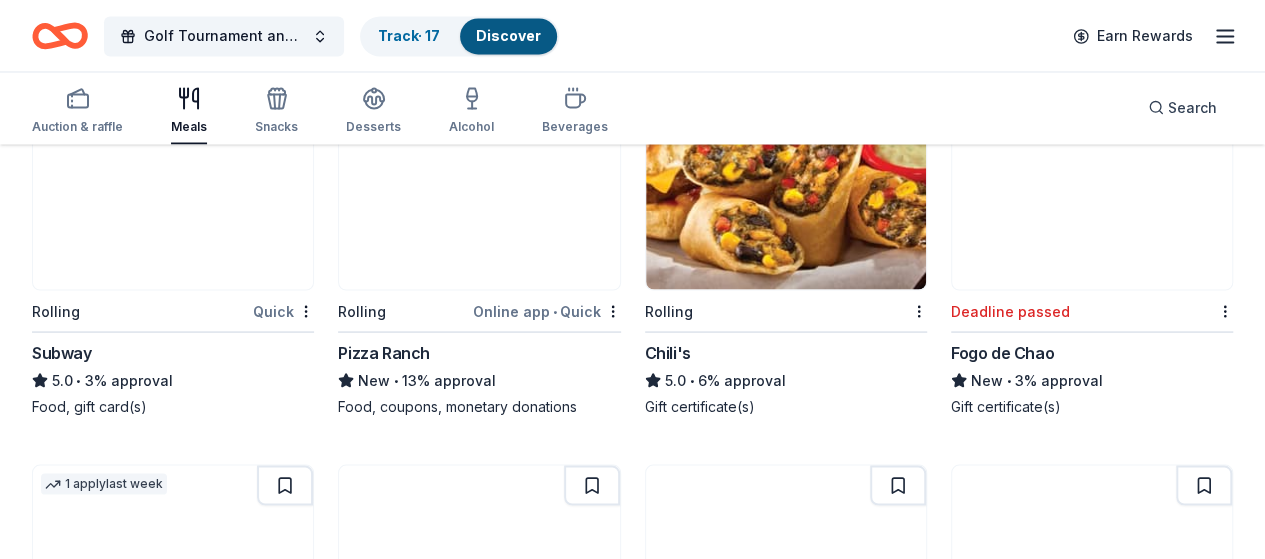 scroll, scrollTop: 1762, scrollLeft: 0, axis: vertical 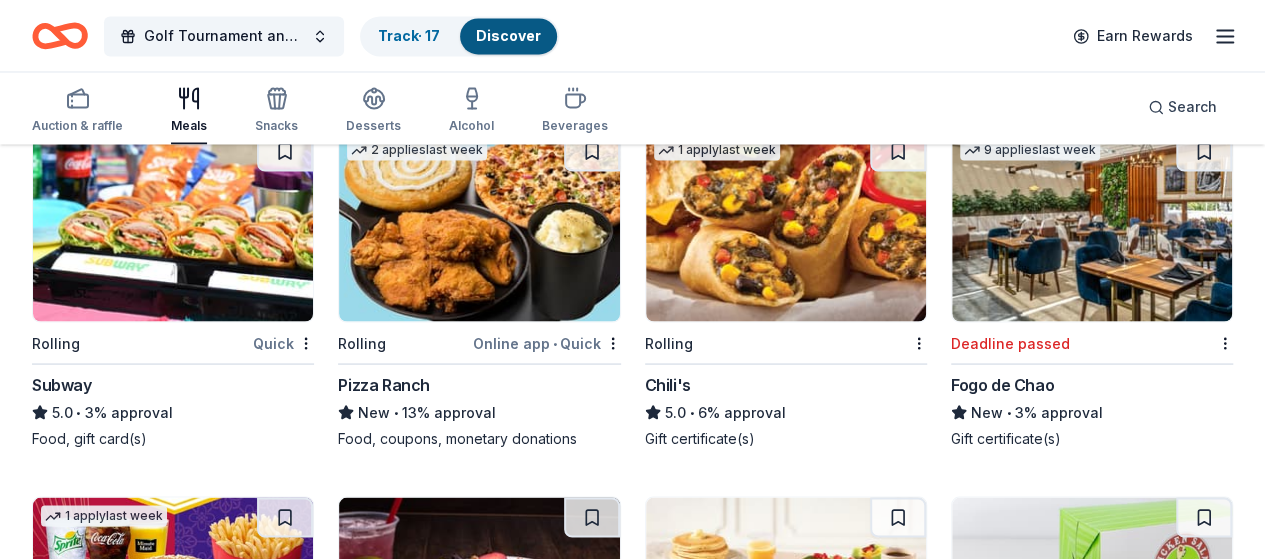 click at bounding box center (786, 592) 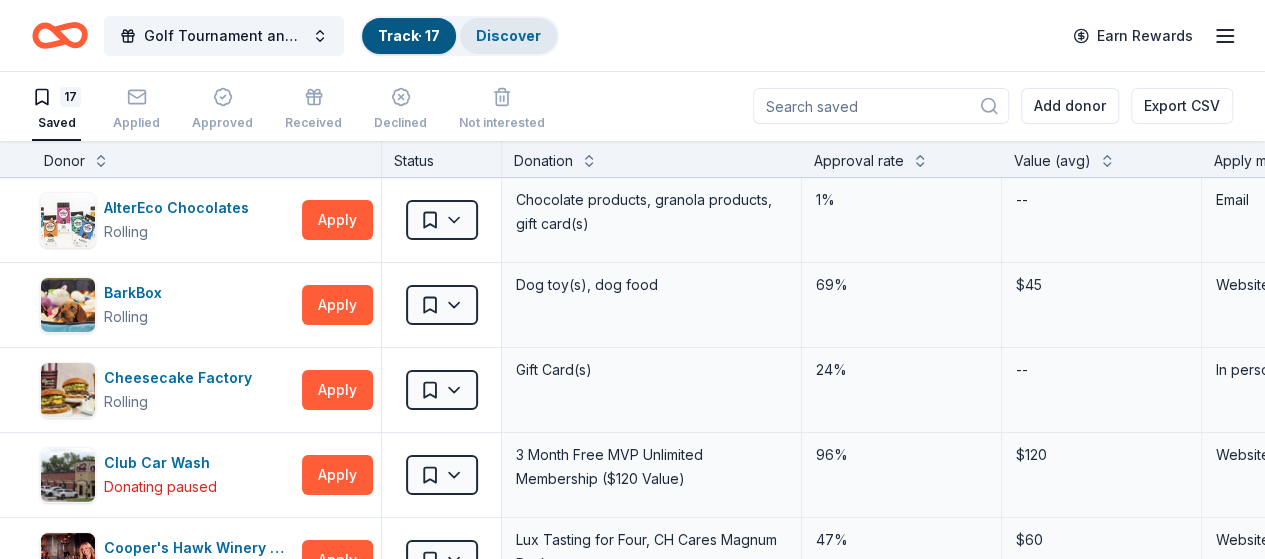 scroll, scrollTop: 0, scrollLeft: 0, axis: both 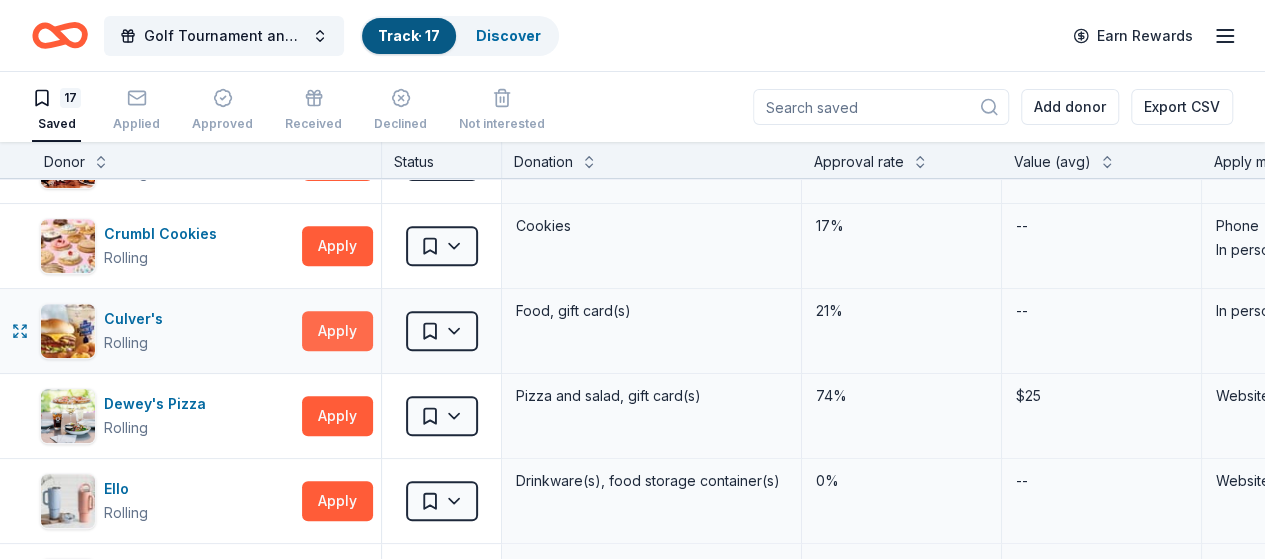 click on "Apply" at bounding box center (337, 331) 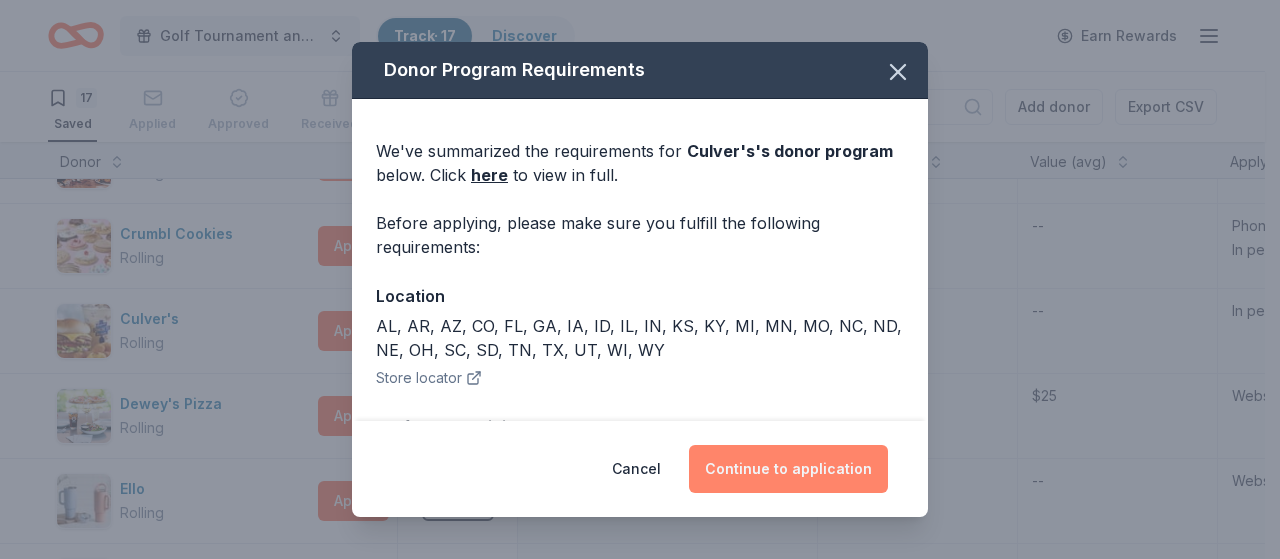 click on "Continue to application" at bounding box center (788, 469) 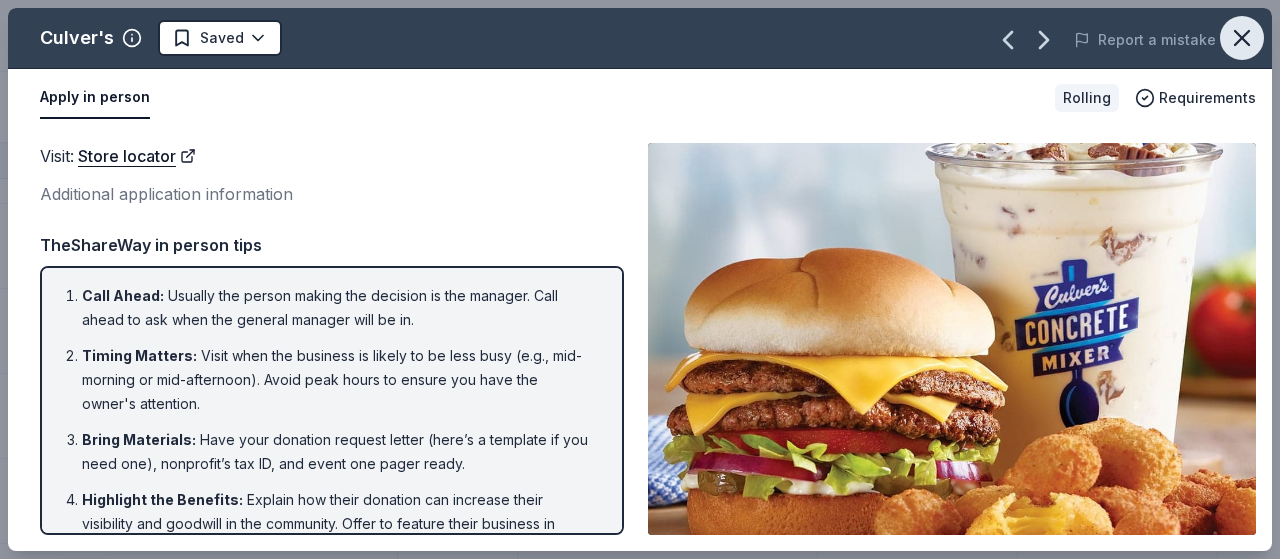 click 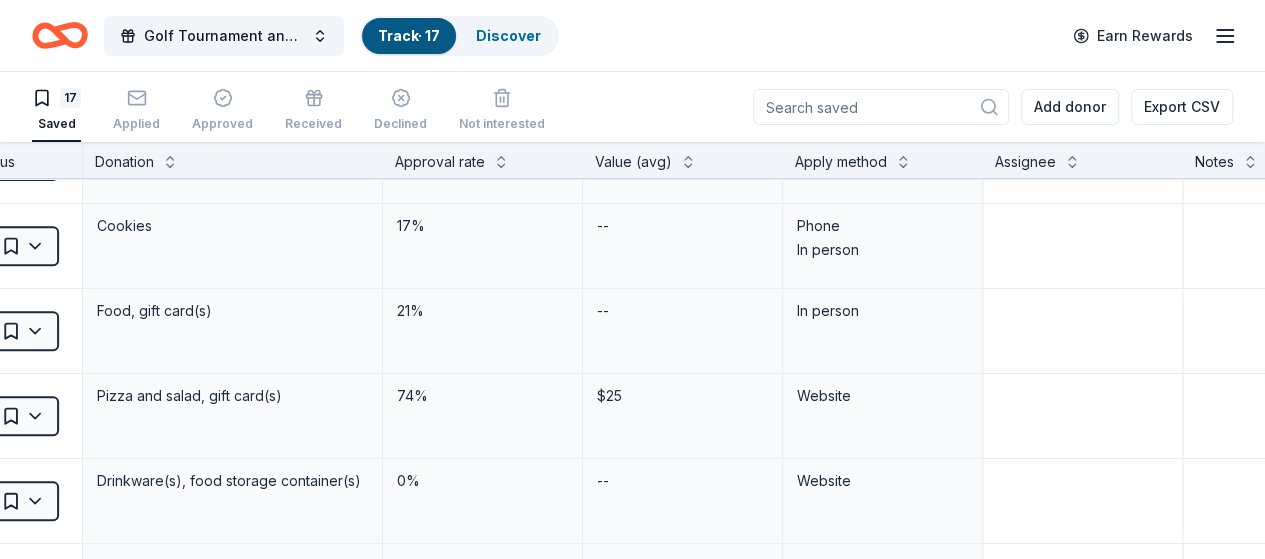 scroll, scrollTop: 400, scrollLeft: 473, axis: both 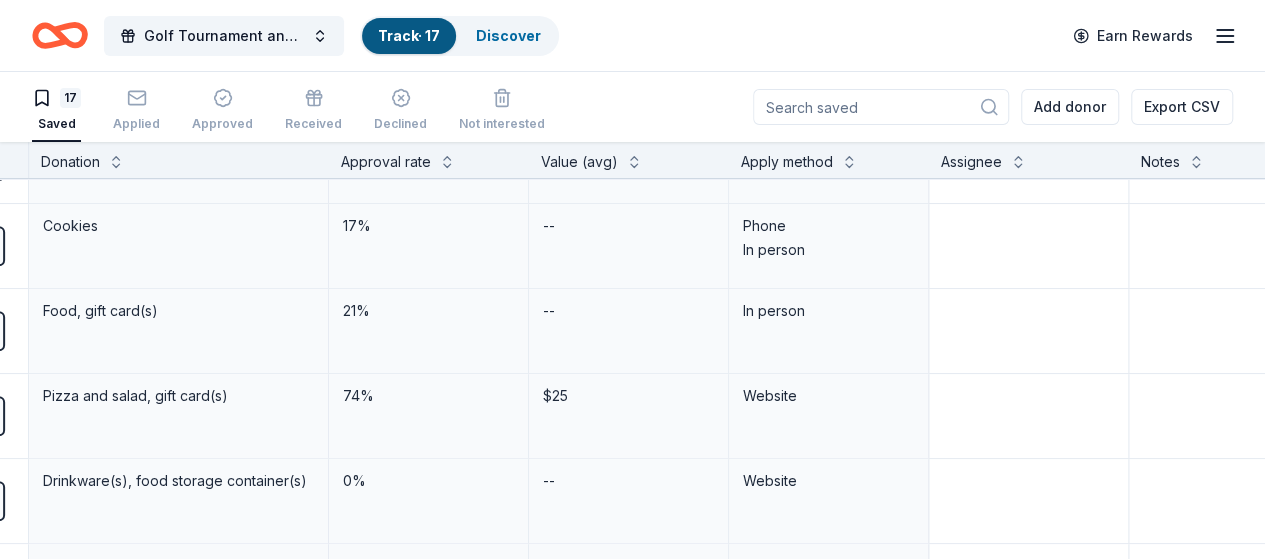 click on "Apply method" at bounding box center (829, 162) 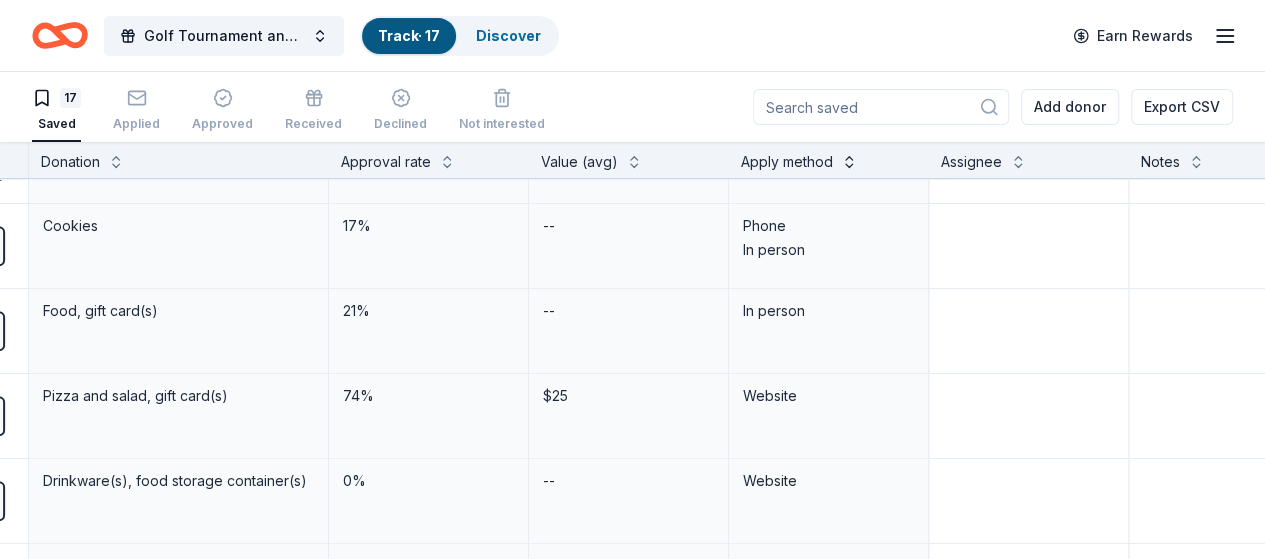 click at bounding box center [849, 160] 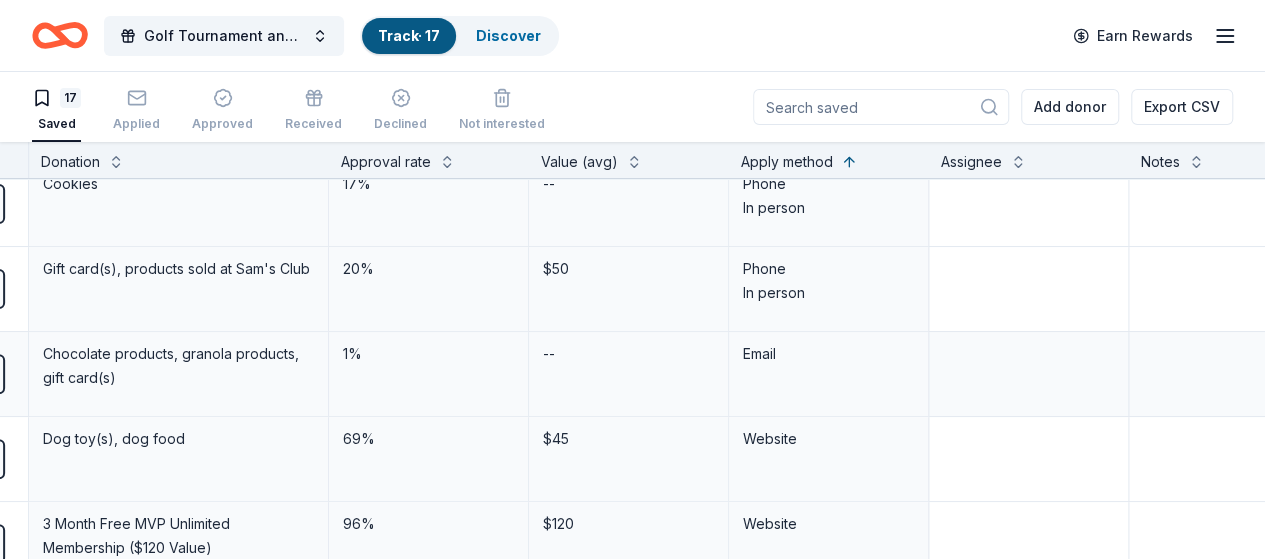 scroll, scrollTop: 300, scrollLeft: 473, axis: both 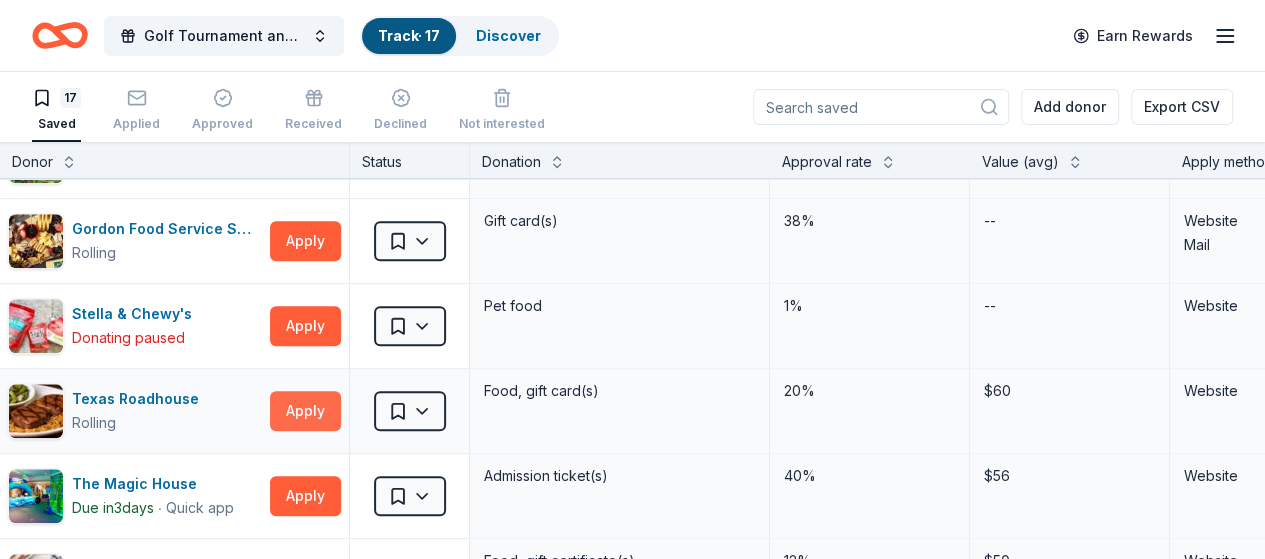 click on "Apply" at bounding box center [305, 411] 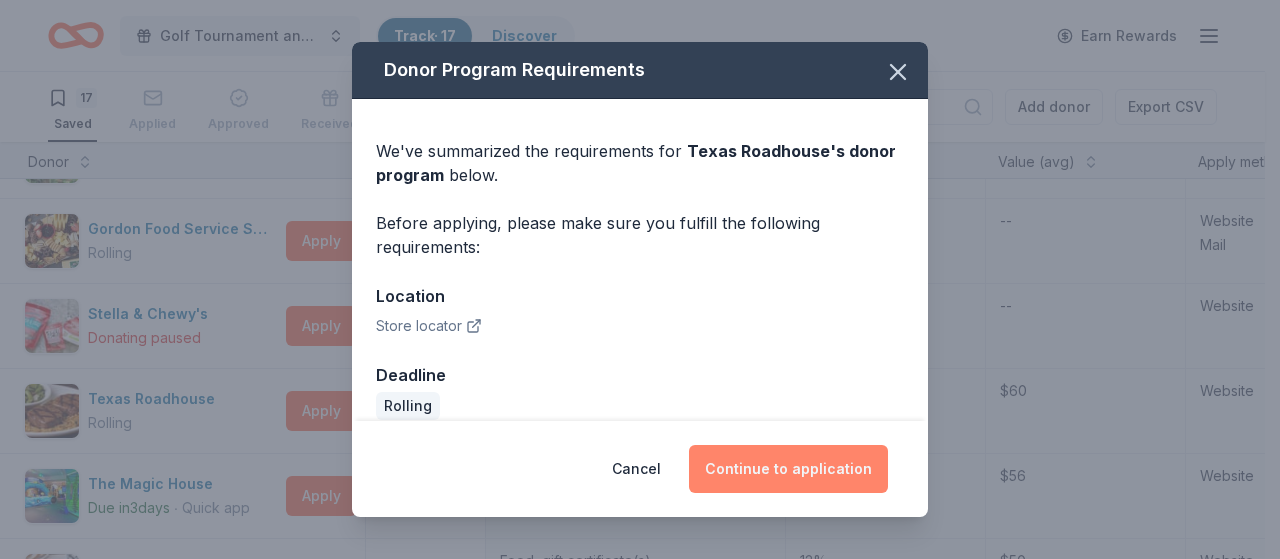 click on "Continue to application" at bounding box center (788, 469) 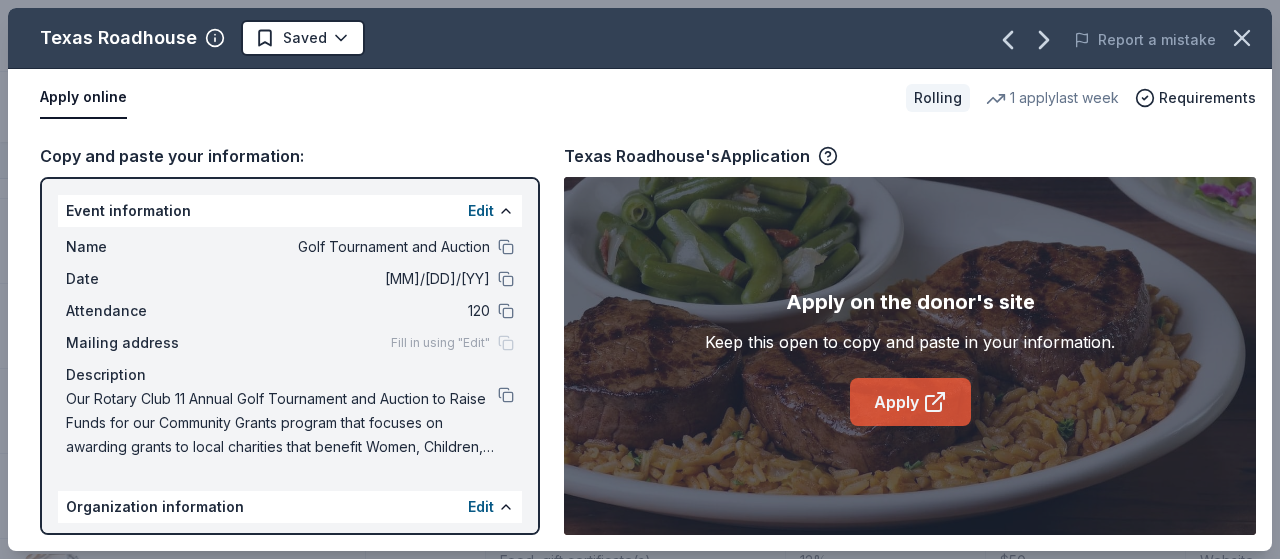 click on "Apply" at bounding box center (910, 402) 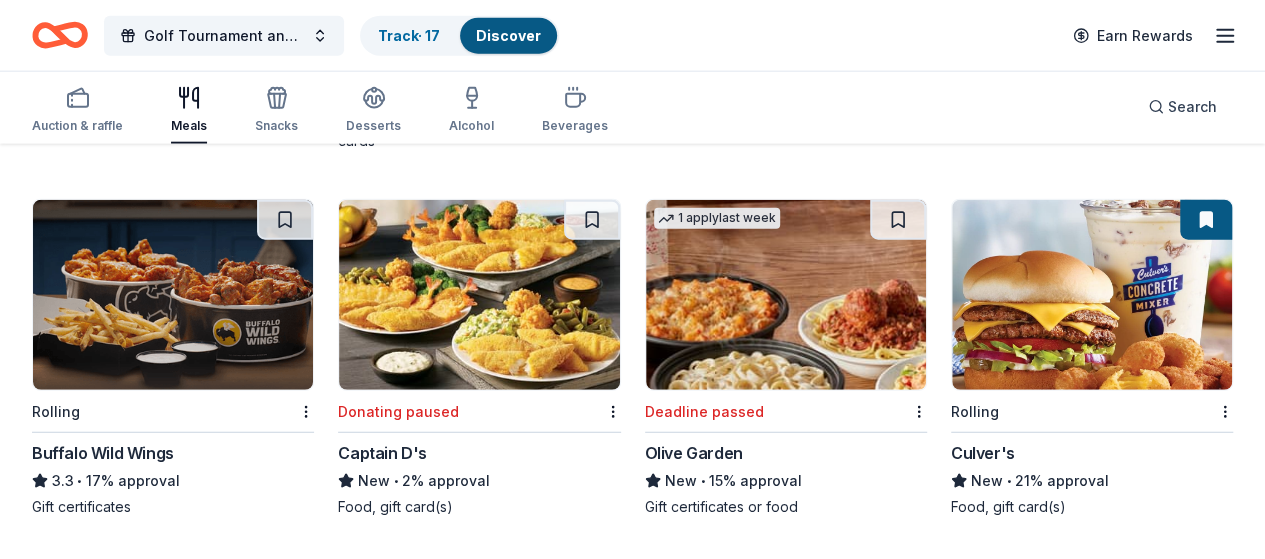 scroll, scrollTop: 2462, scrollLeft: 0, axis: vertical 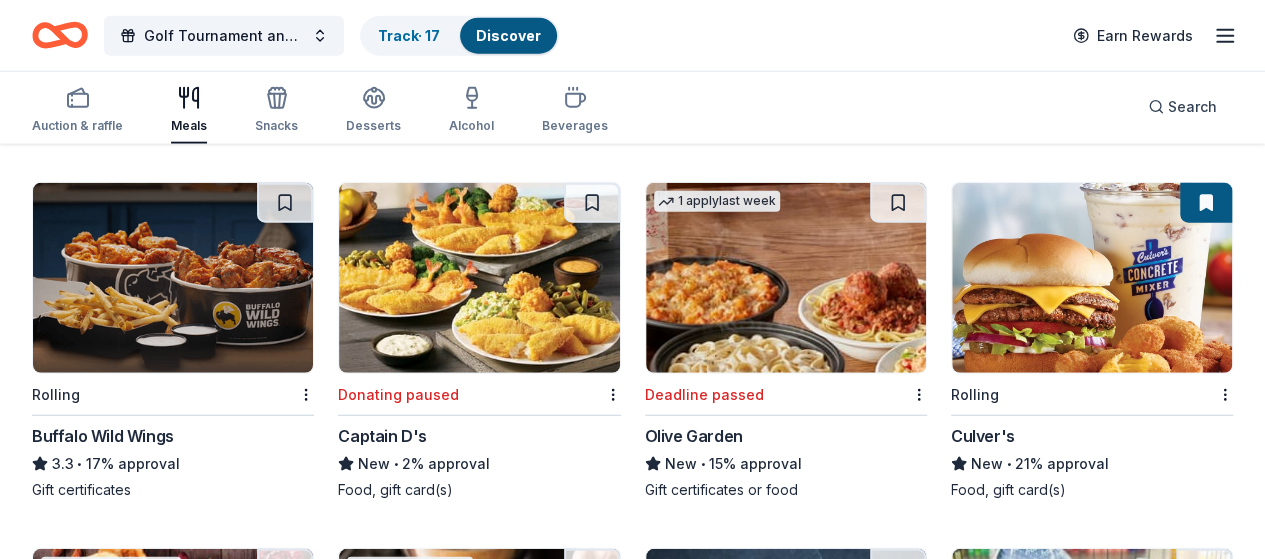 click at bounding box center (479, 1010) 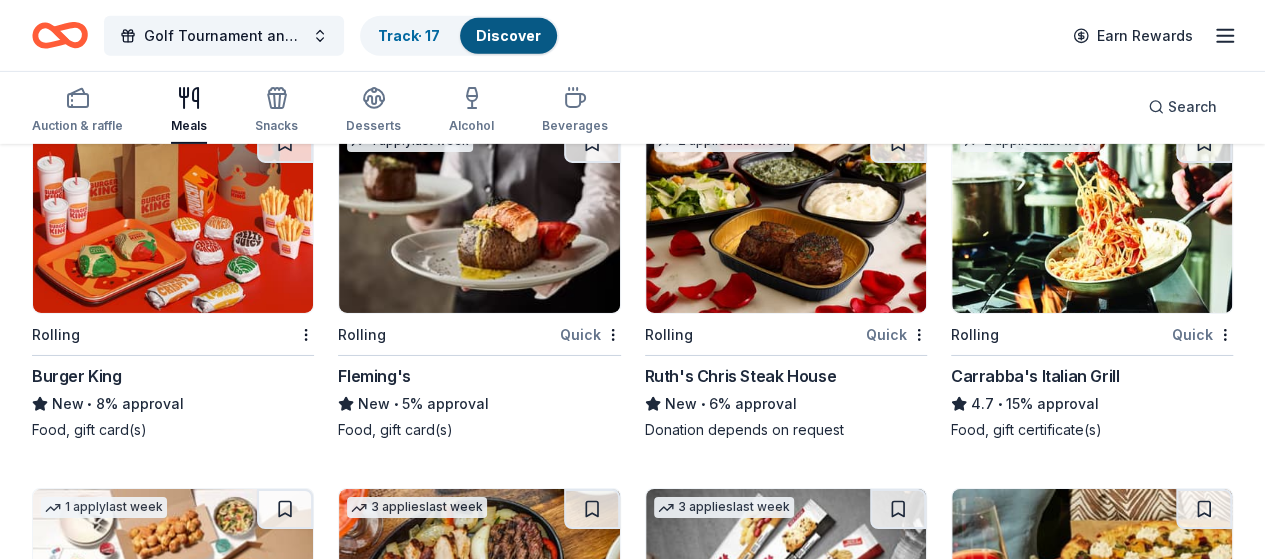 scroll, scrollTop: 3242, scrollLeft: 0, axis: vertical 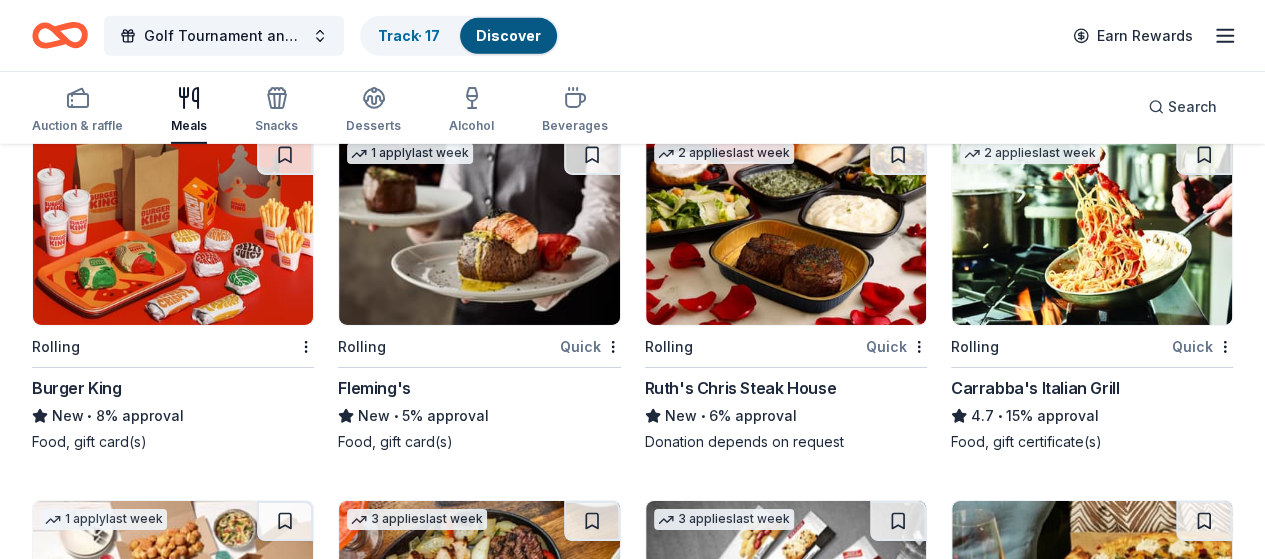 click at bounding box center [173, 1328] 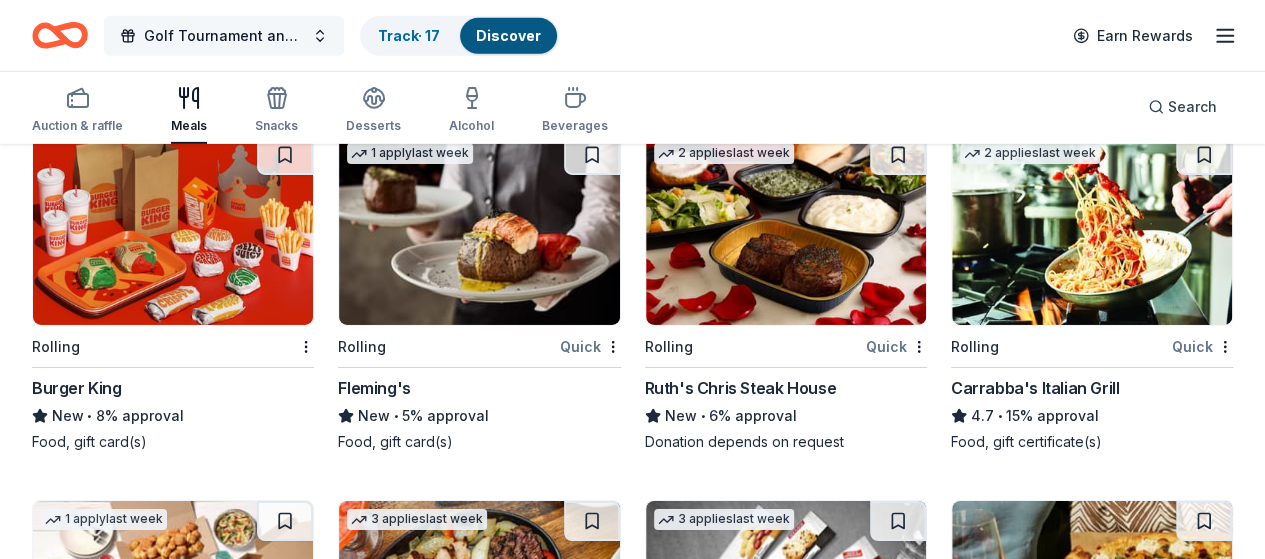 click on "Golf Tournament and Auction" at bounding box center (224, 36) 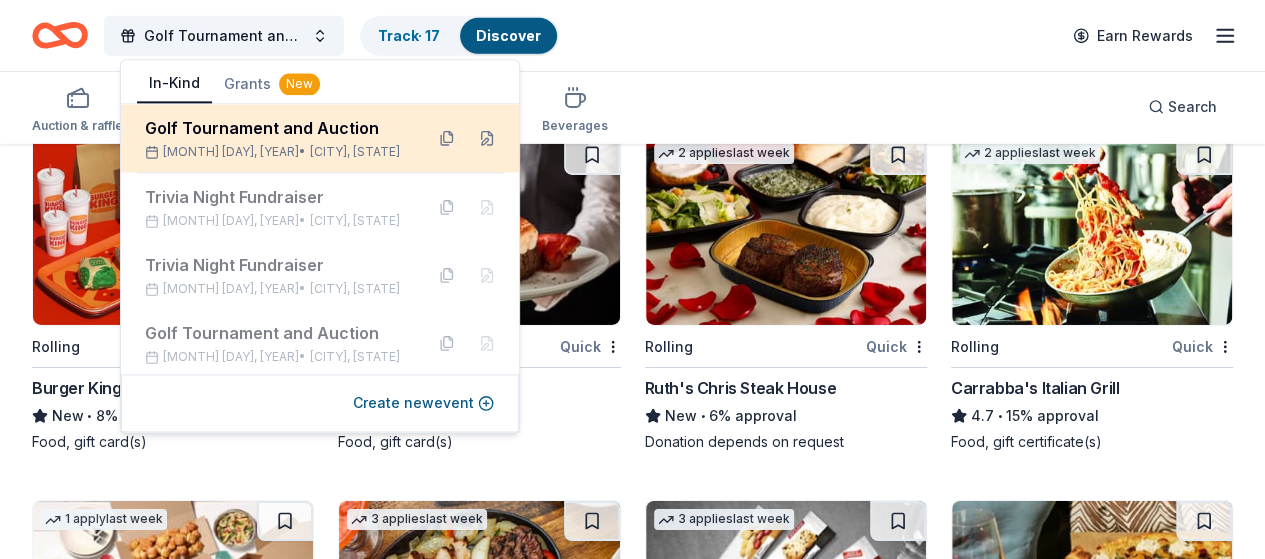 click on "Golf Tournament and Auction" at bounding box center (276, 128) 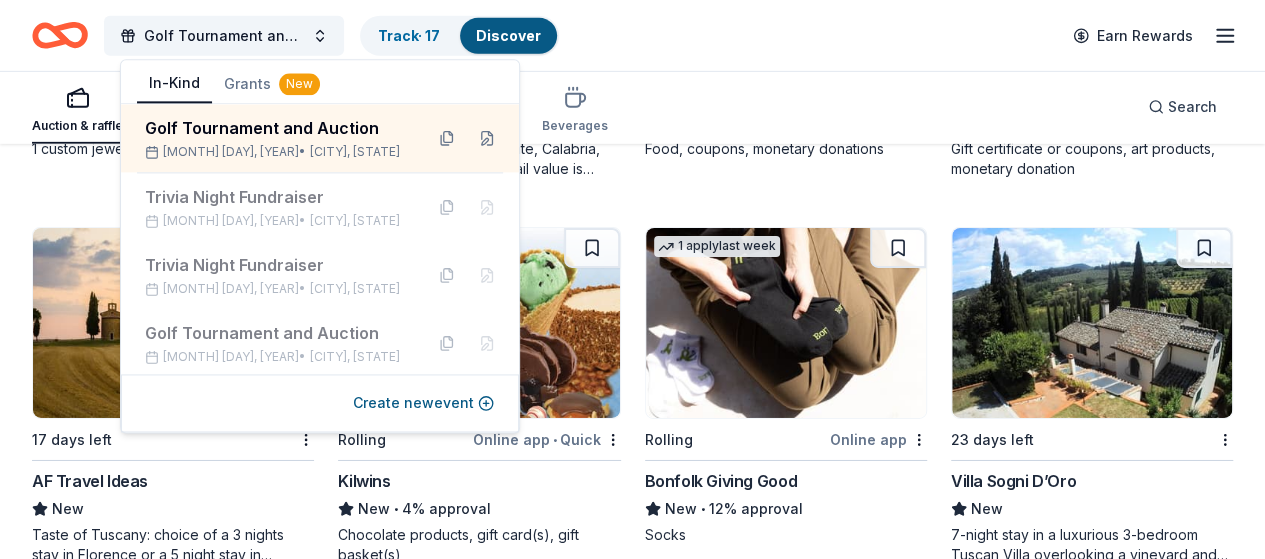 scroll, scrollTop: 3200, scrollLeft: 0, axis: vertical 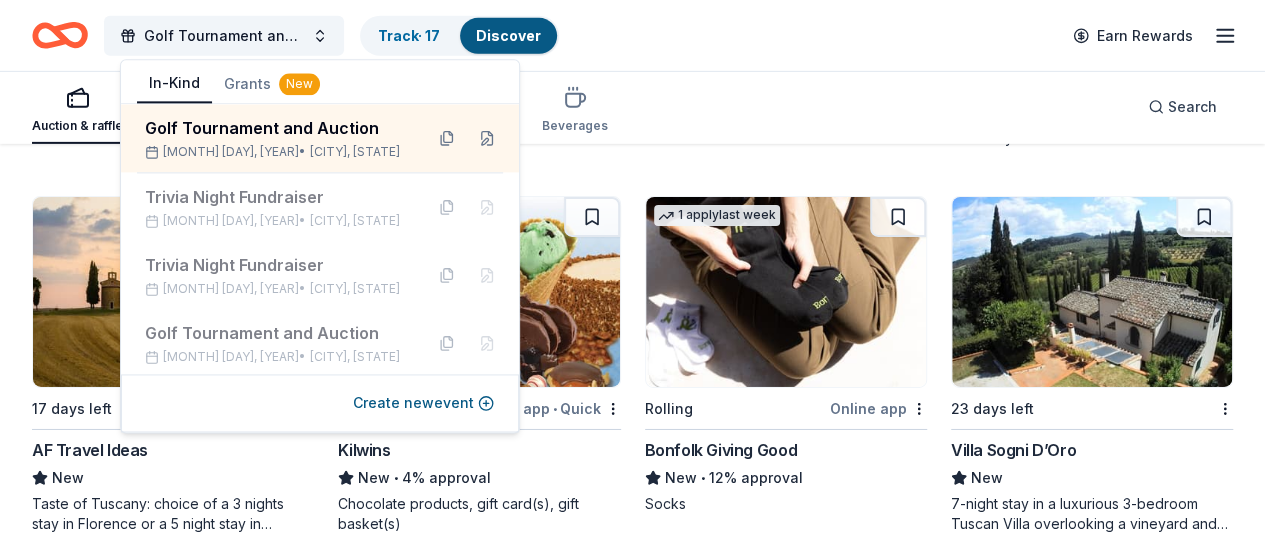 click at bounding box center [786, 1064] 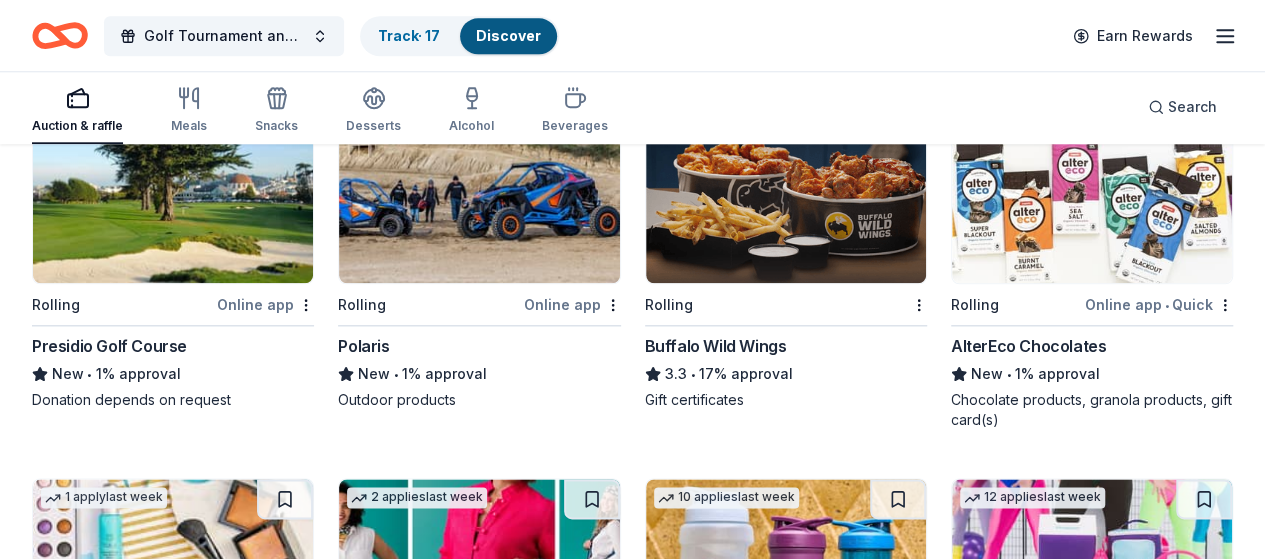 scroll, scrollTop: 8600, scrollLeft: 0, axis: vertical 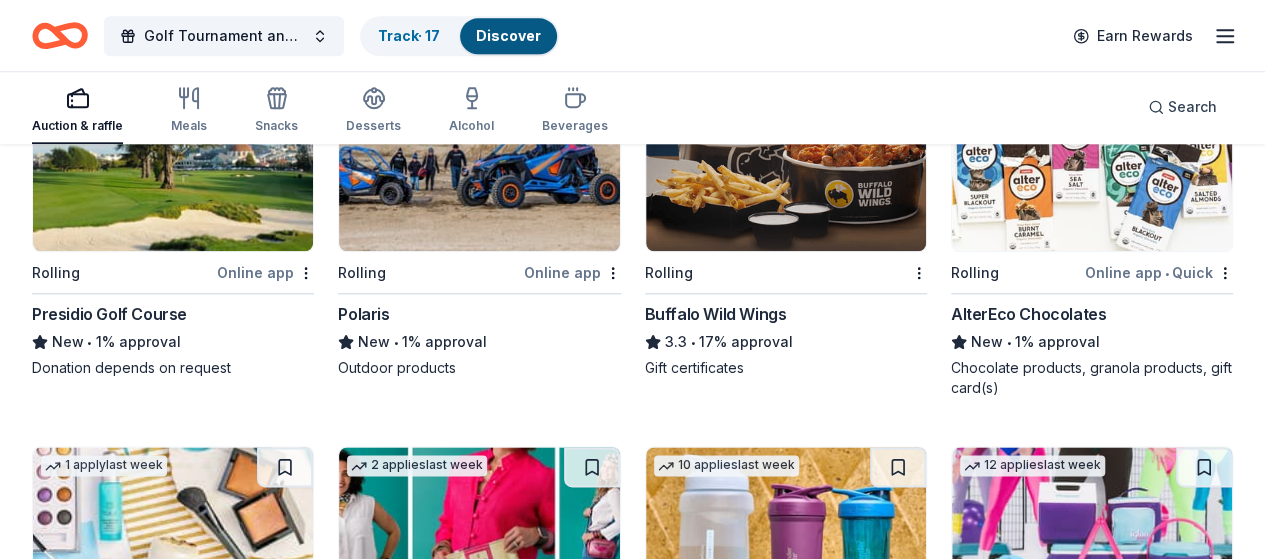 click at bounding box center [786, 2412] 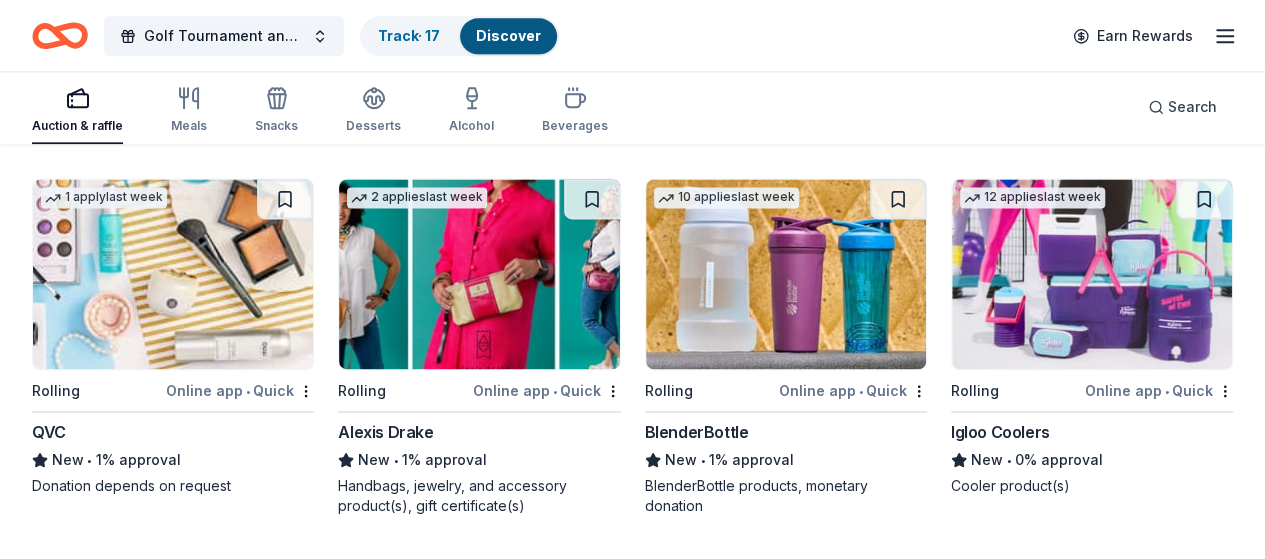 scroll, scrollTop: 8900, scrollLeft: 0, axis: vertical 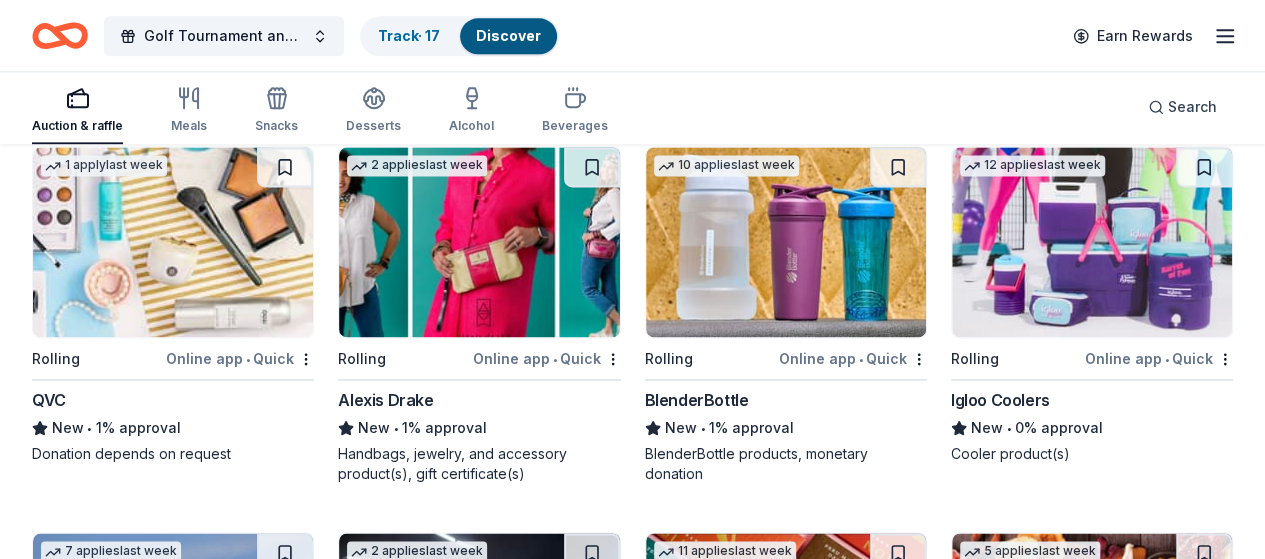 drag, startPoint x: 668, startPoint y: 284, endPoint x: 638, endPoint y: 174, distance: 114.01754 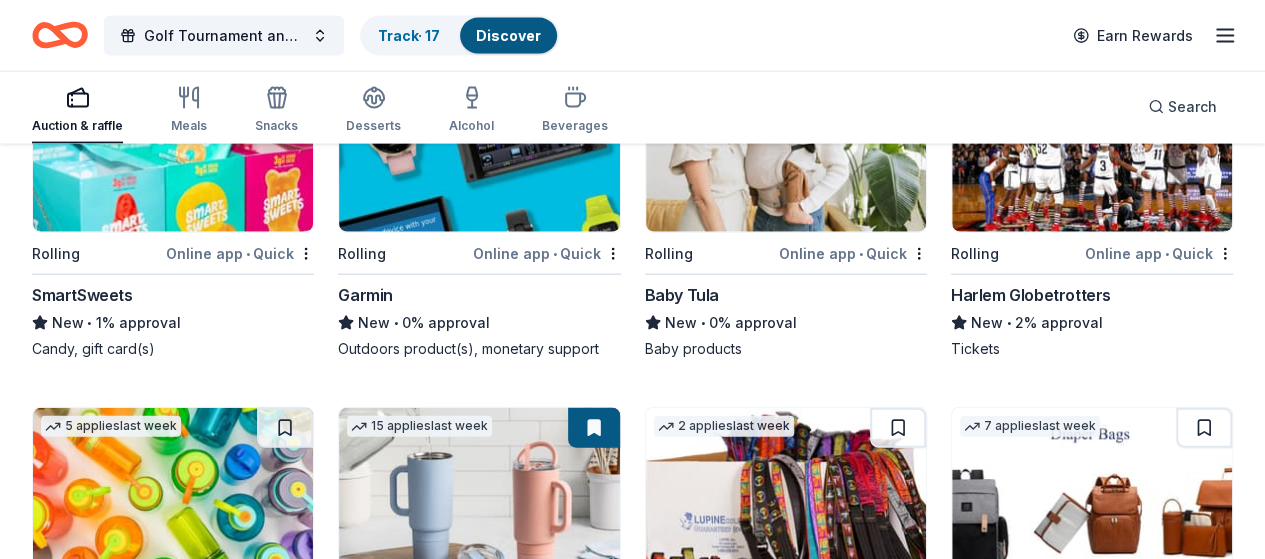 scroll, scrollTop: 9732, scrollLeft: 0, axis: vertical 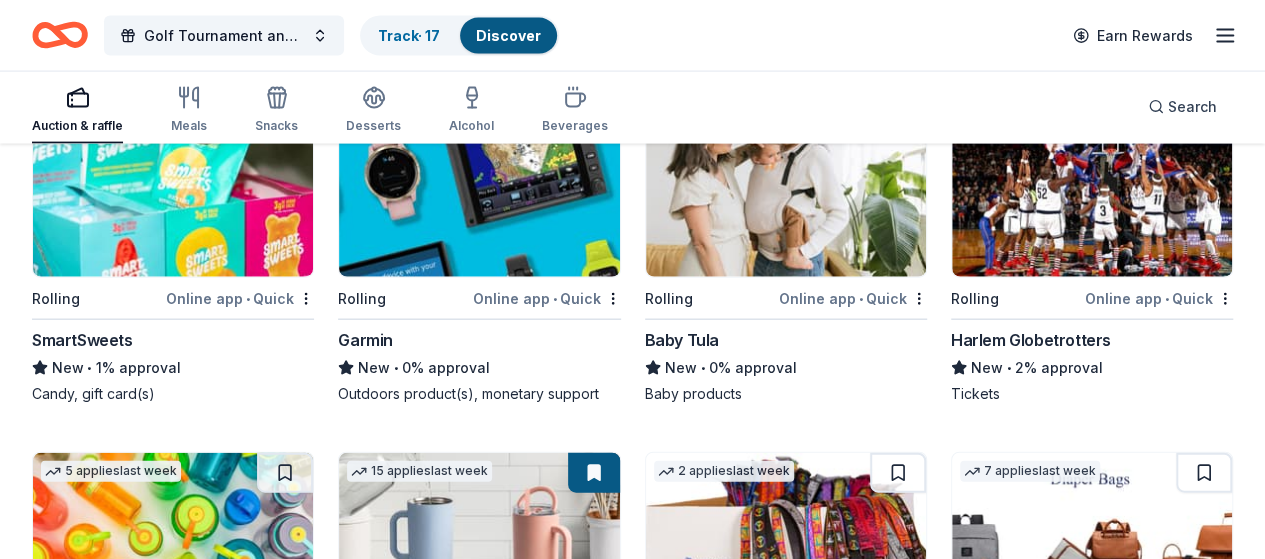 click at bounding box center (479, 2764) 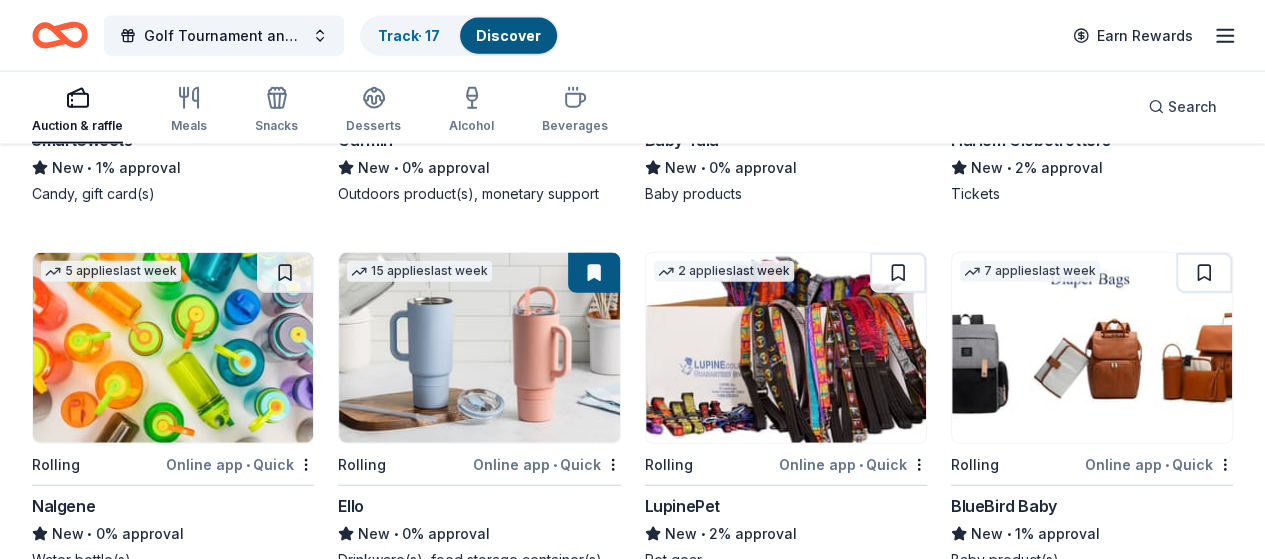 scroll, scrollTop: 10032, scrollLeft: 0, axis: vertical 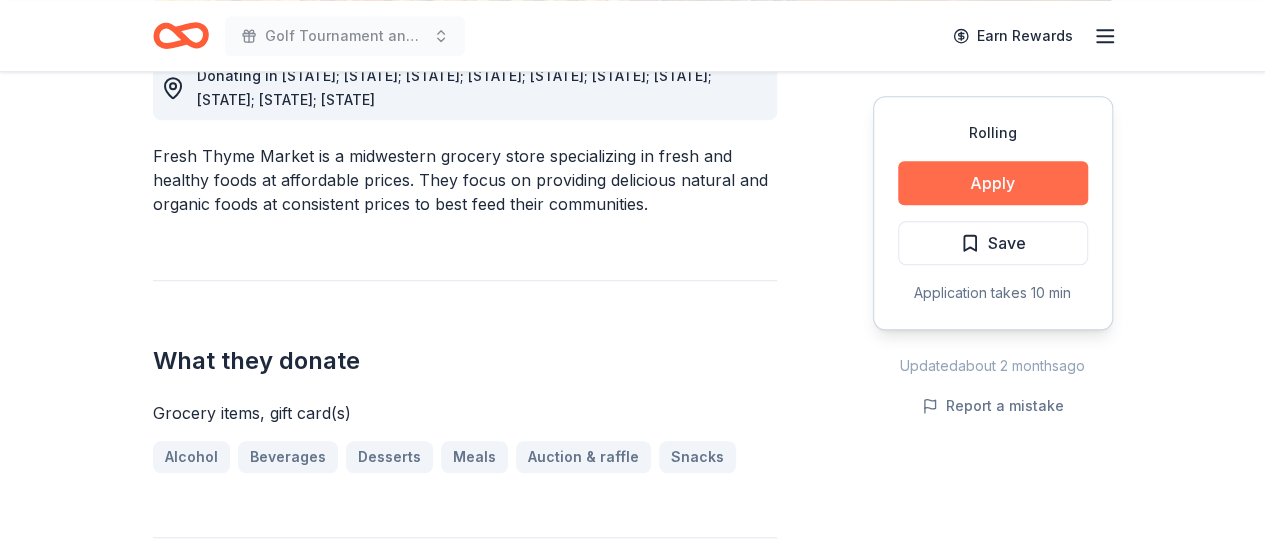 click on "Apply" at bounding box center (993, 183) 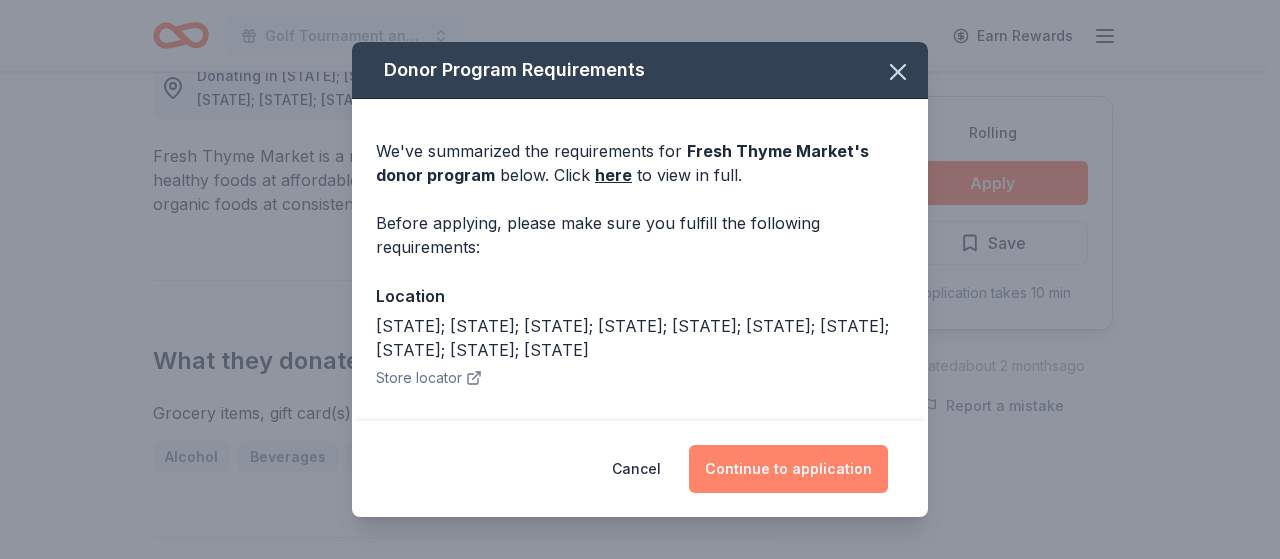 click on "Continue to application" at bounding box center [788, 469] 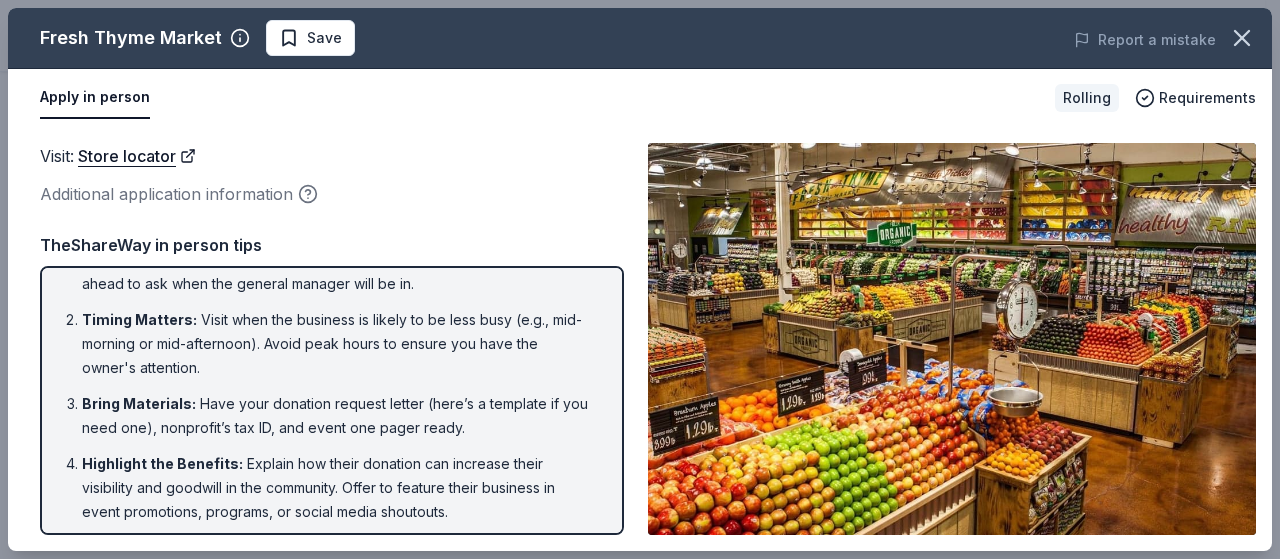 scroll, scrollTop: 0, scrollLeft: 0, axis: both 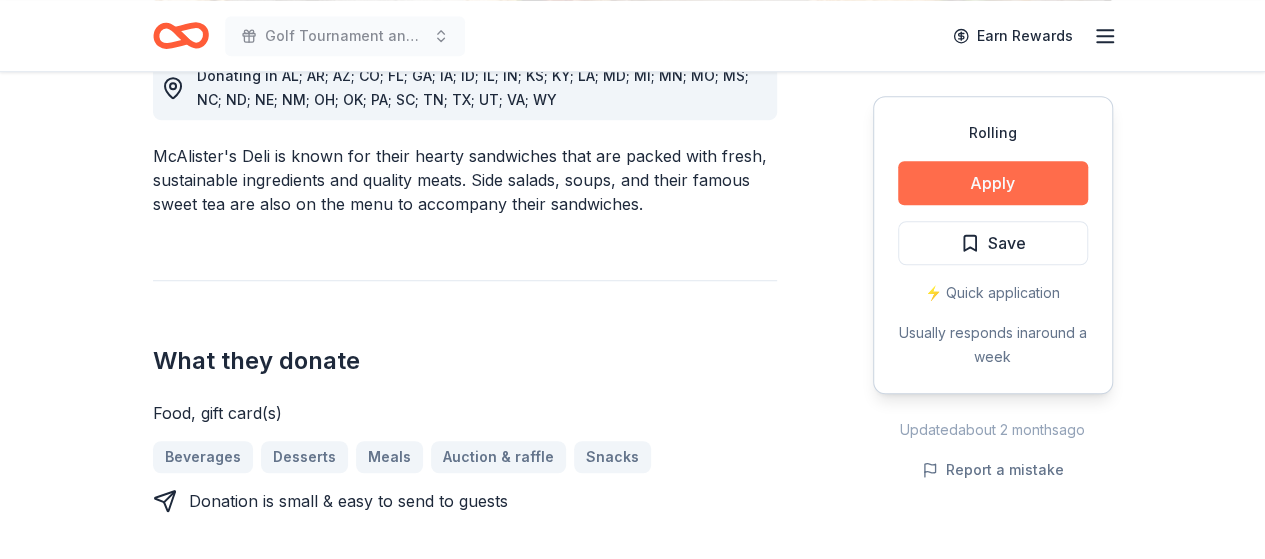 click on "Apply" at bounding box center [993, 183] 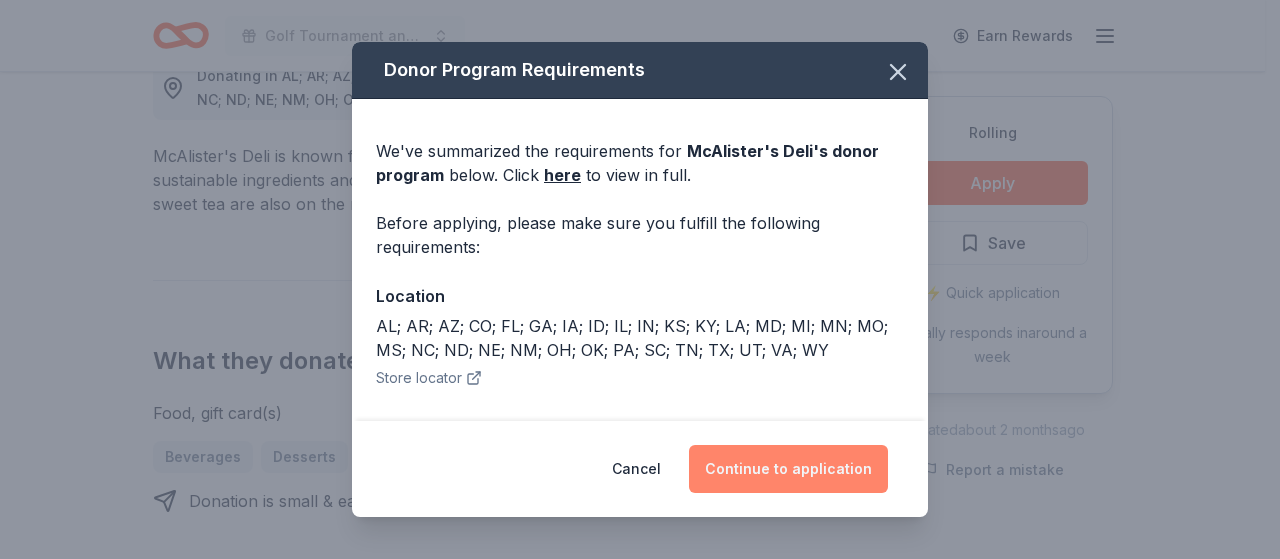 click on "Continue to application" at bounding box center (788, 469) 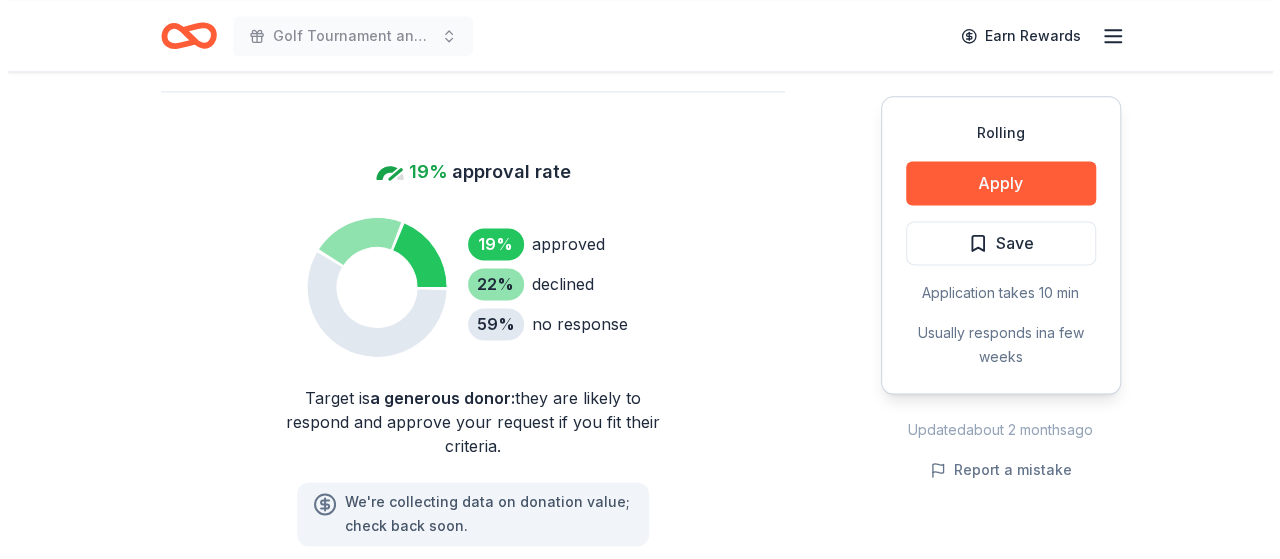 scroll, scrollTop: 1300, scrollLeft: 0, axis: vertical 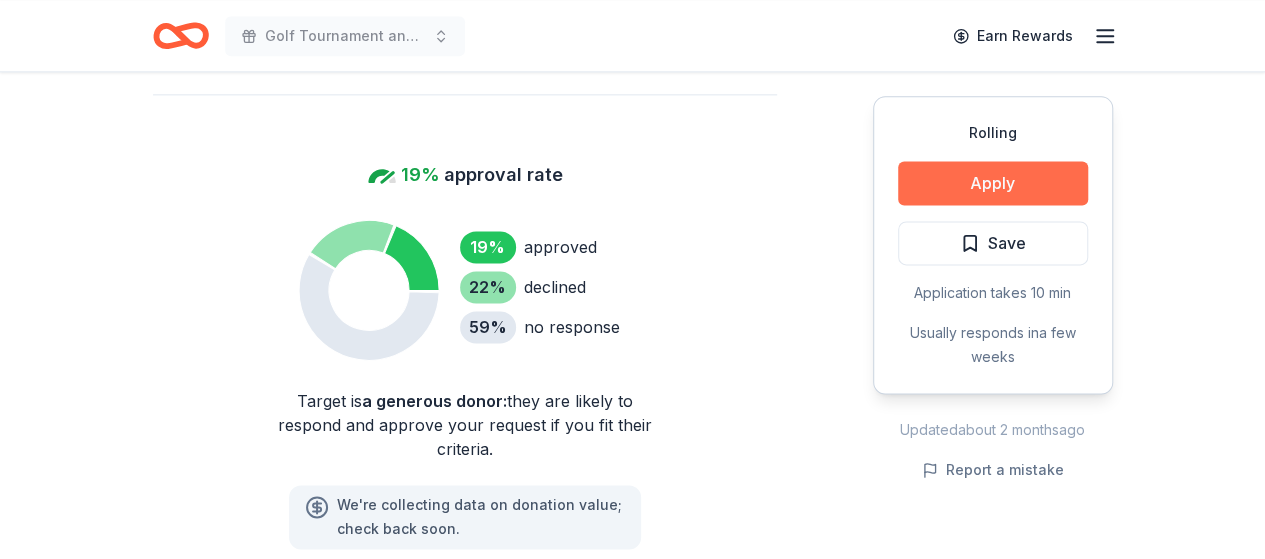 click on "Apply" at bounding box center (993, 183) 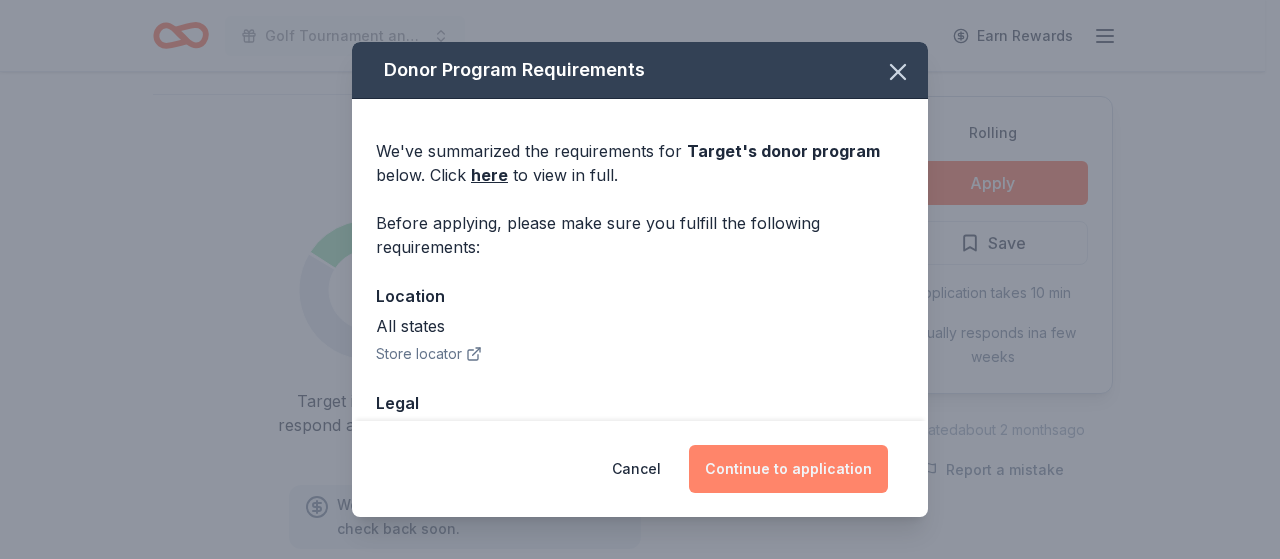 click on "Continue to application" at bounding box center [788, 469] 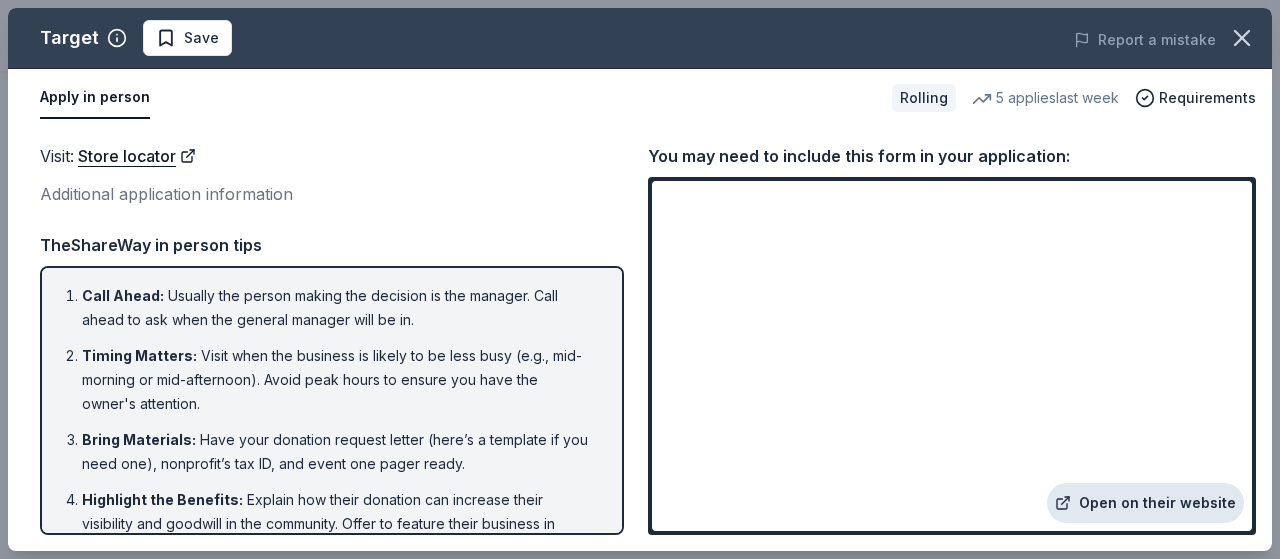 click on "Open on their website" at bounding box center [1145, 503] 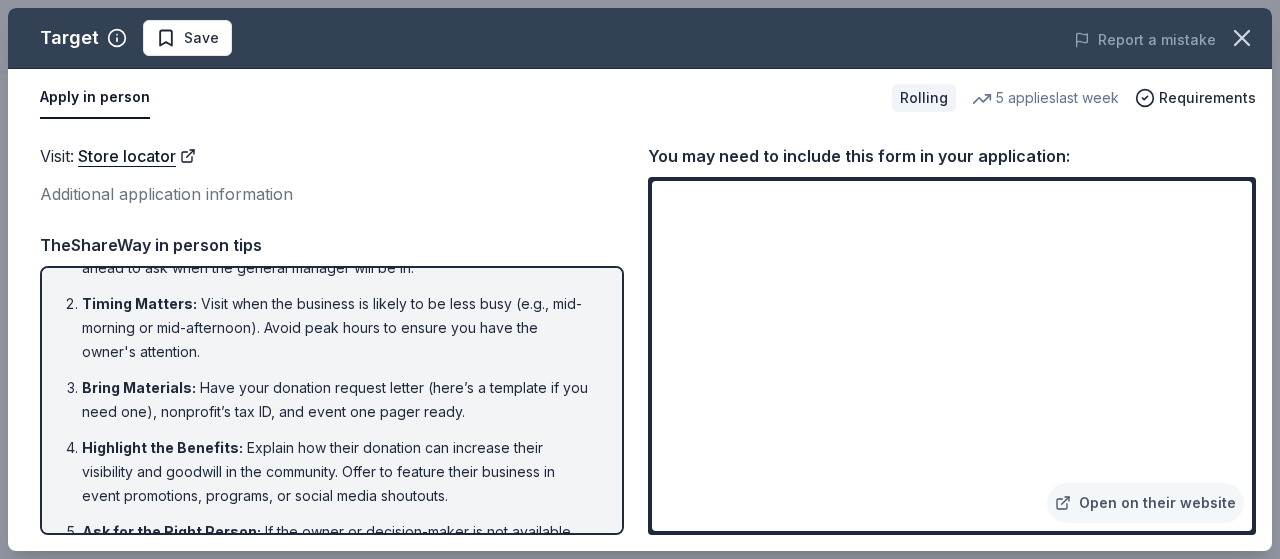 scroll, scrollTop: 0, scrollLeft: 0, axis: both 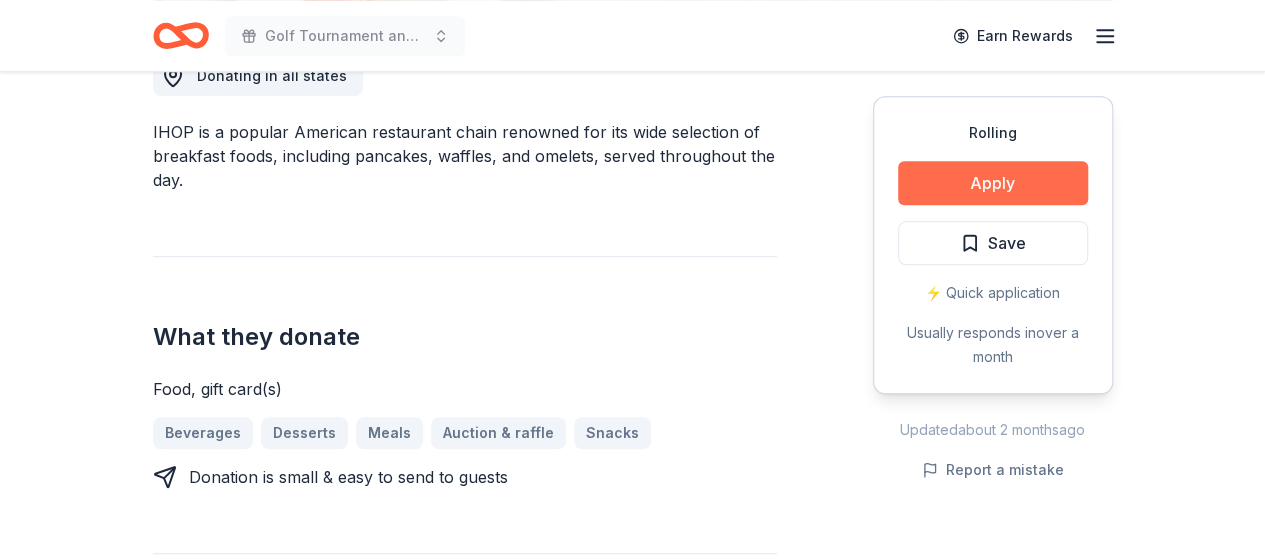 click on "Apply" at bounding box center [993, 183] 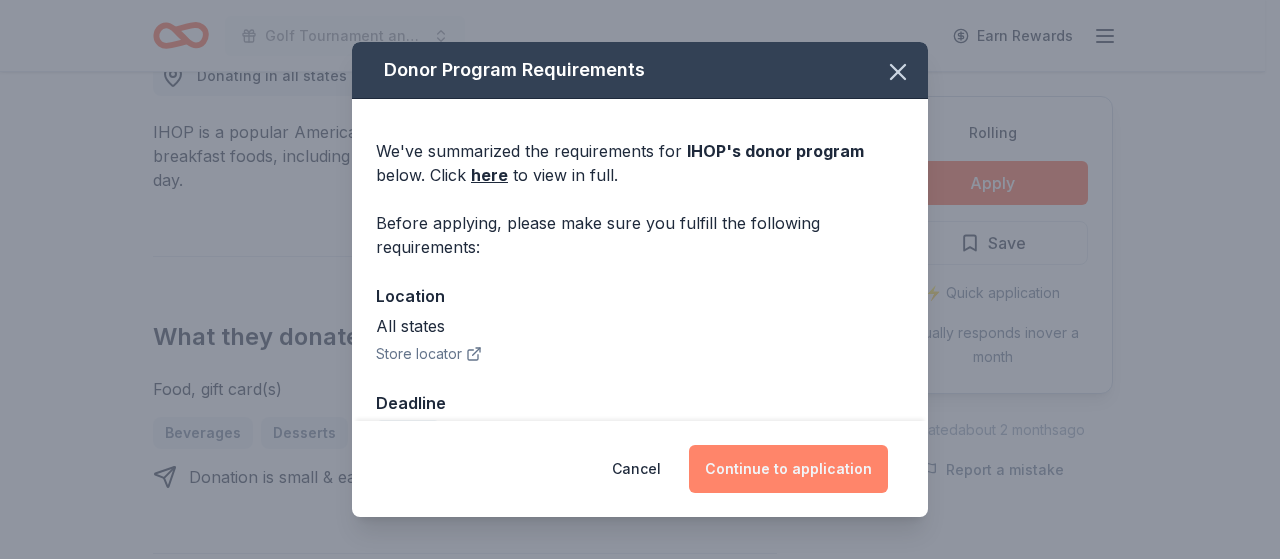 click on "Continue to application" at bounding box center [788, 469] 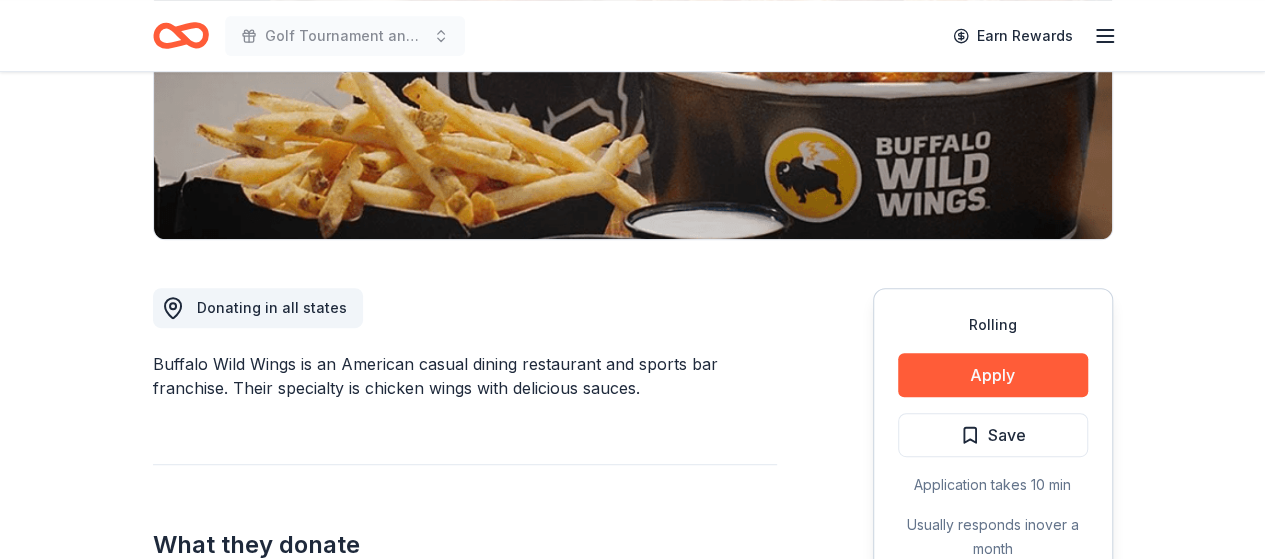 scroll, scrollTop: 400, scrollLeft: 0, axis: vertical 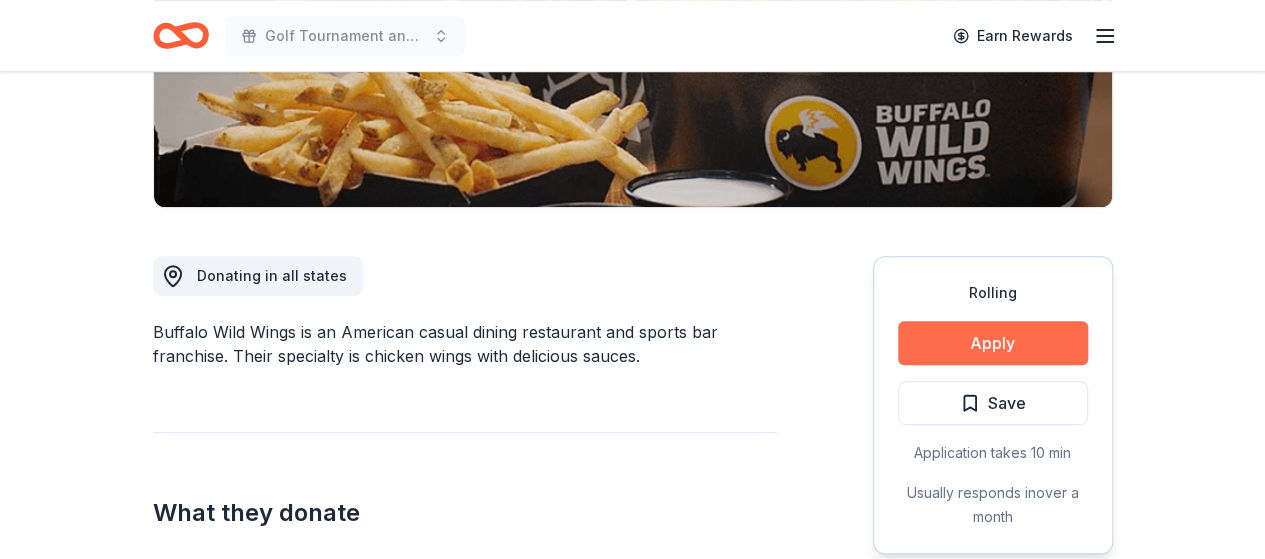 click on "Apply" at bounding box center (993, 343) 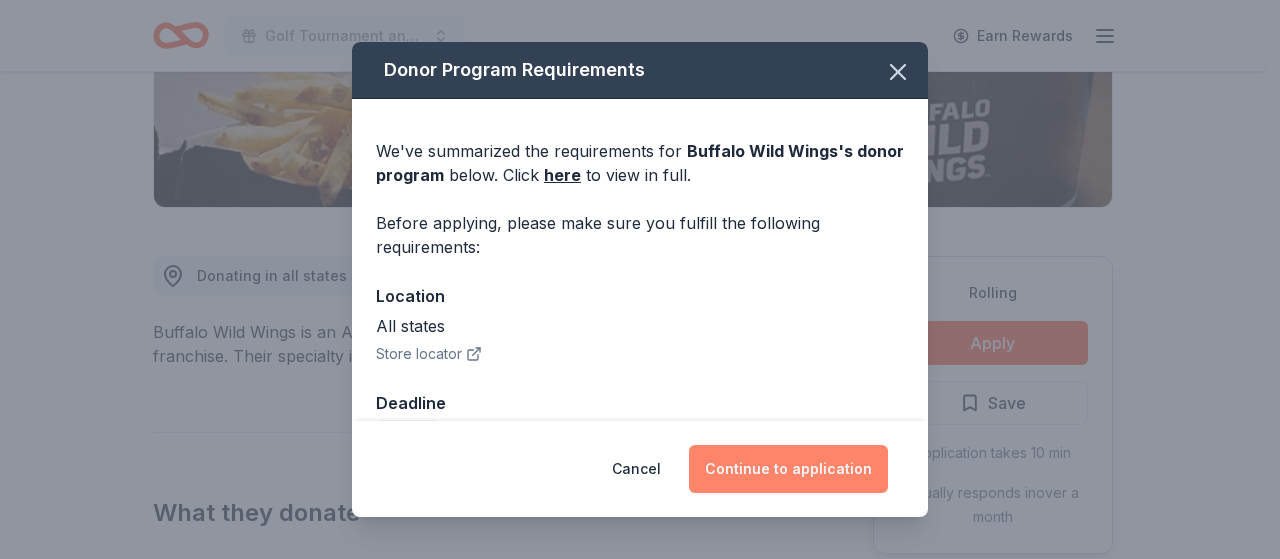 click on "Continue to application" at bounding box center (788, 469) 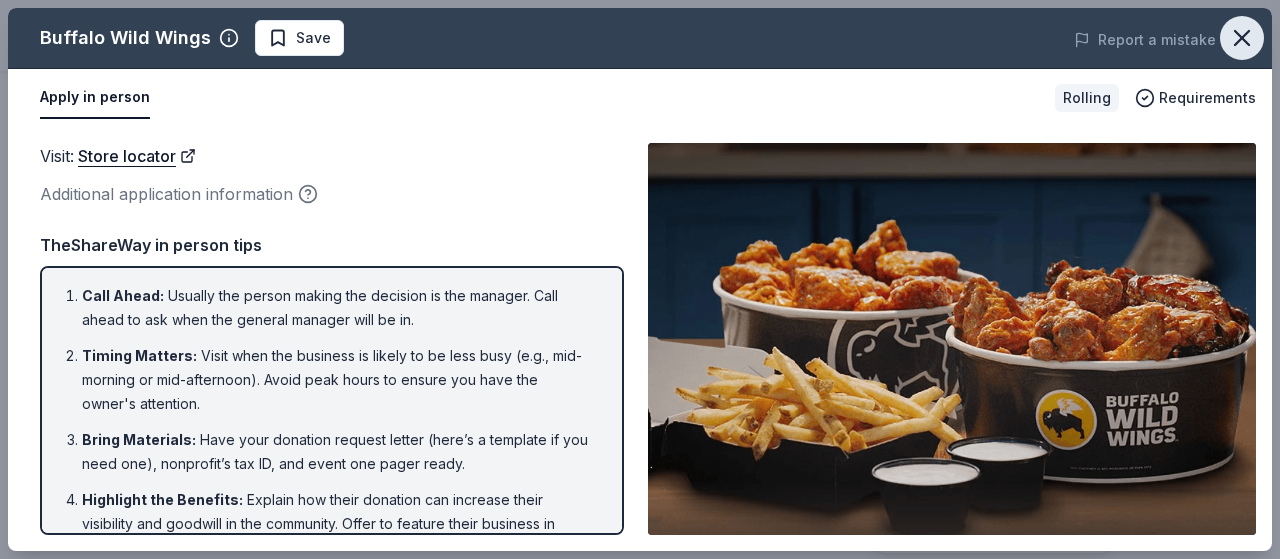 click 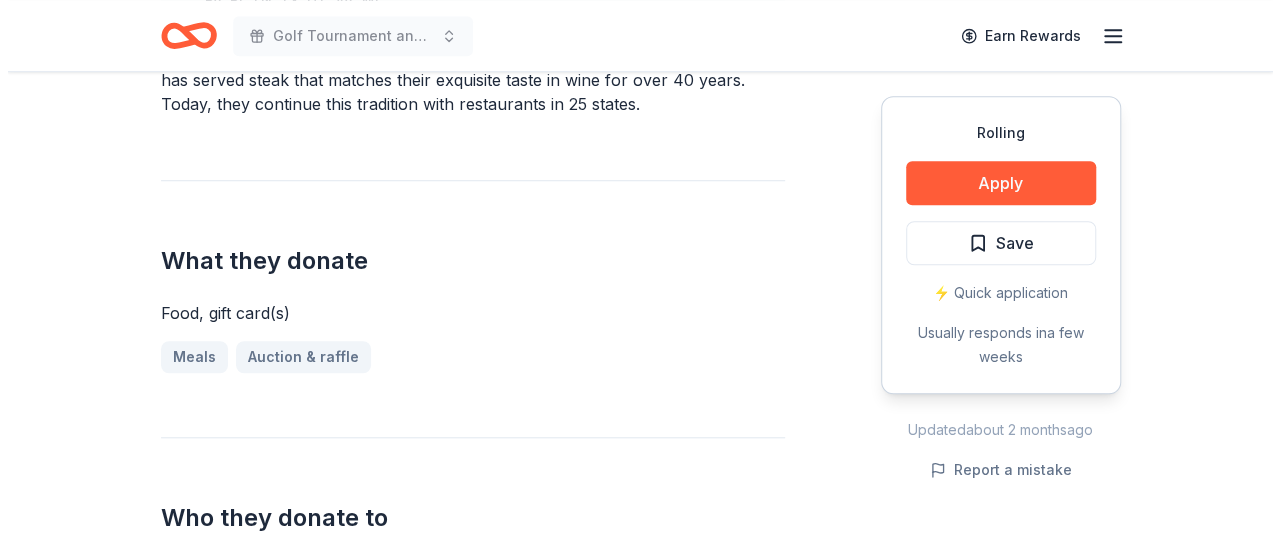 scroll, scrollTop: 600, scrollLeft: 0, axis: vertical 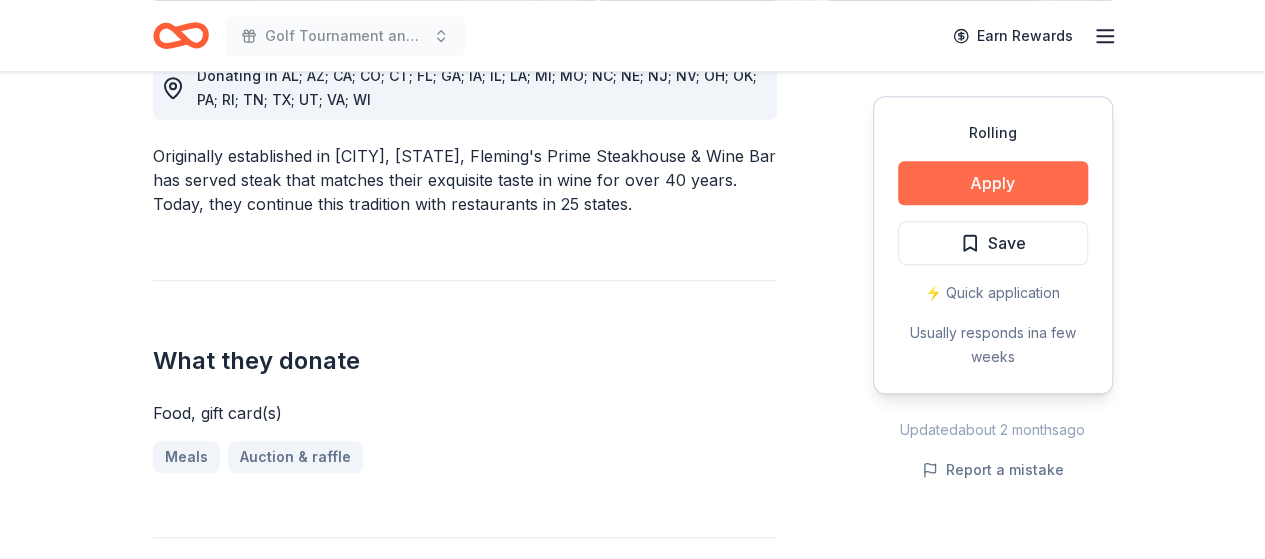 click on "Apply" at bounding box center [993, 183] 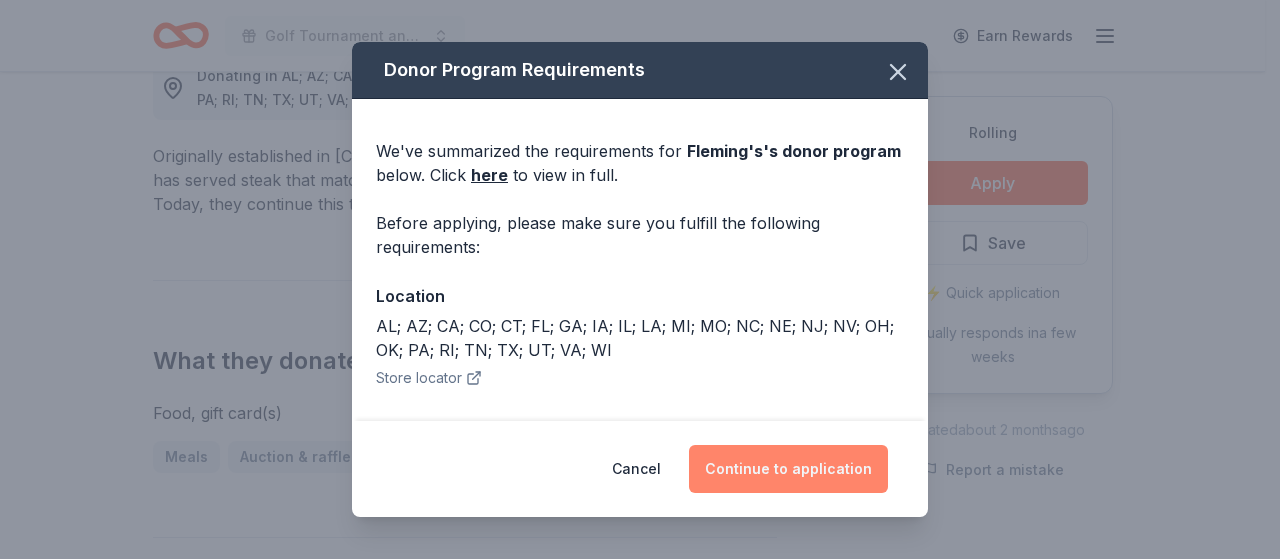 click on "Continue to application" at bounding box center [788, 469] 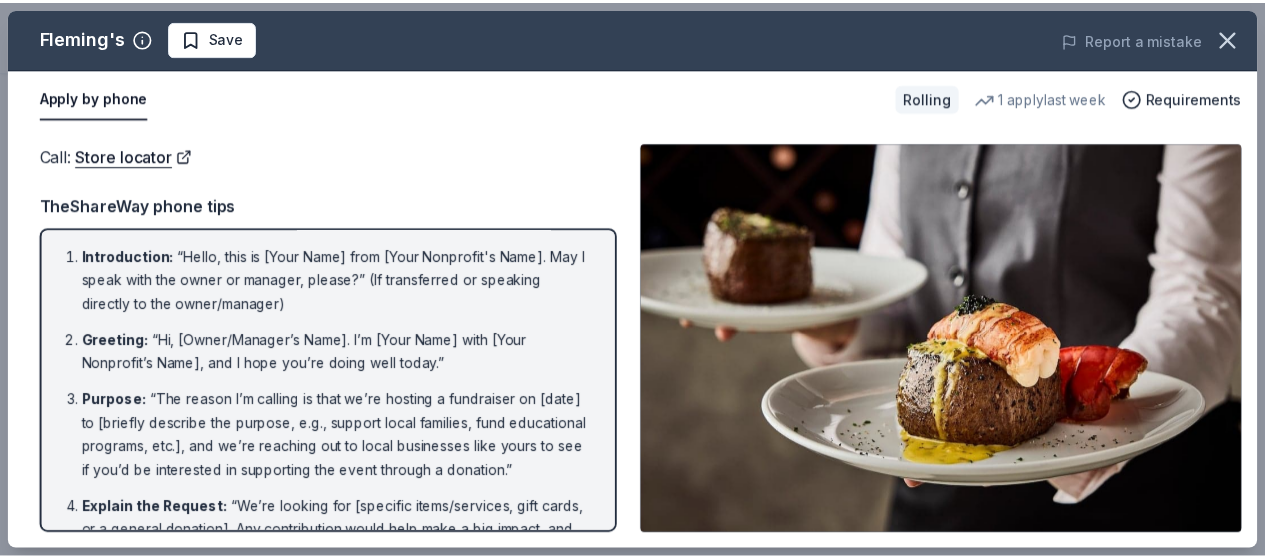 scroll, scrollTop: 0, scrollLeft: 0, axis: both 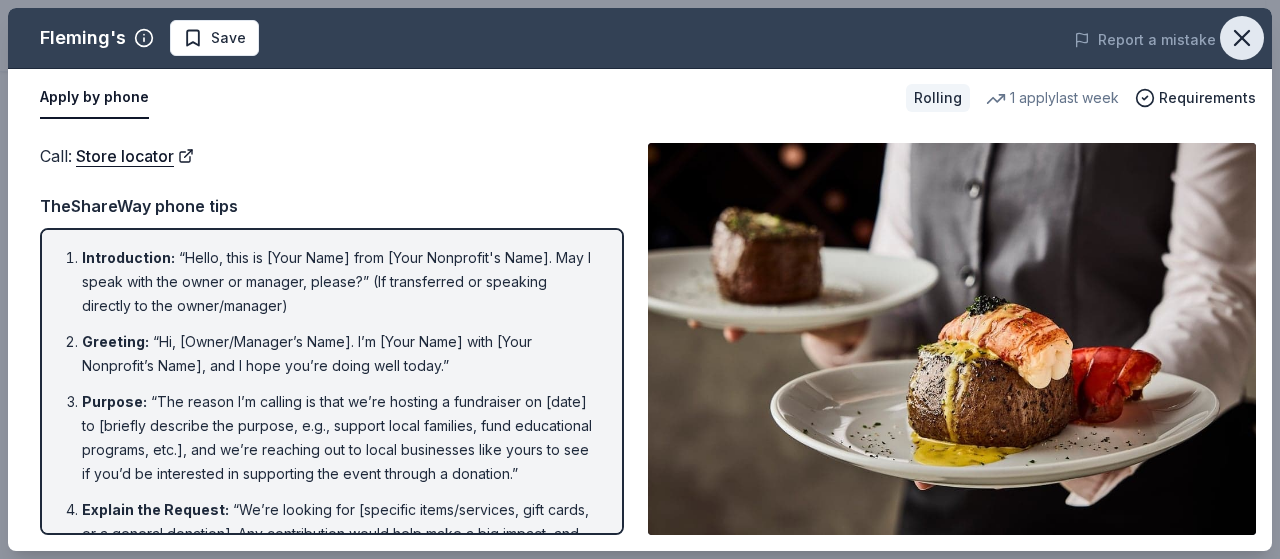 click 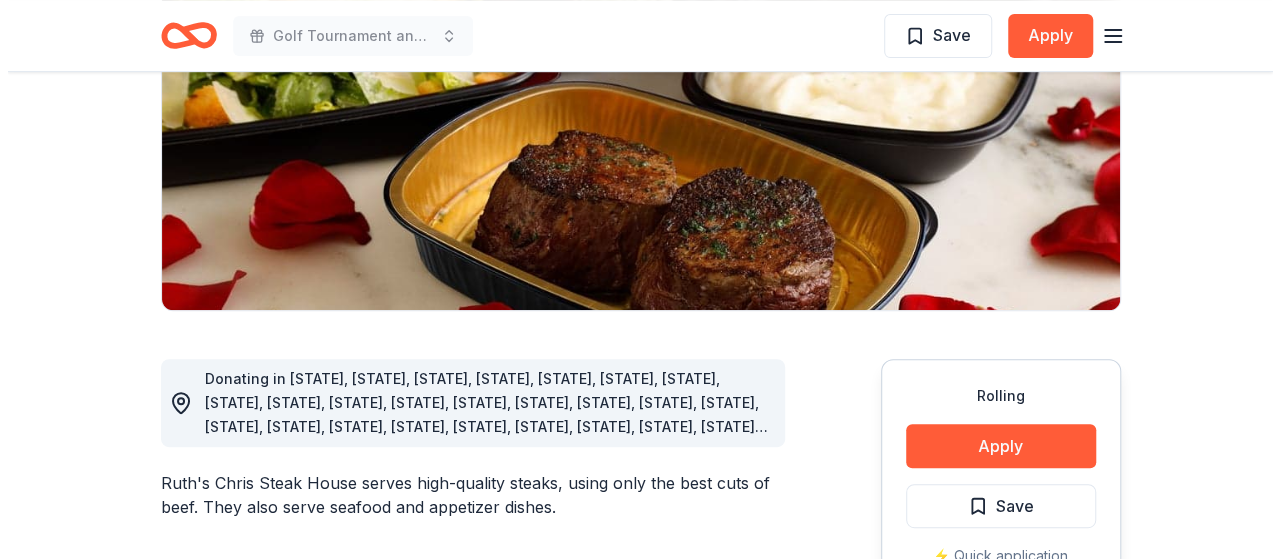 scroll, scrollTop: 400, scrollLeft: 0, axis: vertical 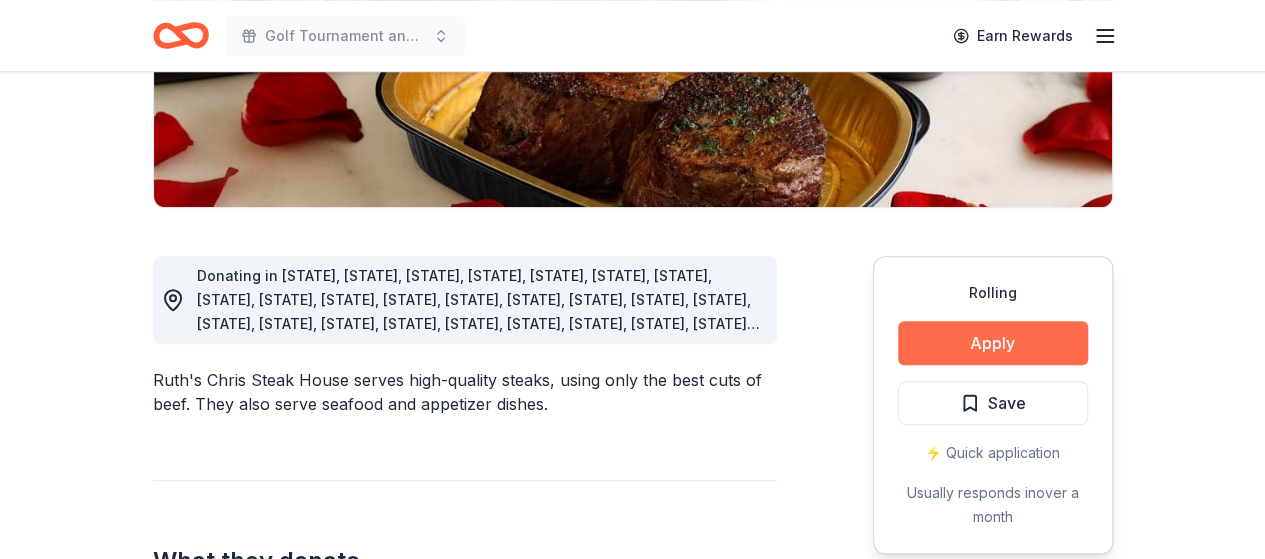 click on "Apply" at bounding box center [993, 343] 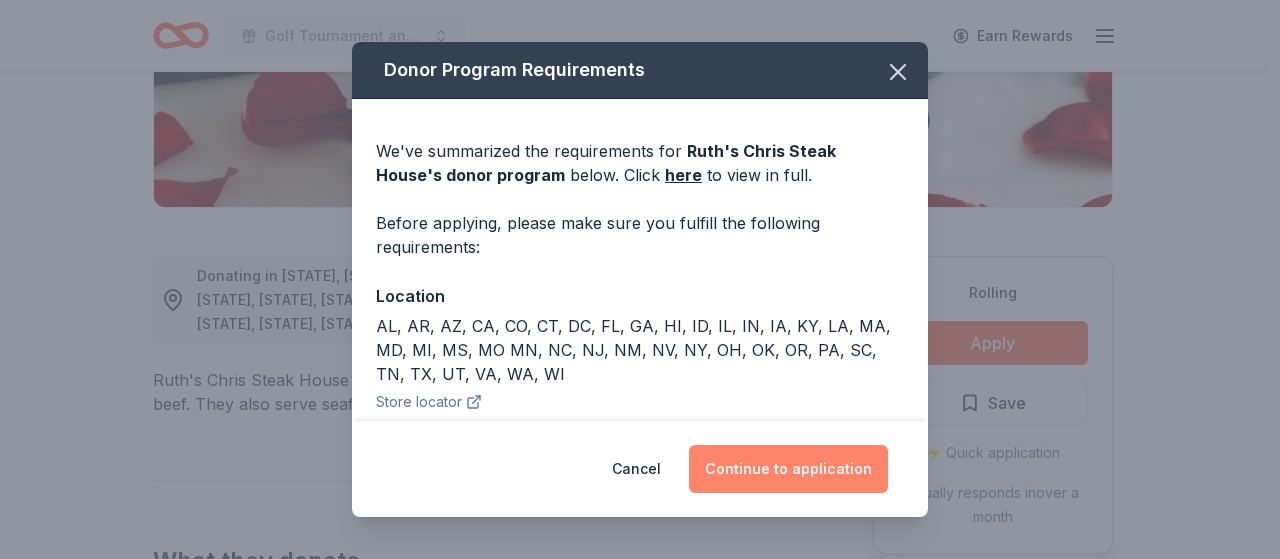click on "Continue to application" at bounding box center [788, 469] 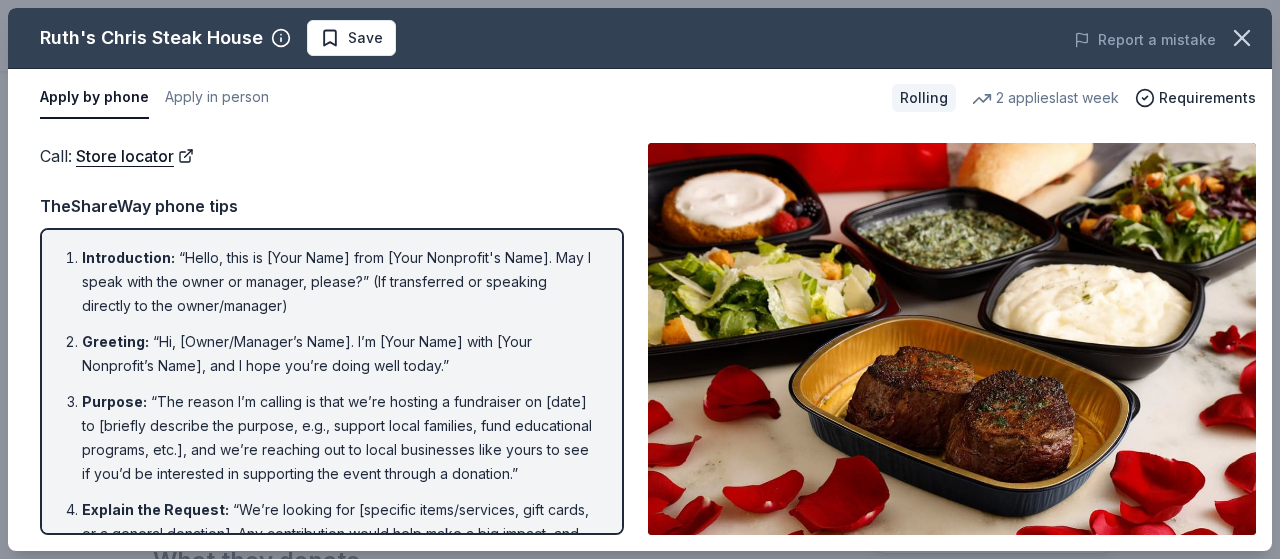 click on "Apply by phone" at bounding box center (94, 98) 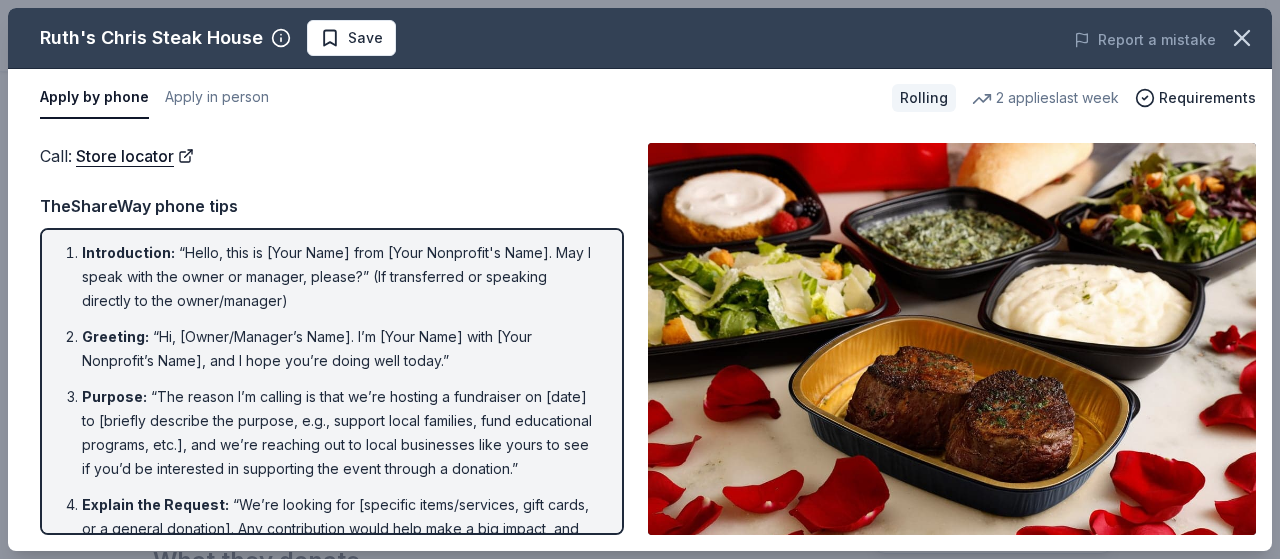scroll, scrollTop: 0, scrollLeft: 0, axis: both 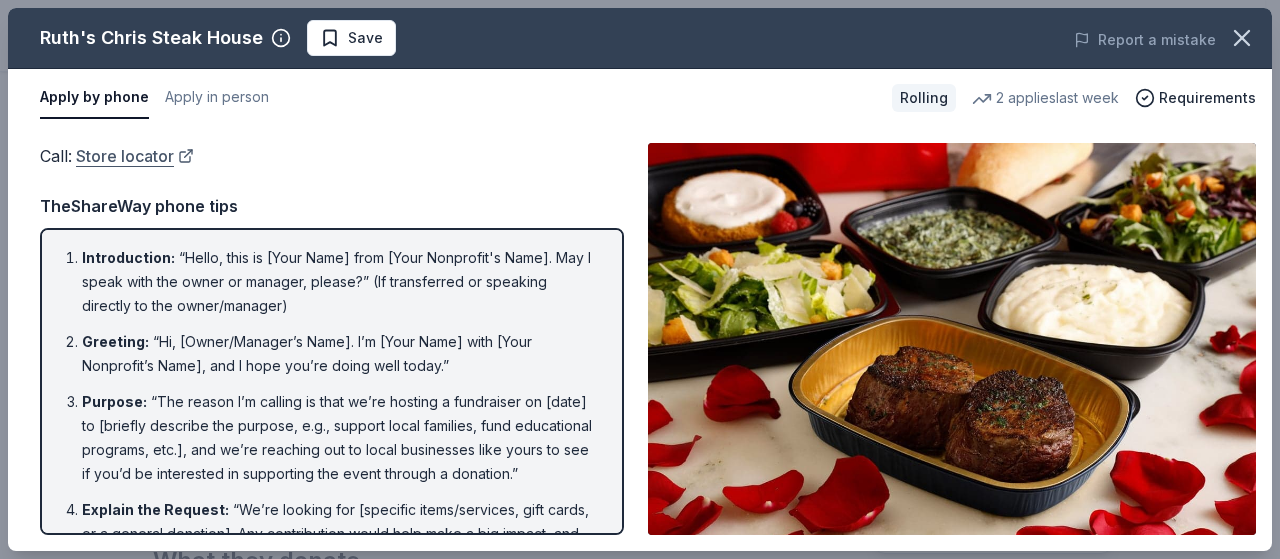 click on "Store locator" at bounding box center [135, 156] 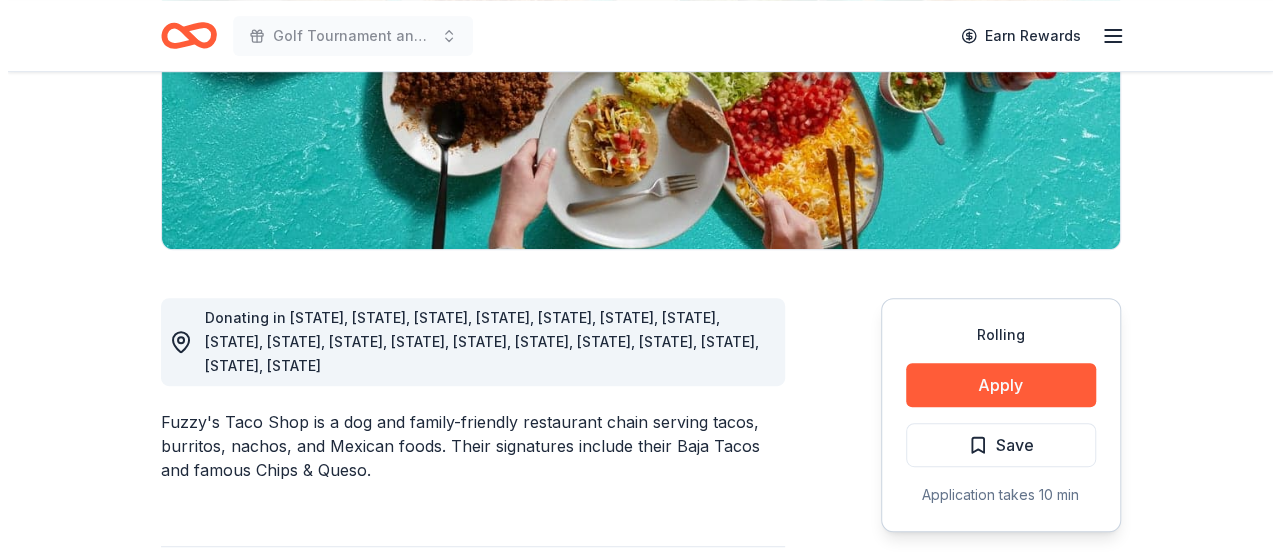 scroll, scrollTop: 400, scrollLeft: 0, axis: vertical 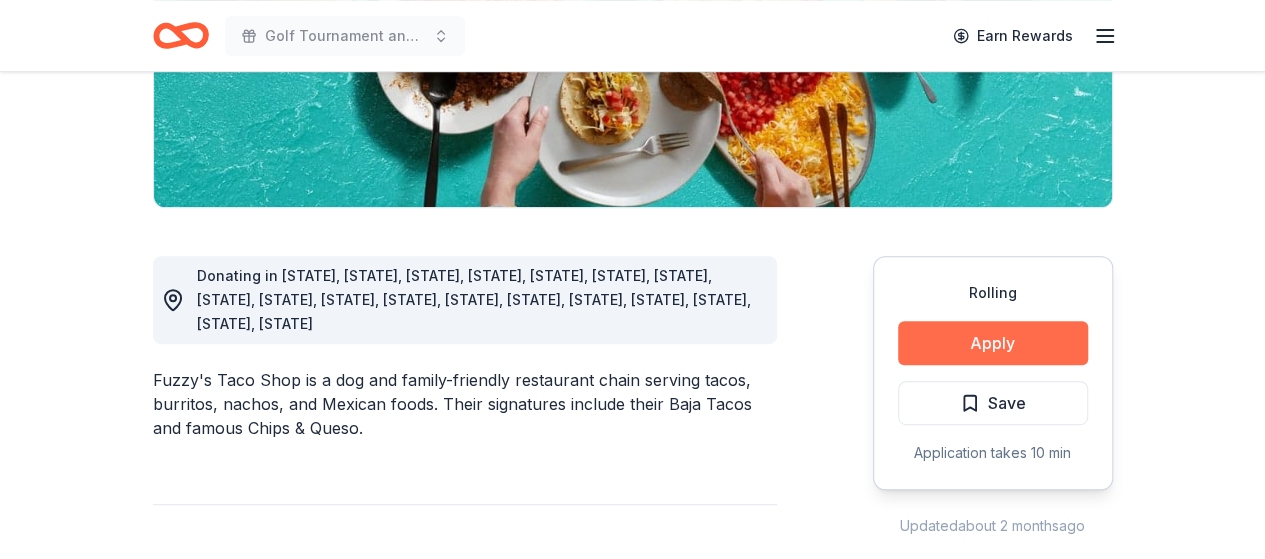 click on "Apply" at bounding box center [993, 343] 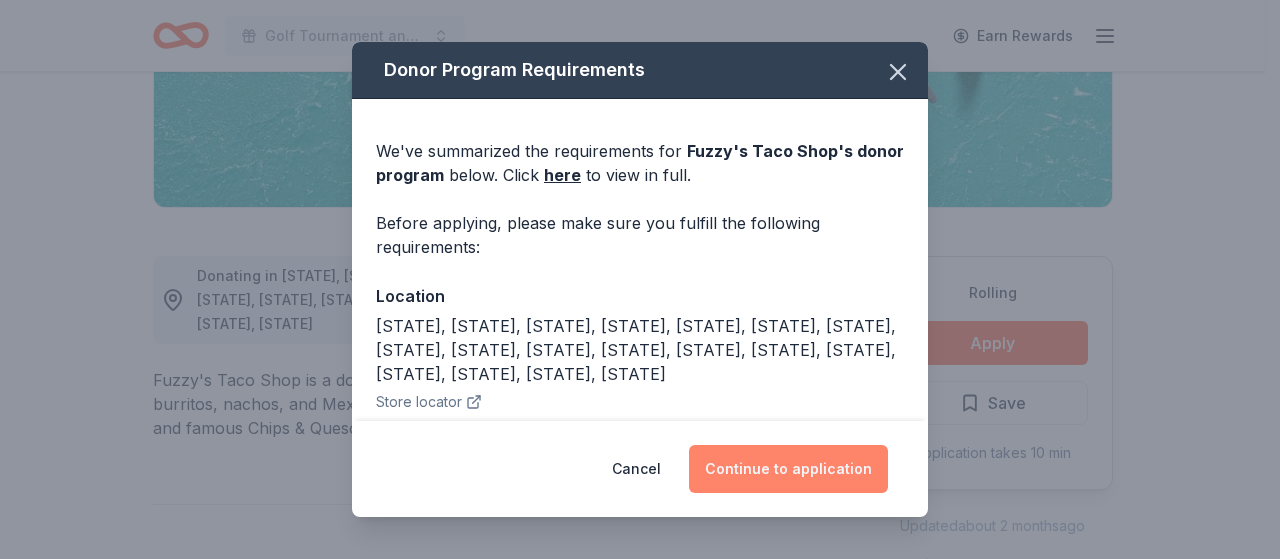 click on "Continue to application" at bounding box center (788, 469) 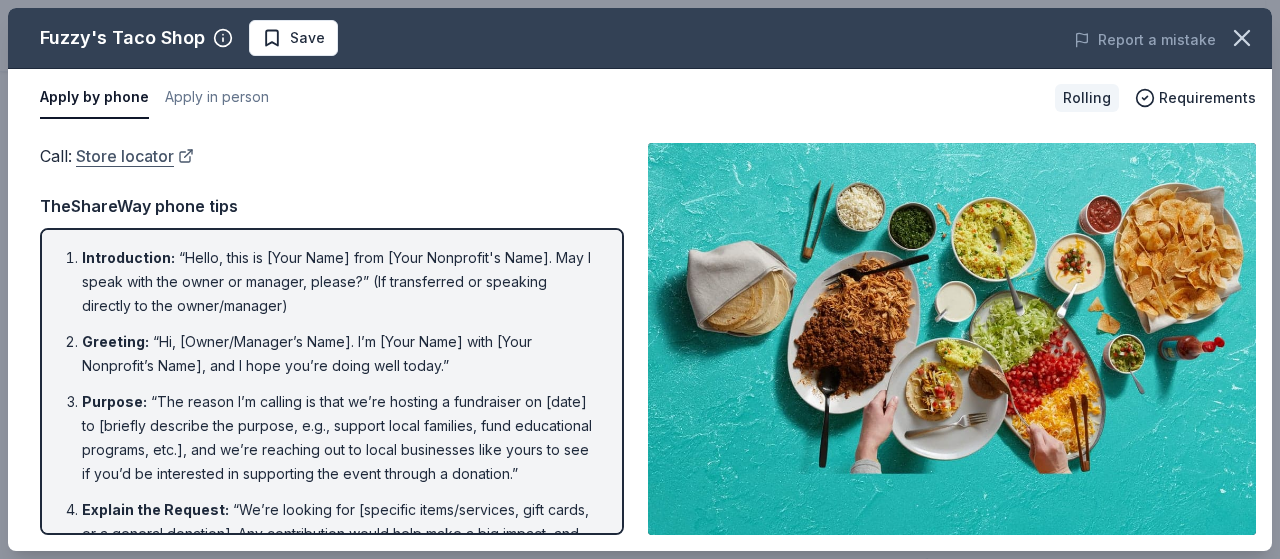 click on "Store locator" at bounding box center [135, 156] 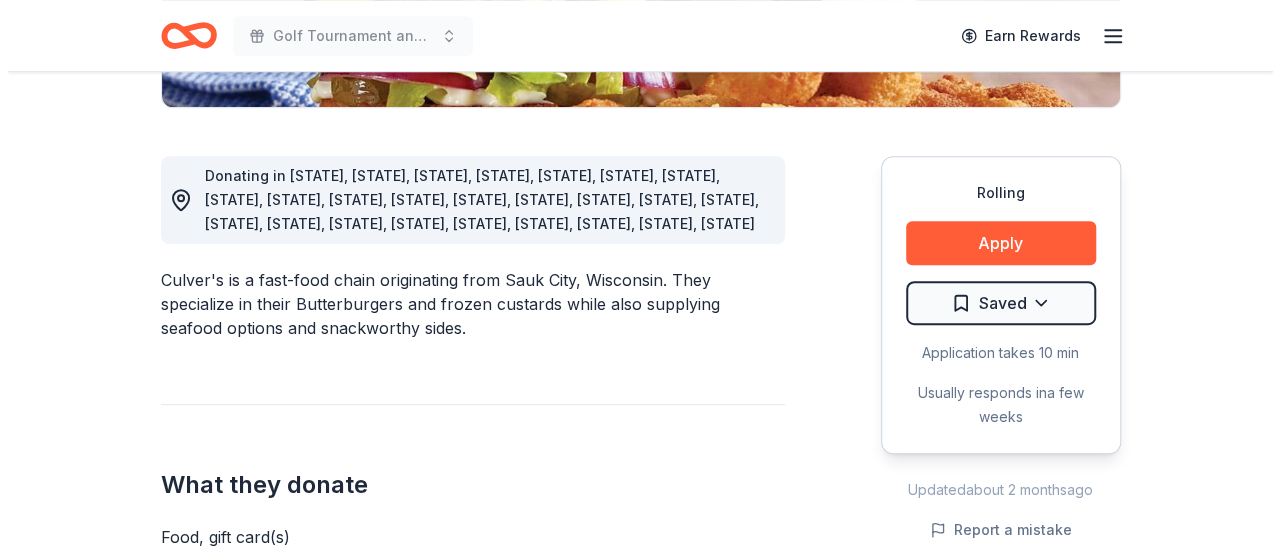 scroll, scrollTop: 500, scrollLeft: 0, axis: vertical 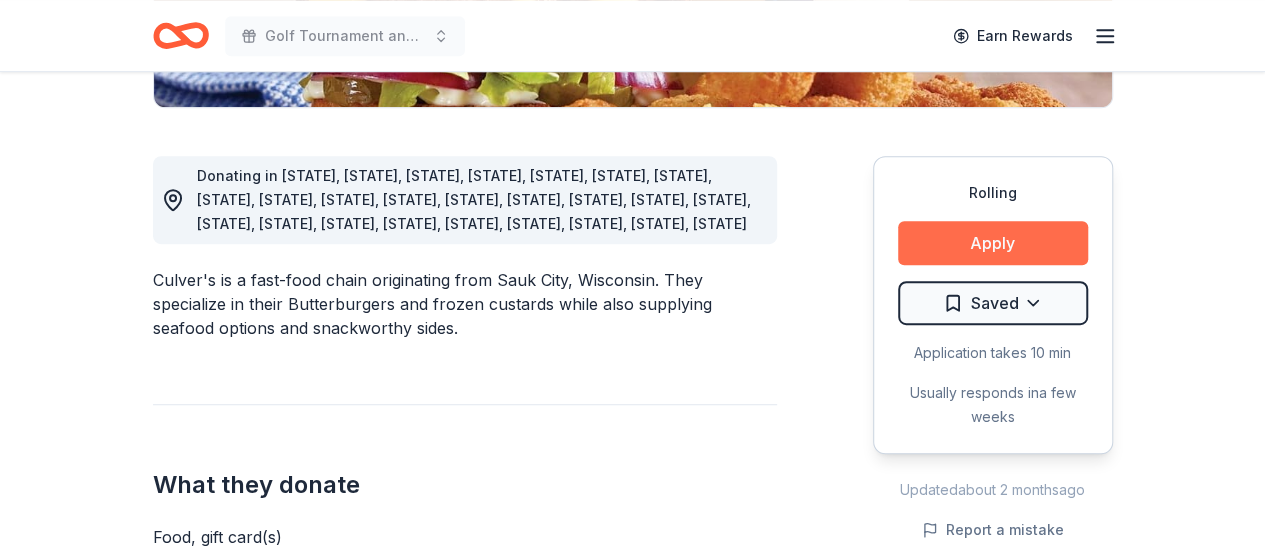 click on "Apply" at bounding box center (993, 243) 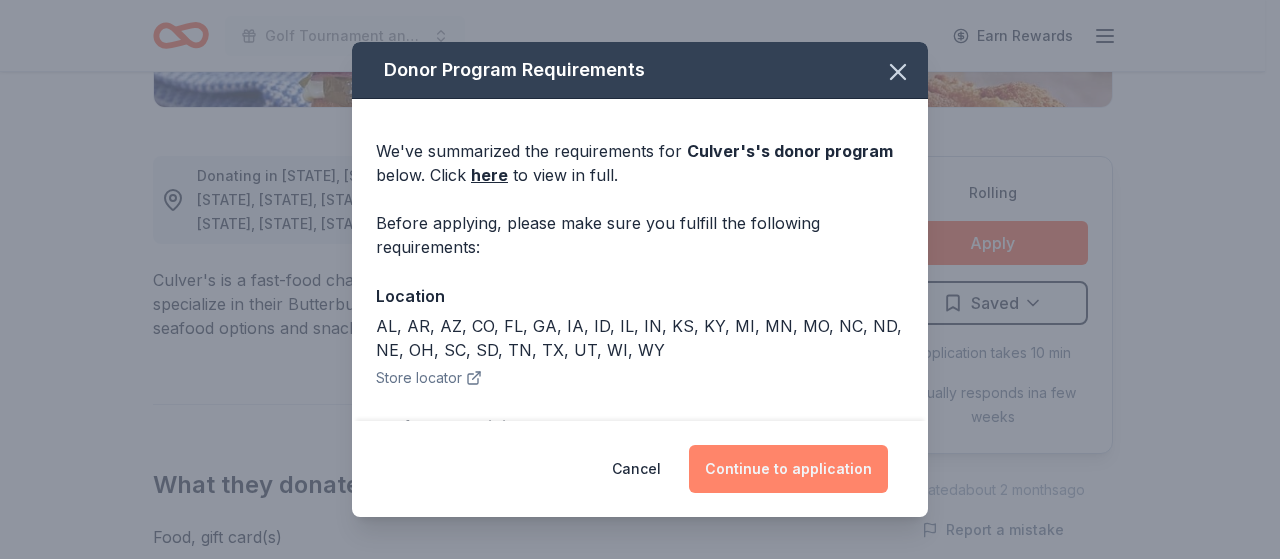 click on "Continue to application" at bounding box center [788, 469] 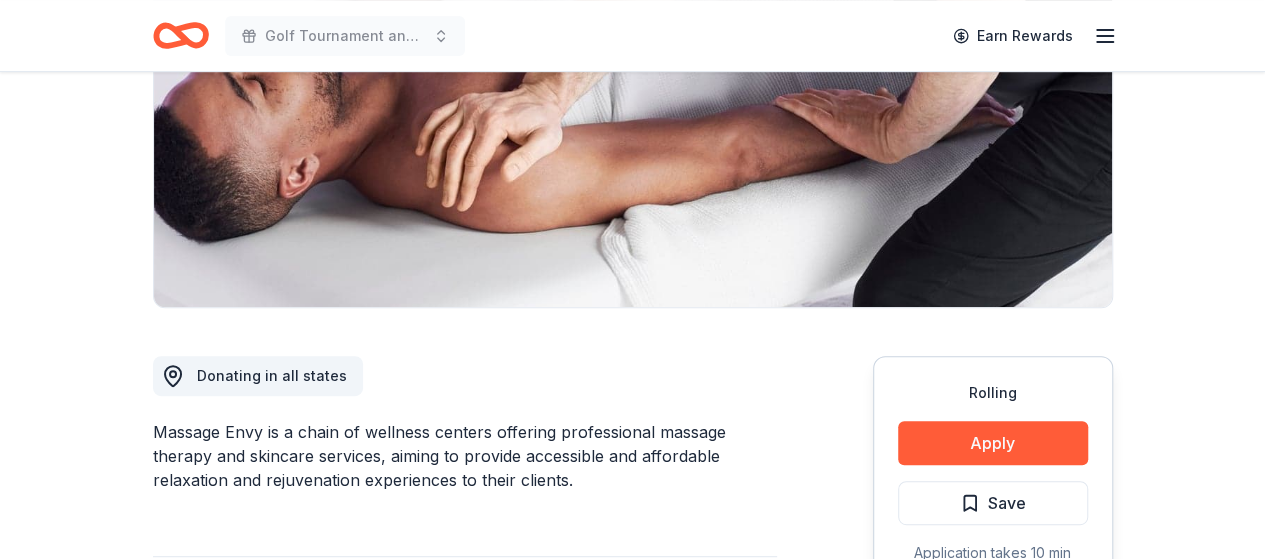 scroll, scrollTop: 500, scrollLeft: 0, axis: vertical 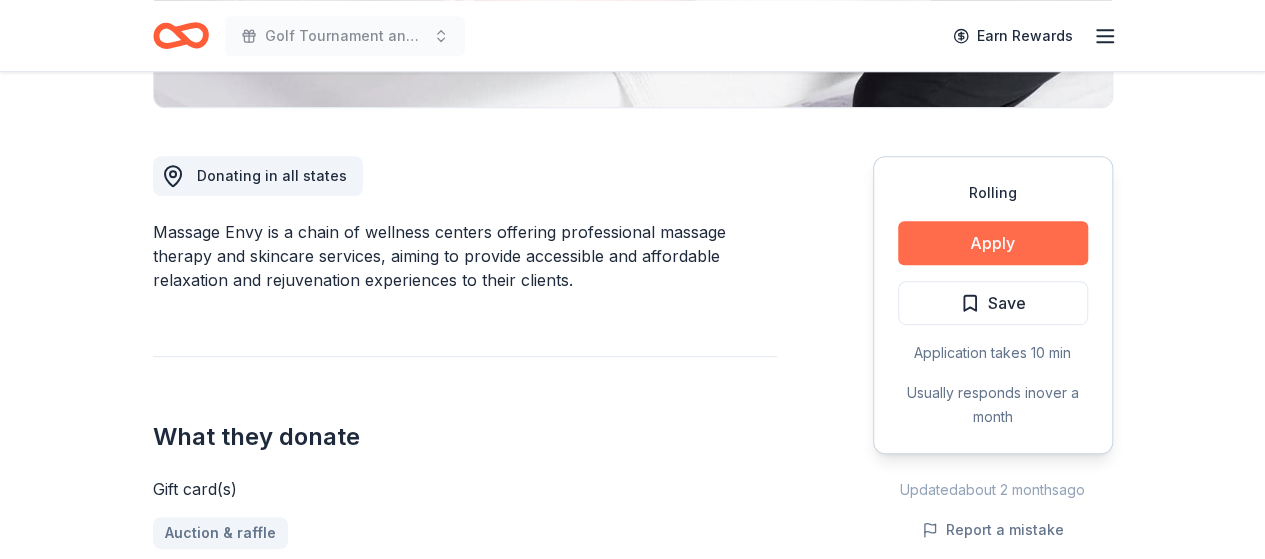 click on "Apply" at bounding box center (993, 243) 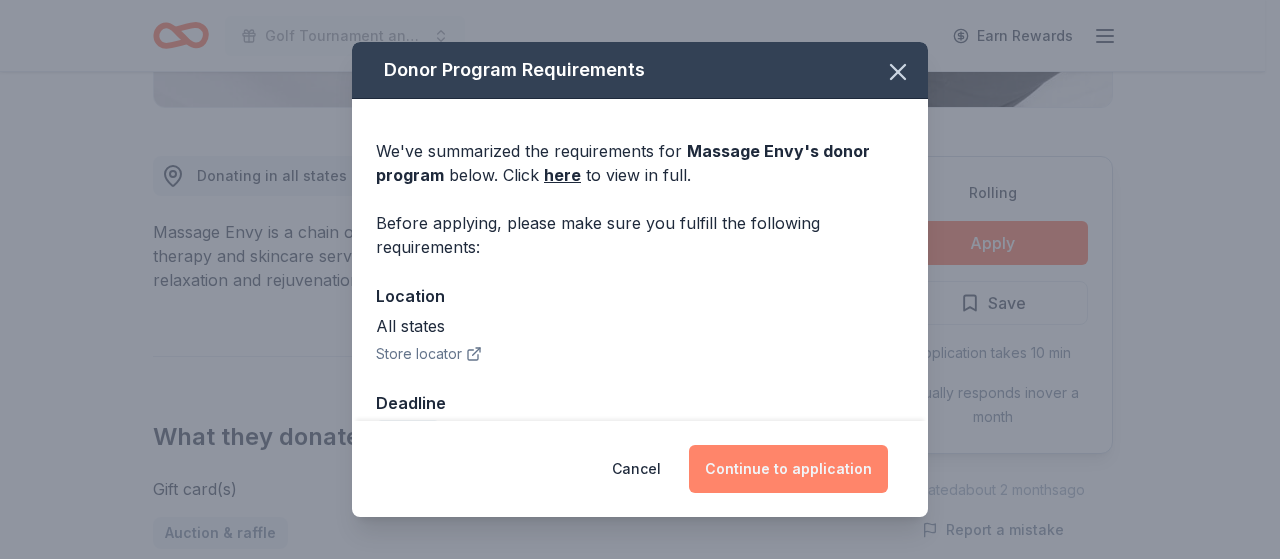 click on "Continue to application" at bounding box center (788, 469) 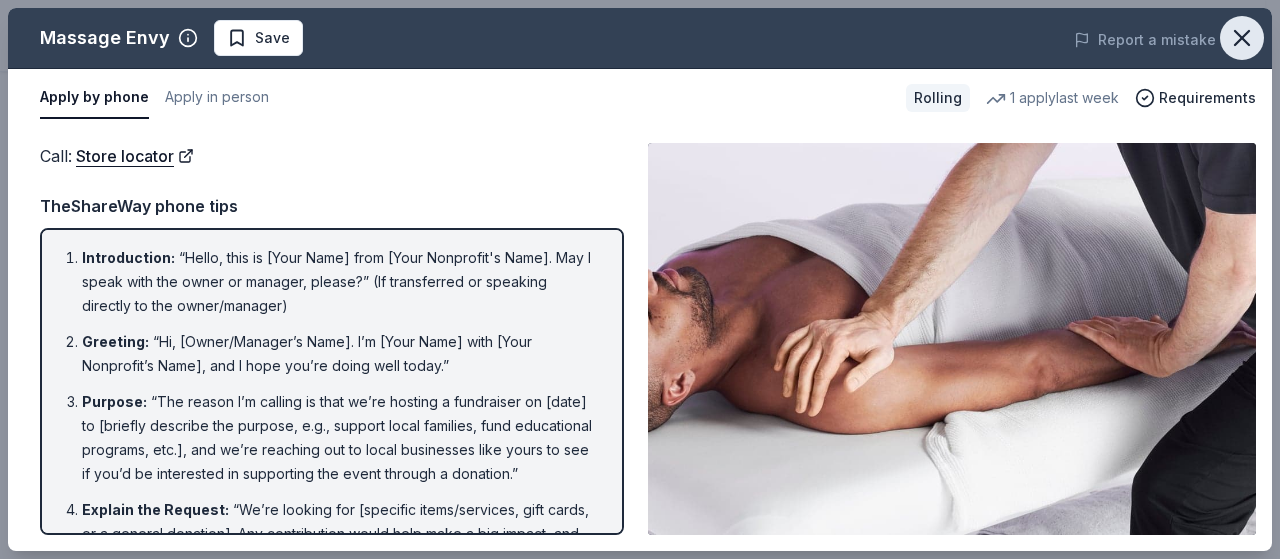 click 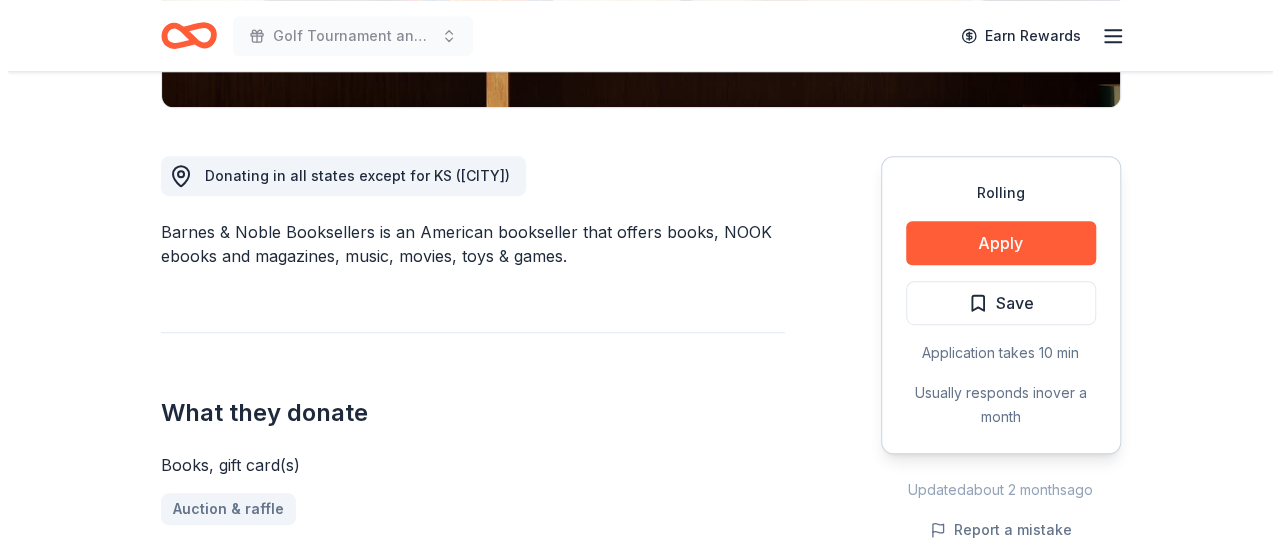 scroll, scrollTop: 500, scrollLeft: 0, axis: vertical 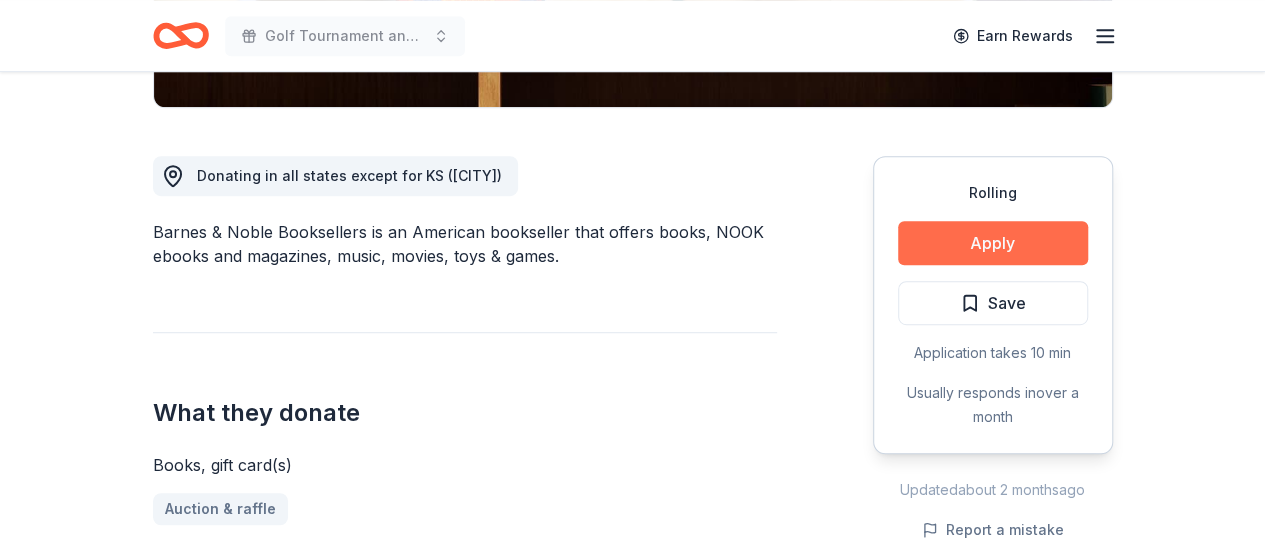 click on "Apply" at bounding box center (993, 243) 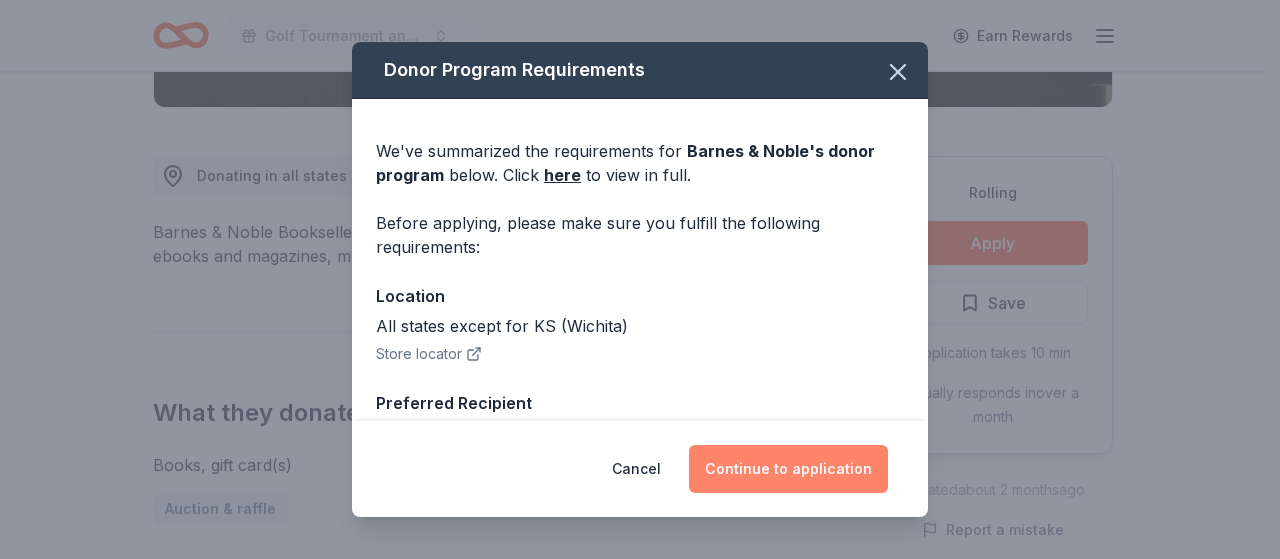 click on "Continue to application" at bounding box center (788, 469) 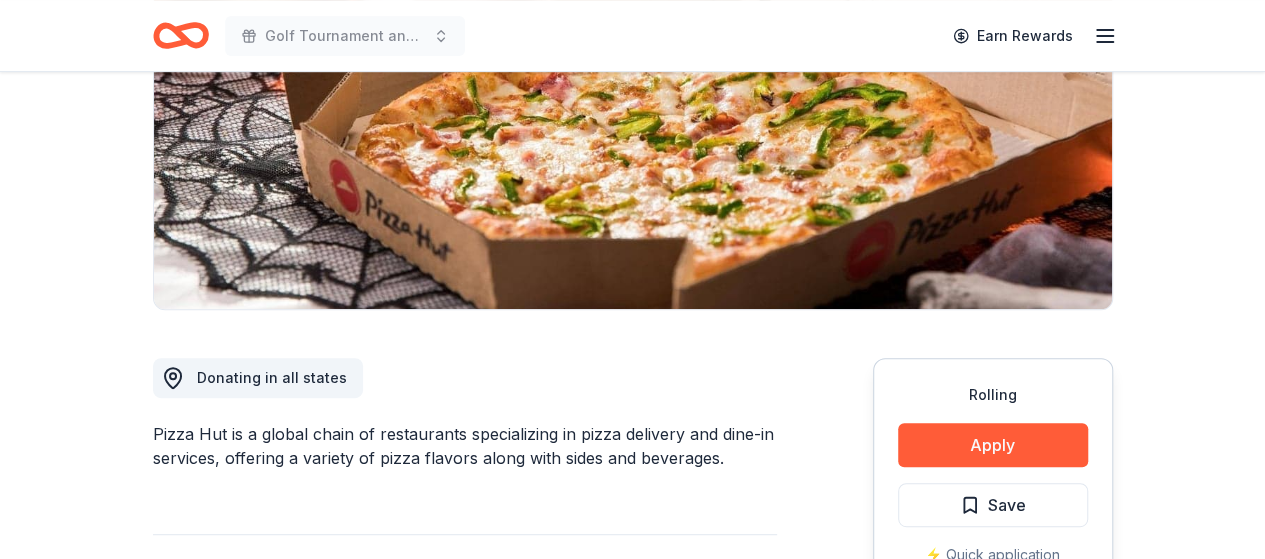 scroll, scrollTop: 300, scrollLeft: 0, axis: vertical 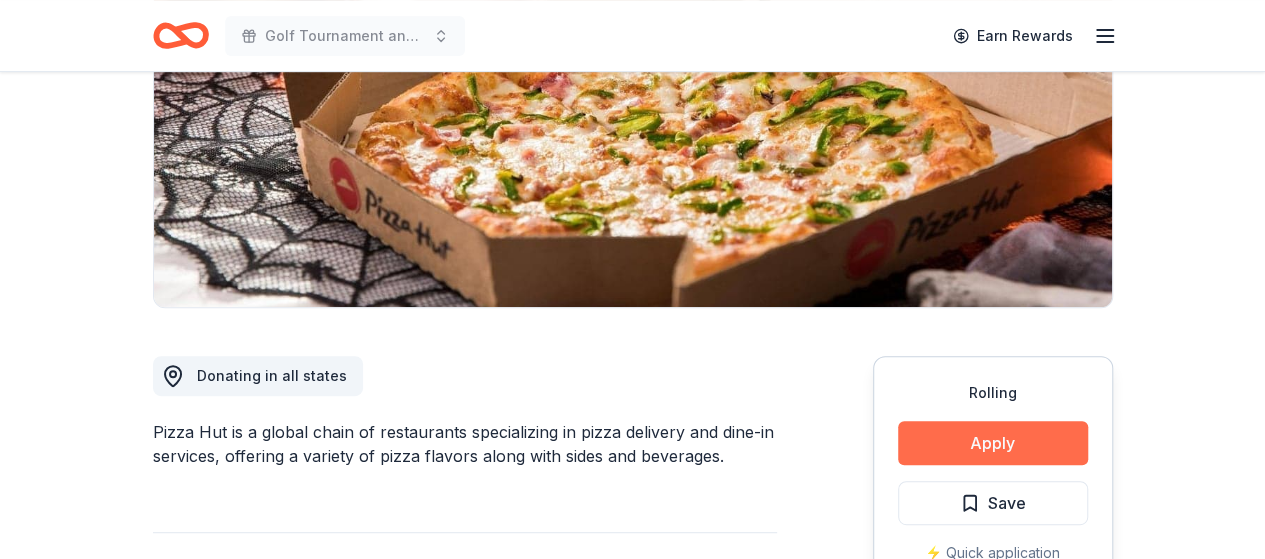 click on "Apply" at bounding box center [993, 443] 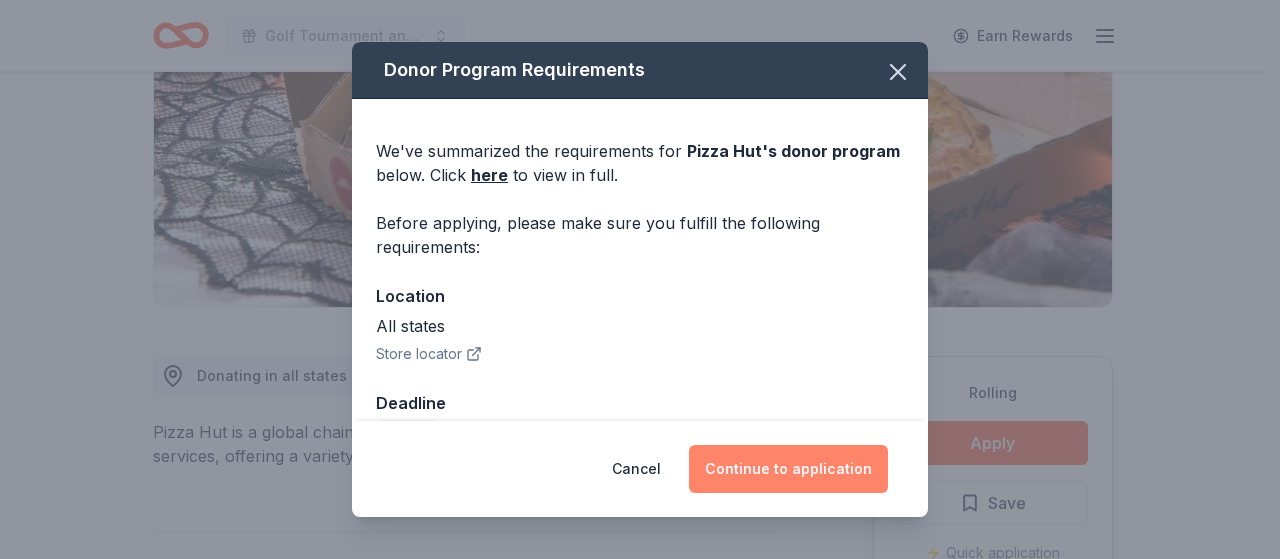 click on "Continue to application" at bounding box center [788, 469] 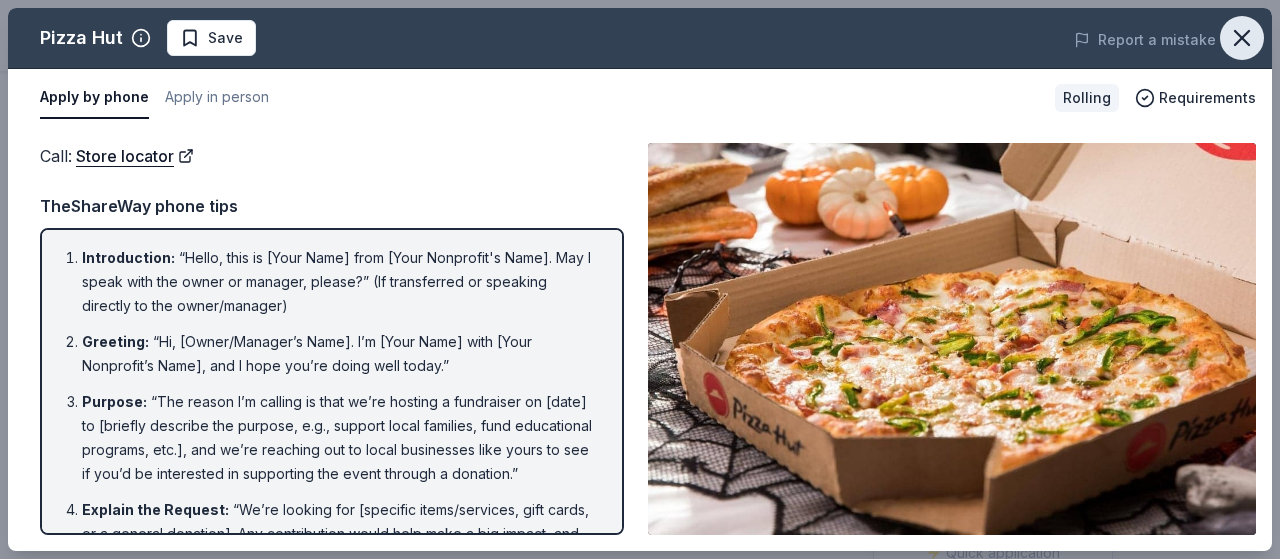 click 